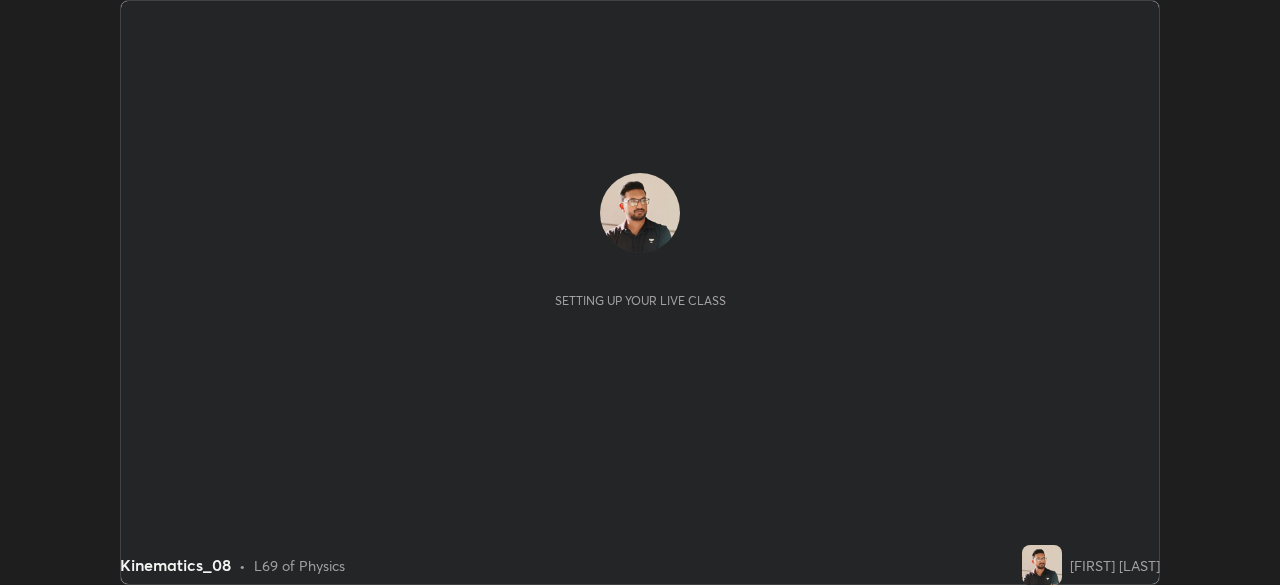 scroll, scrollTop: 0, scrollLeft: 0, axis: both 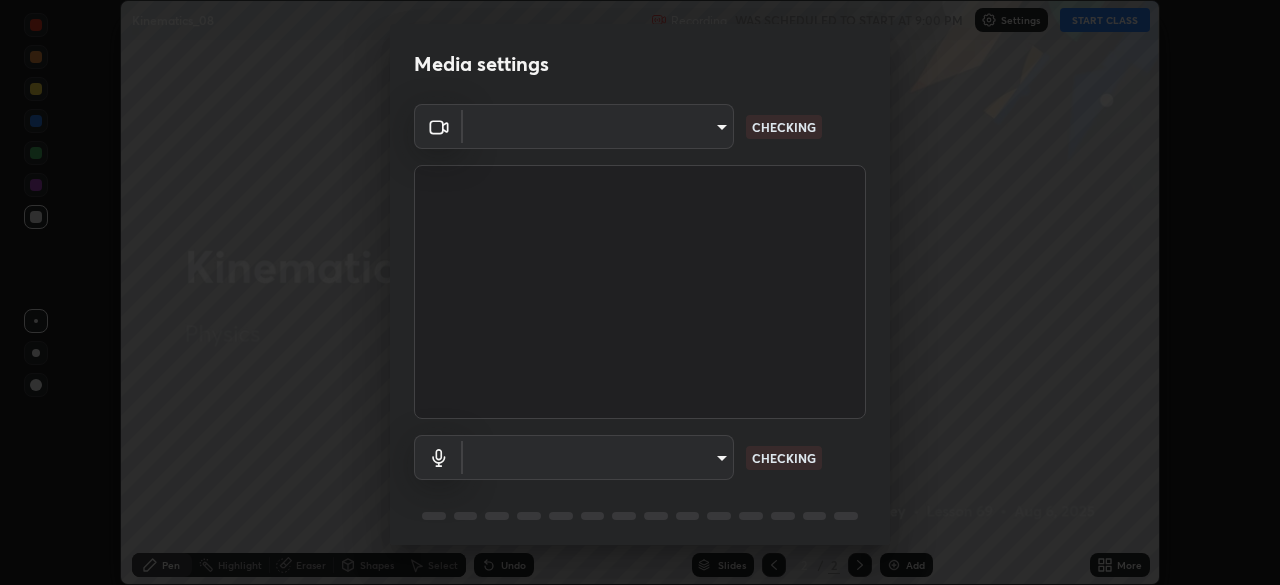 type on "d64d47ec9df49bf16df3be139c80778ada659e70263b5e9972ae33db9fa5459d" 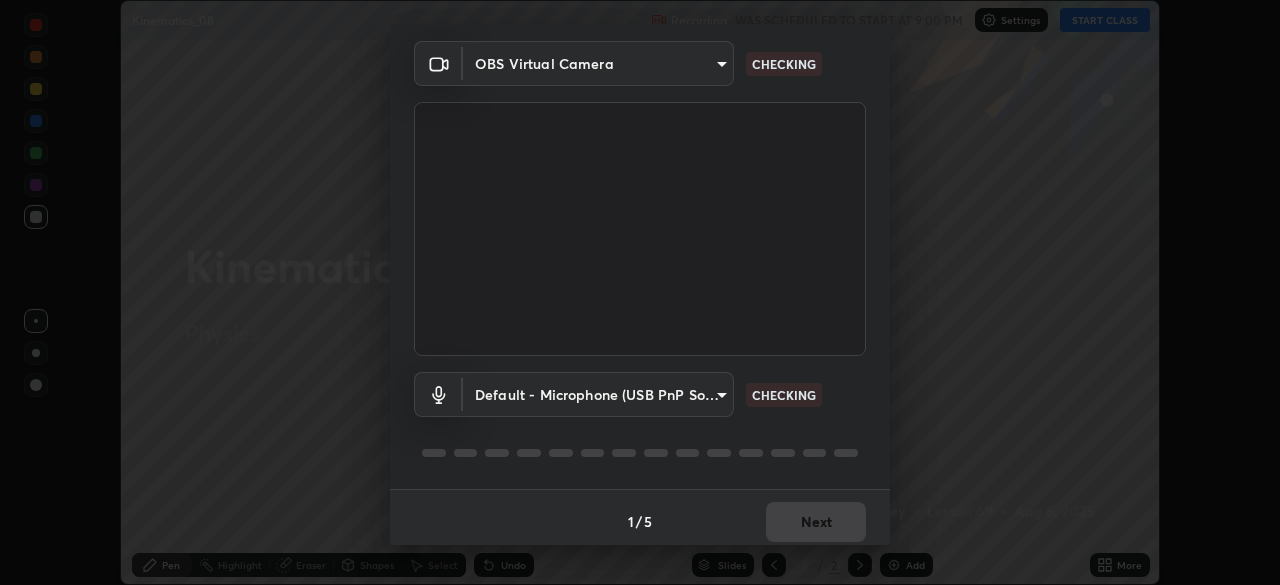 scroll, scrollTop: 71, scrollLeft: 0, axis: vertical 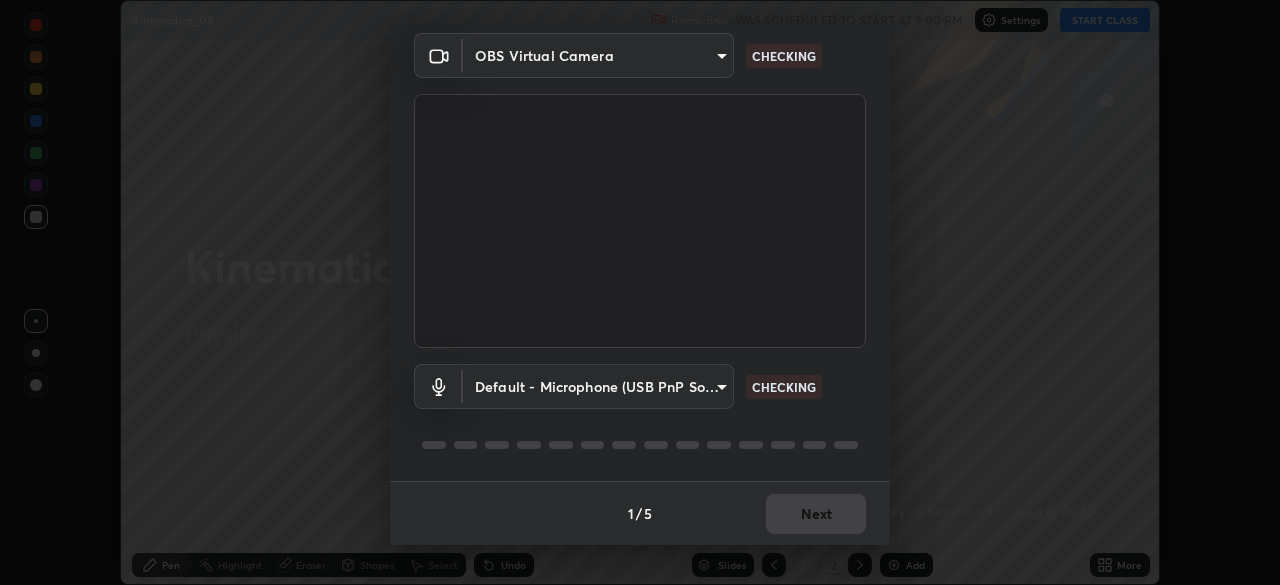 click on "Erase all Kinematics_08 Recording WAS SCHEDULED TO START AT  9:00 PM Settings START CLASS Setting up your live class Kinematics_08 • L69 of Physics [FIRST] [LAST] Pen Highlight Eraser Shapes Select Undo Slides 2 / 2 Add More No doubts shared Encourage your learners to ask a doubt for better clarity Report an issue Reason for reporting Buffering Chat not working Audio - Video sync issue Educator video quality low ​ Attach an image Report Media settings OBS Virtual Camera d64d47ec9df49bf16df3be139c80778ada659e70263b5e9972ae33db9fa5459d CHECKING Default - Microphone (USB PnP Sound Device) default CHECKING 1 / 5 Next" at bounding box center [640, 292] 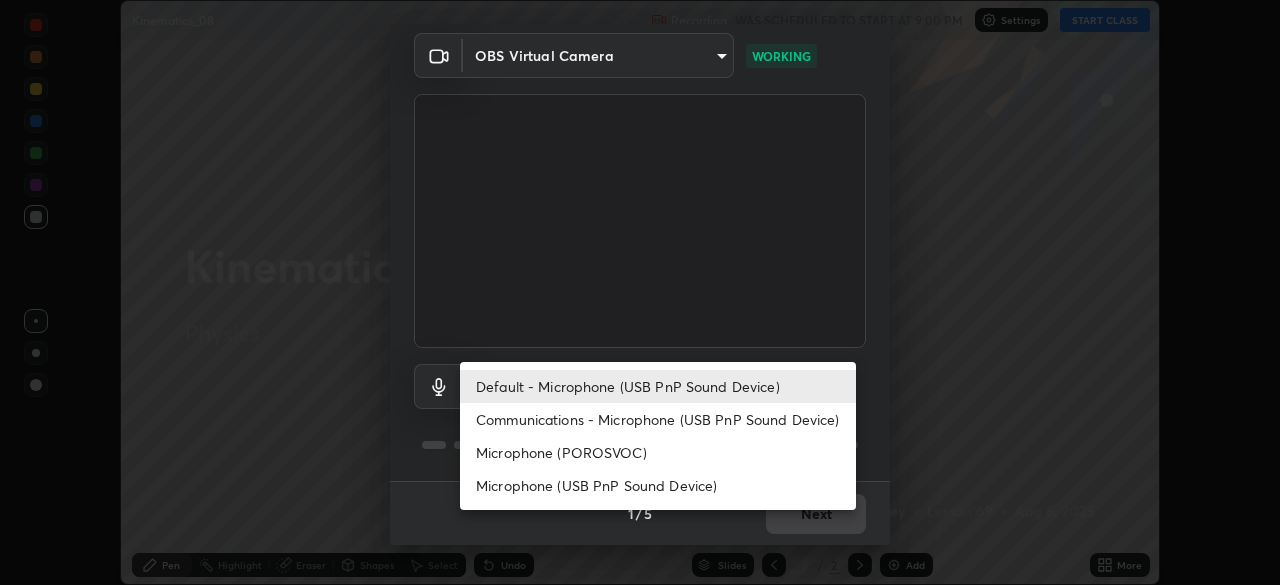 click on "Microphone (USB PnP Sound Device)" at bounding box center [658, 485] 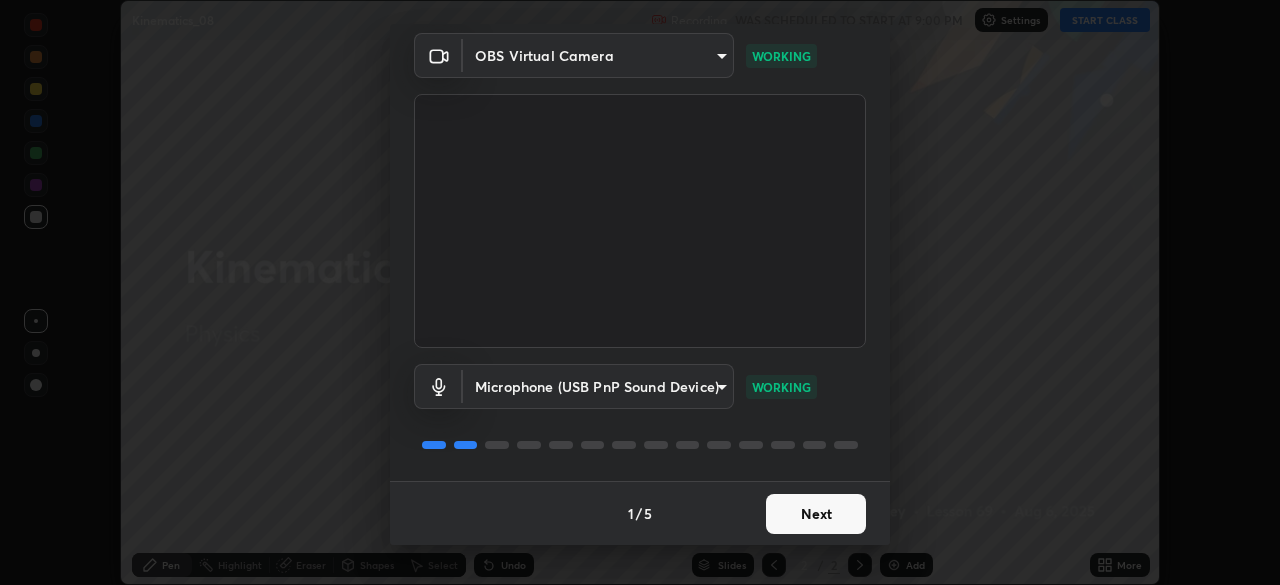 click on "Next" at bounding box center [816, 514] 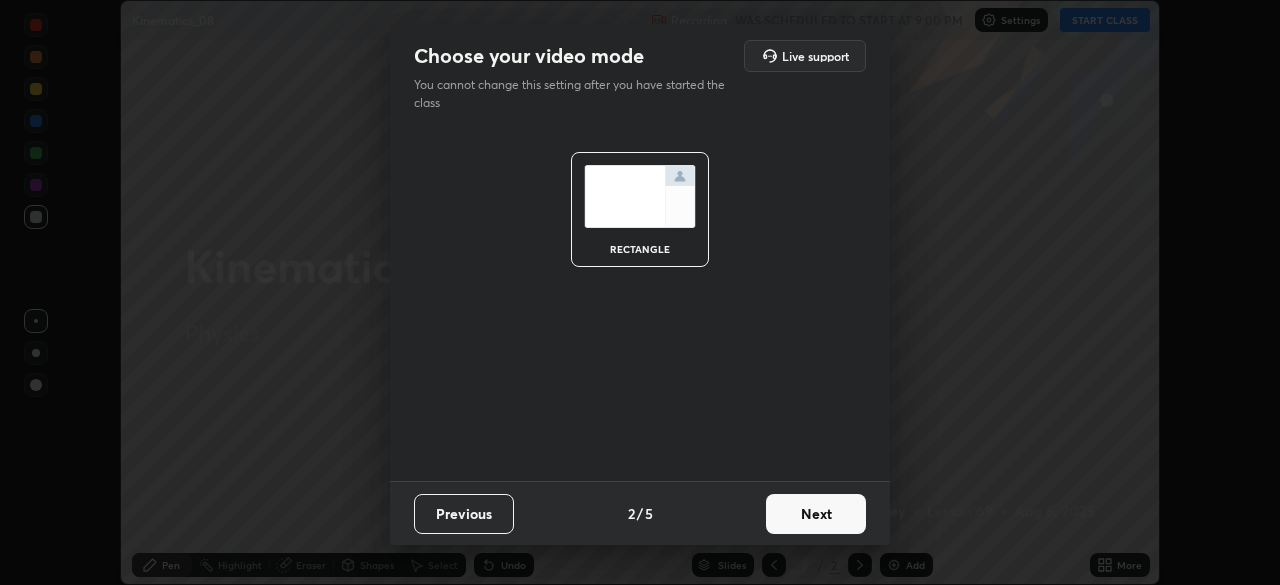 scroll, scrollTop: 0, scrollLeft: 0, axis: both 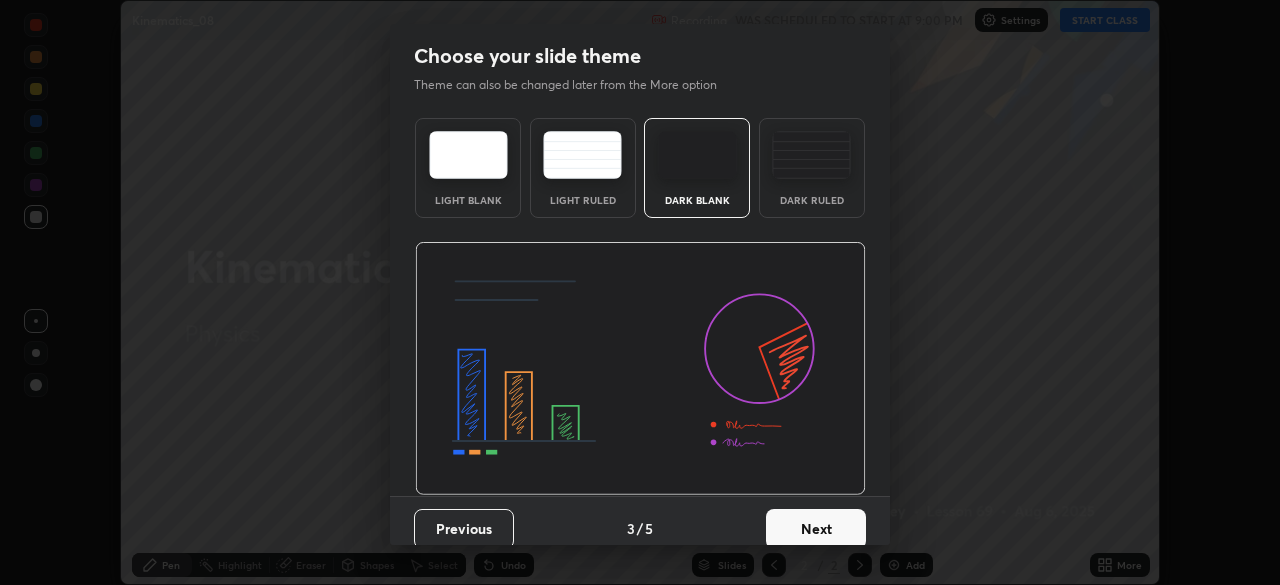 click on "Next" at bounding box center [816, 529] 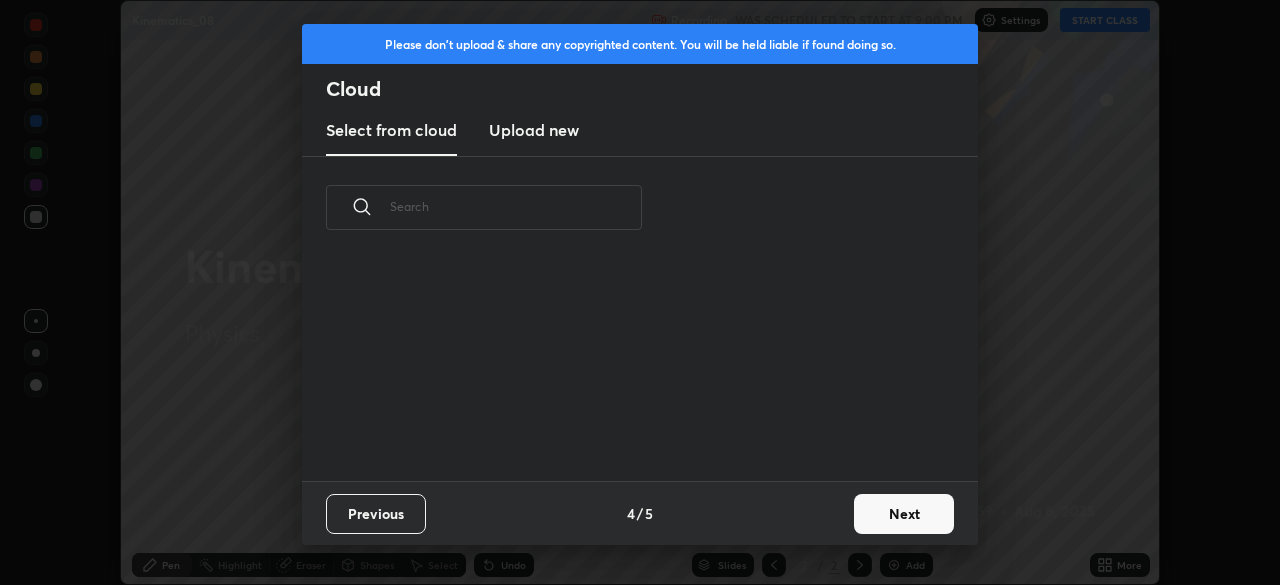 click on "Previous 4 / 5 Next" at bounding box center [640, 513] 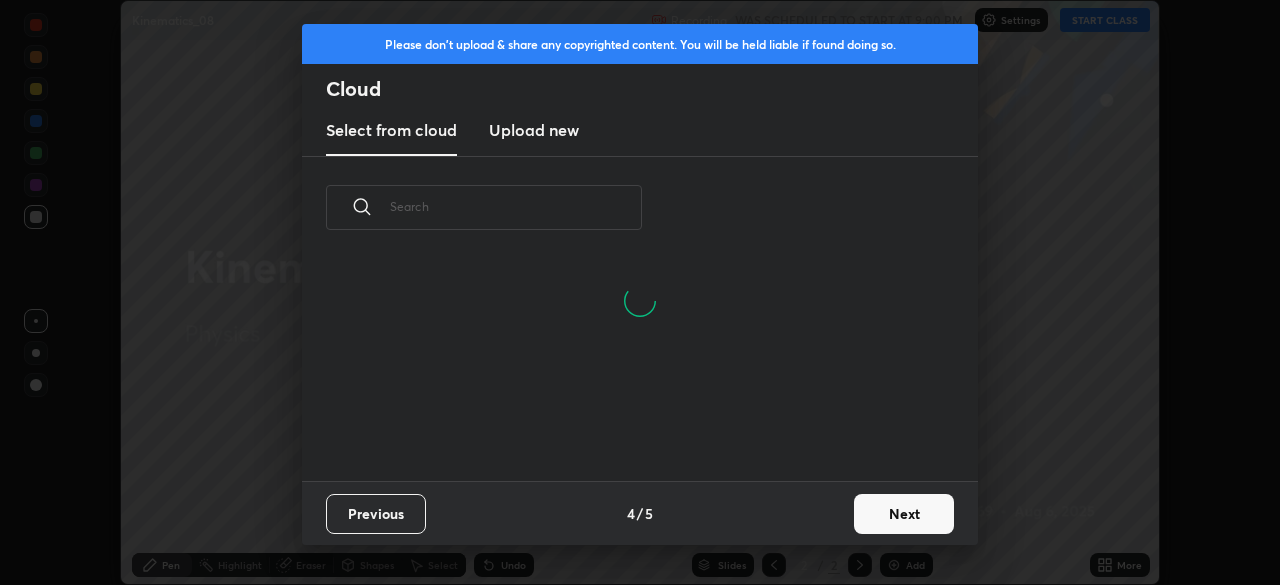 click on "Next" at bounding box center (904, 514) 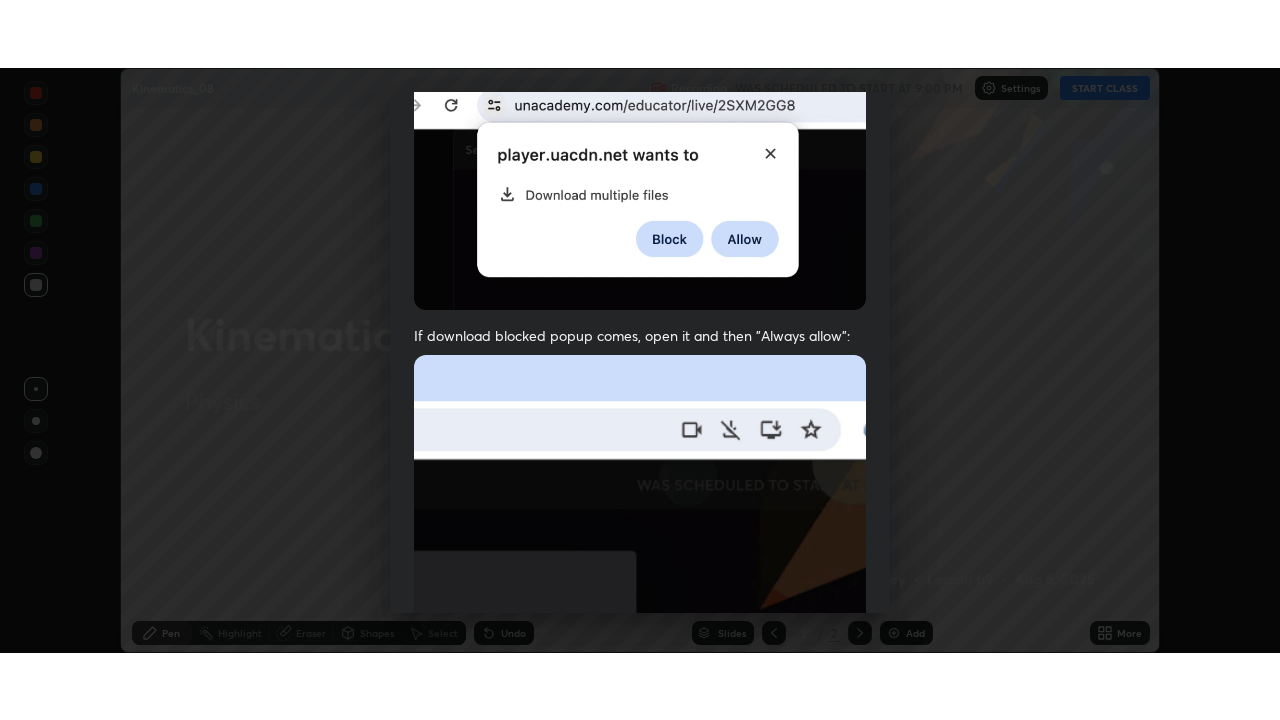 scroll, scrollTop: 479, scrollLeft: 0, axis: vertical 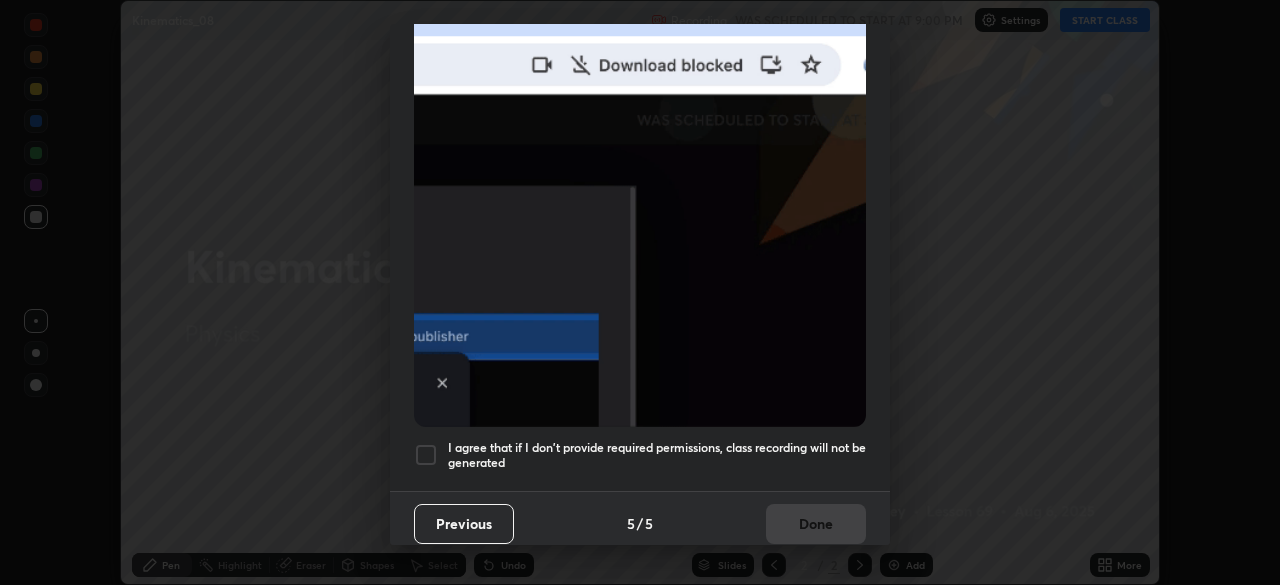 click at bounding box center [426, 455] 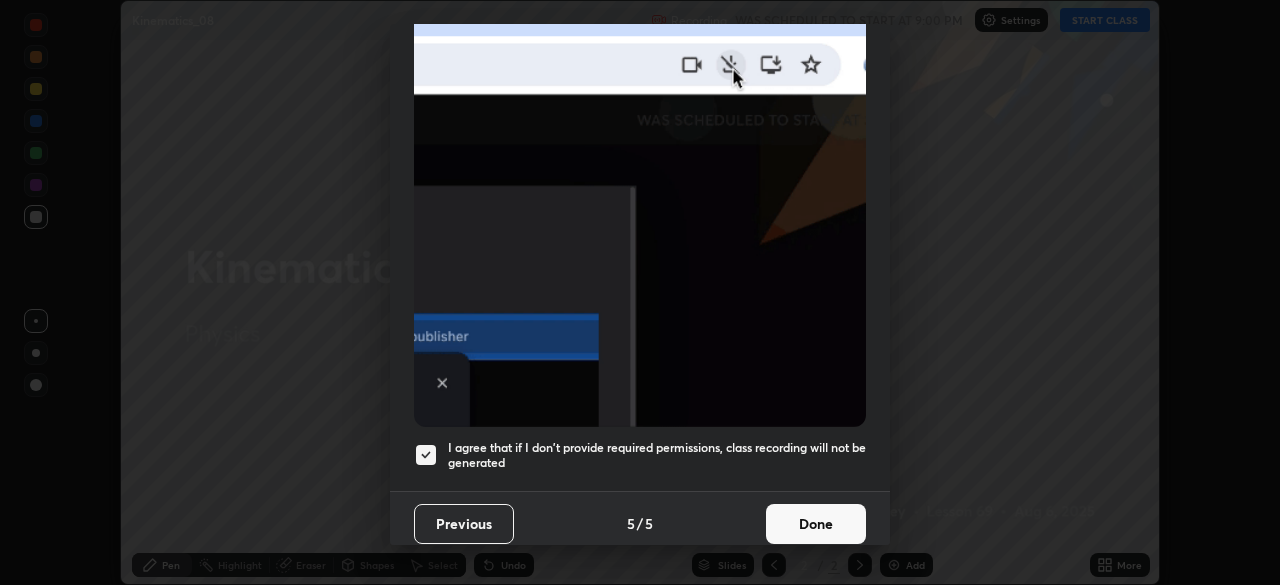 click on "Done" at bounding box center (816, 524) 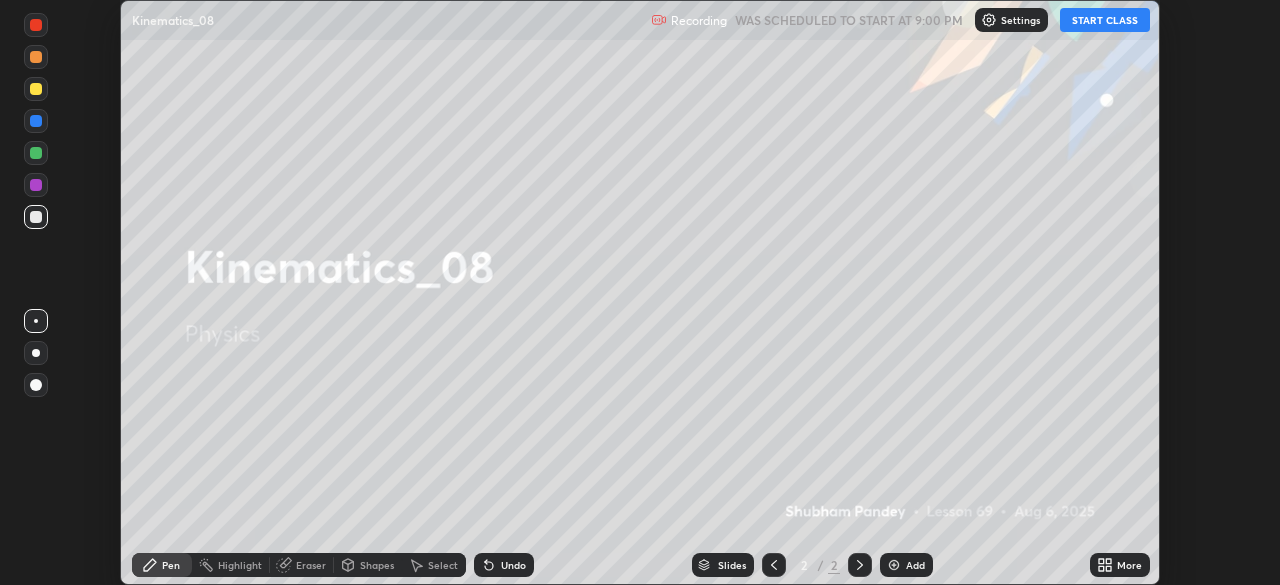 click on "START CLASS" at bounding box center [1105, 20] 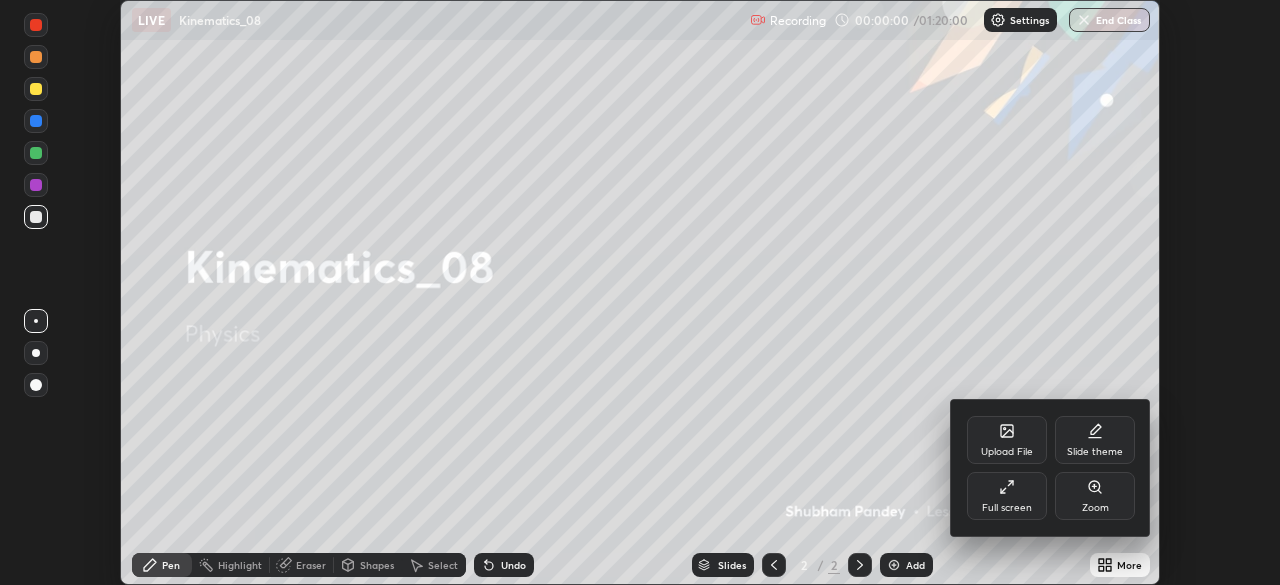 click on "Full screen" at bounding box center [1007, 496] 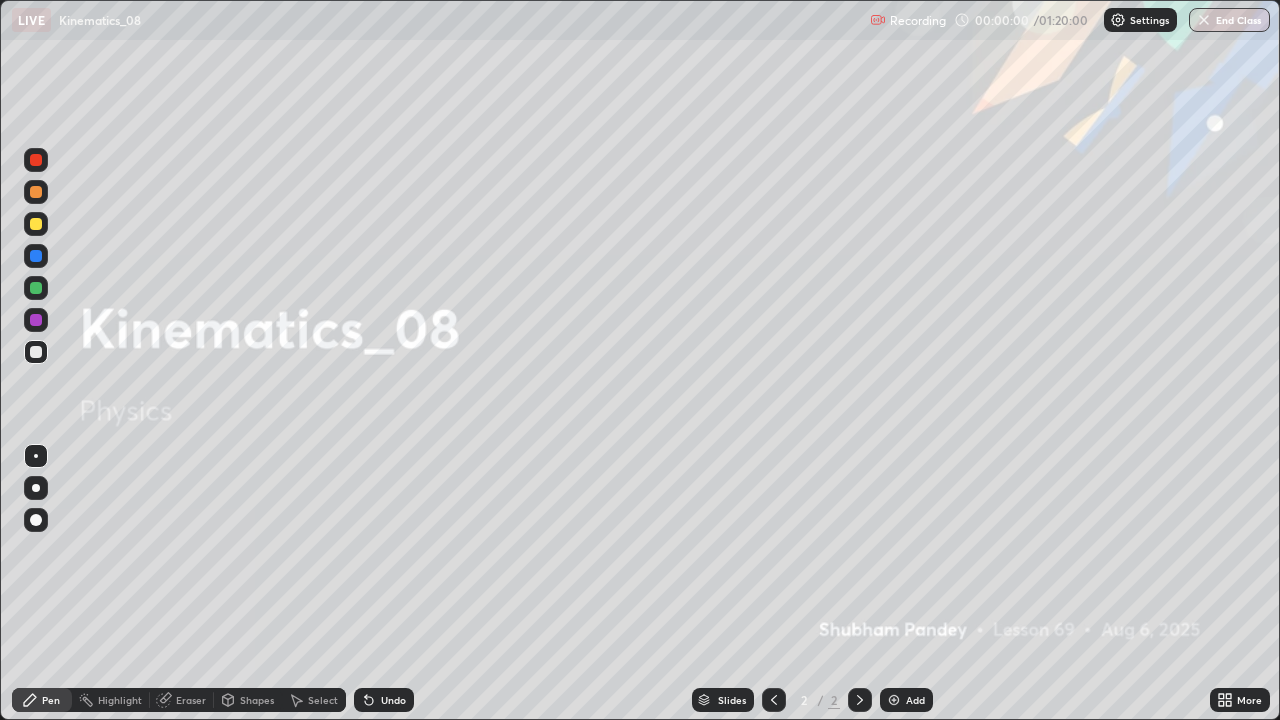 scroll, scrollTop: 99280, scrollLeft: 98720, axis: both 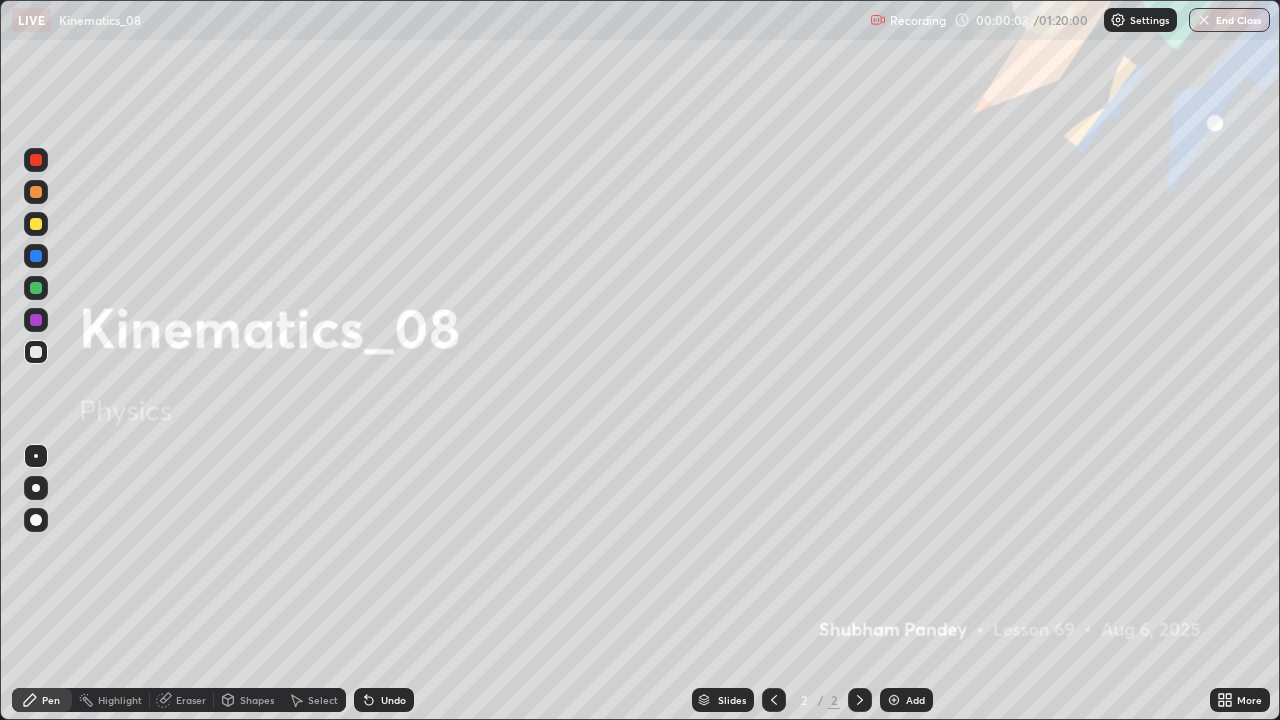 click at bounding box center (36, 224) 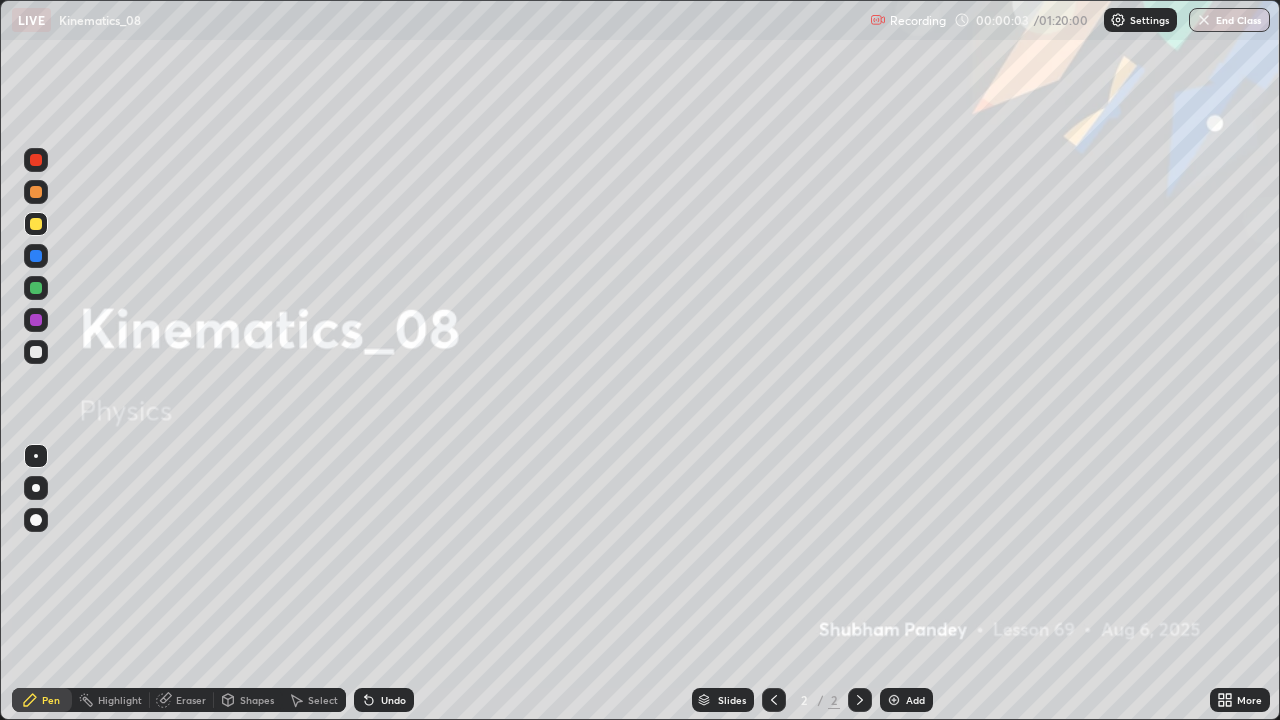 click at bounding box center [36, 488] 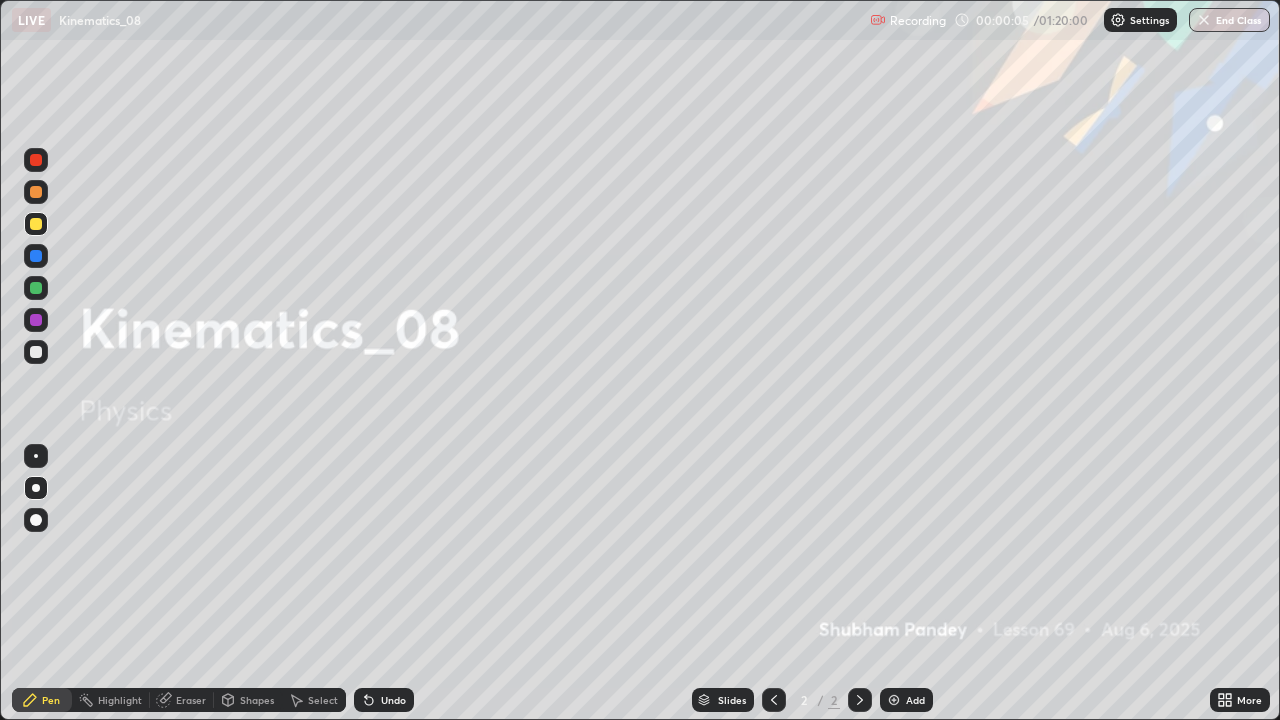 click on "Add" at bounding box center [915, 700] 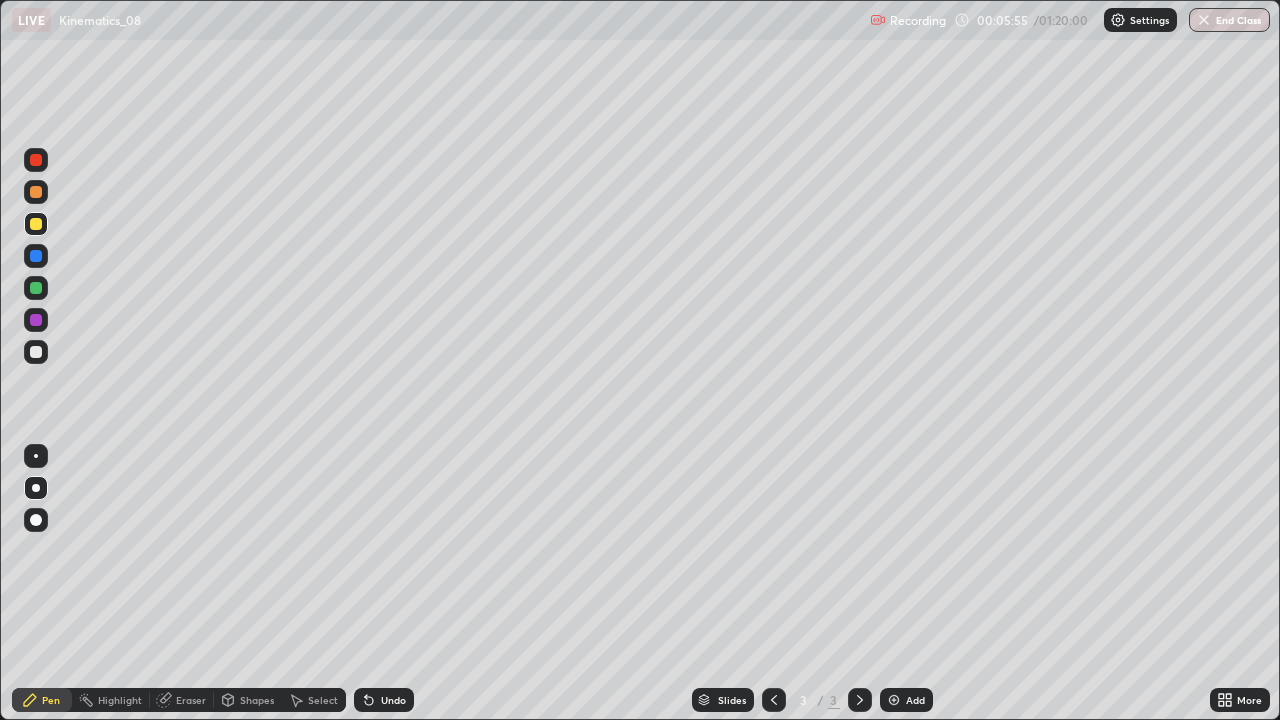 click at bounding box center [36, 352] 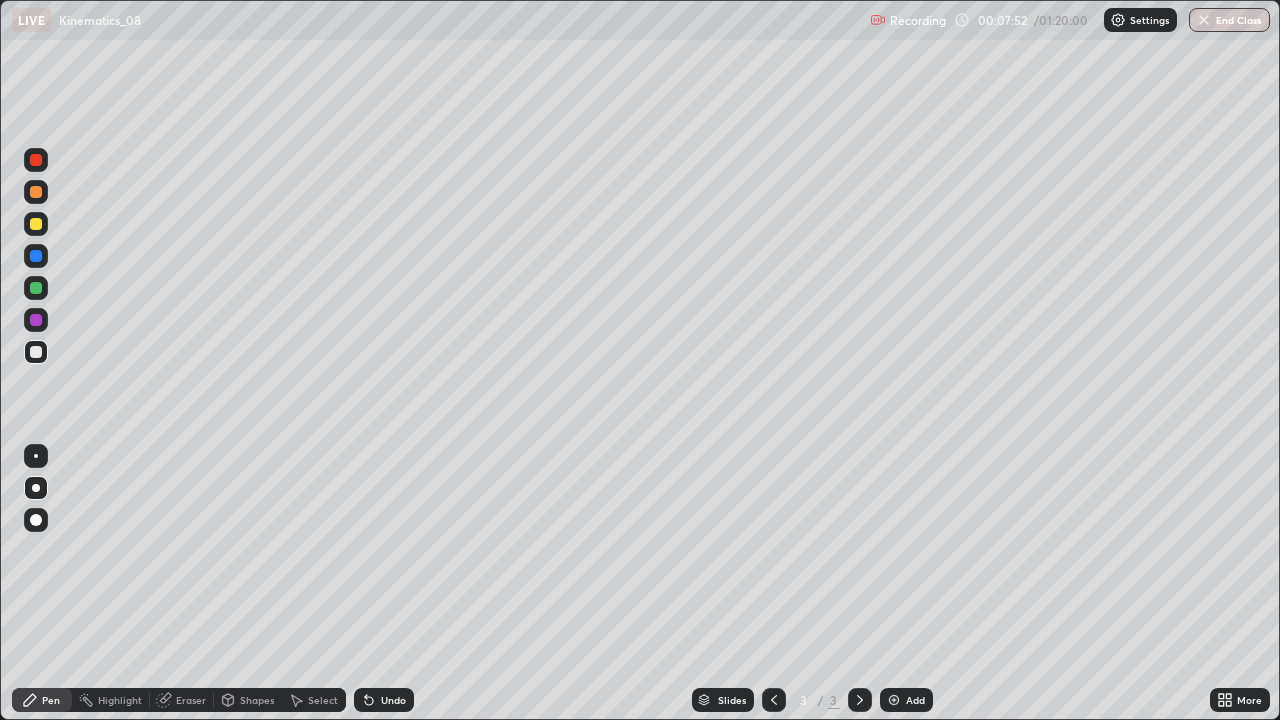 click on "Add" at bounding box center [915, 700] 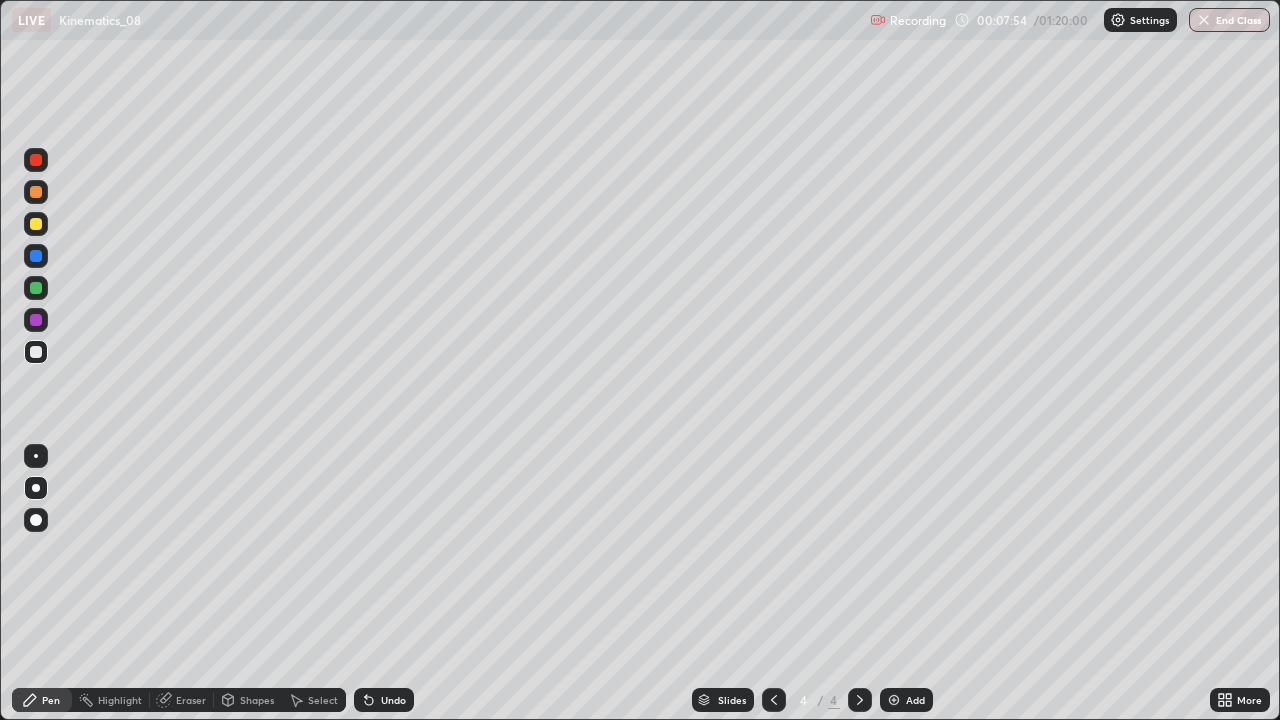 click at bounding box center [36, 224] 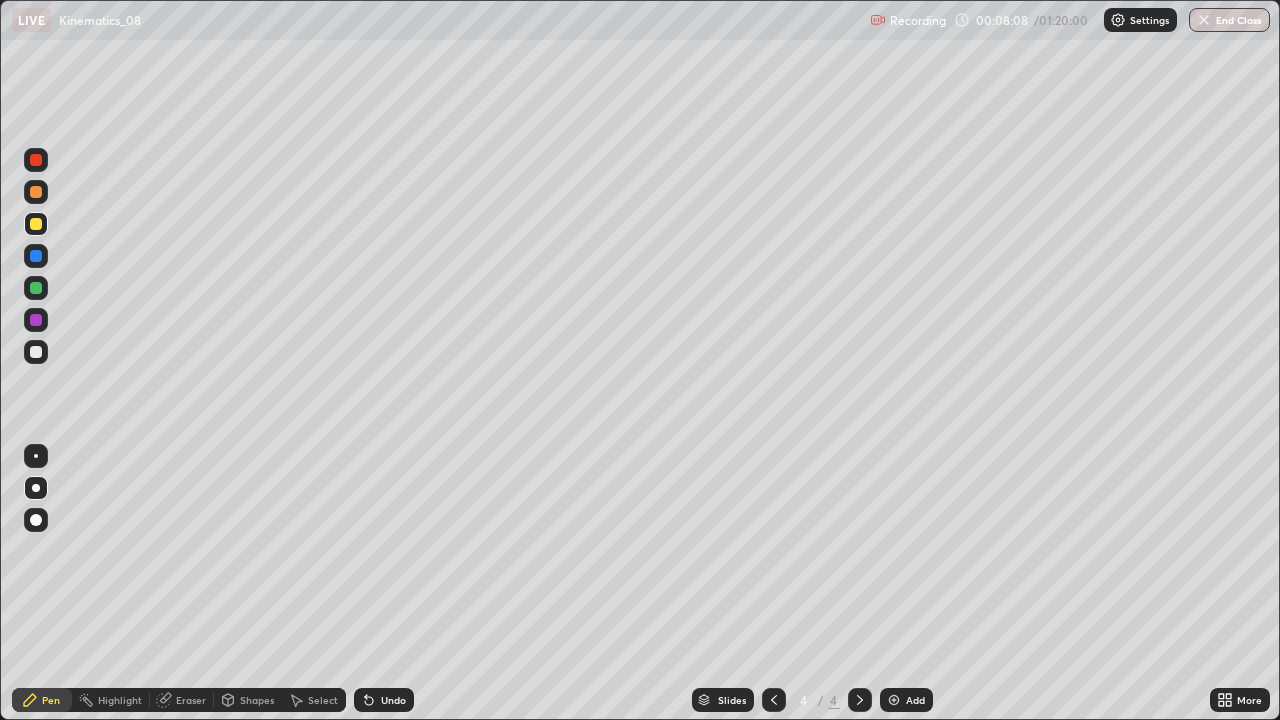 click at bounding box center (36, 288) 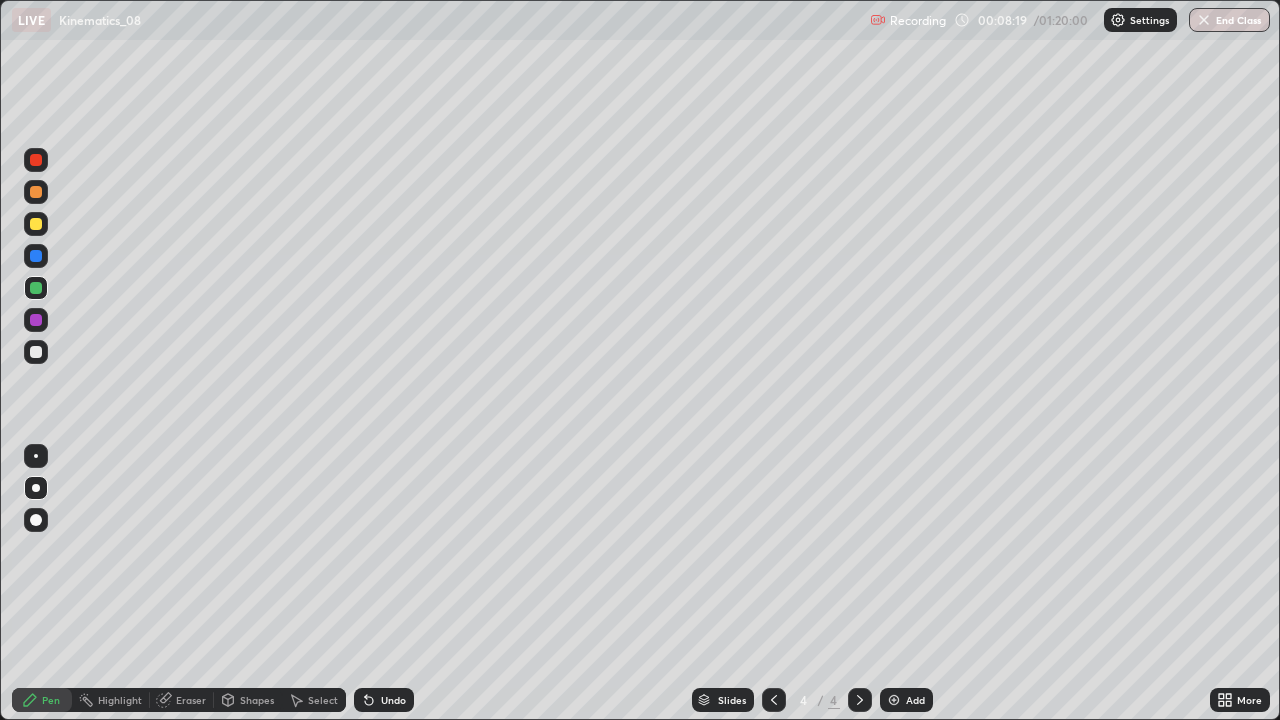 click on "Undo" at bounding box center (393, 700) 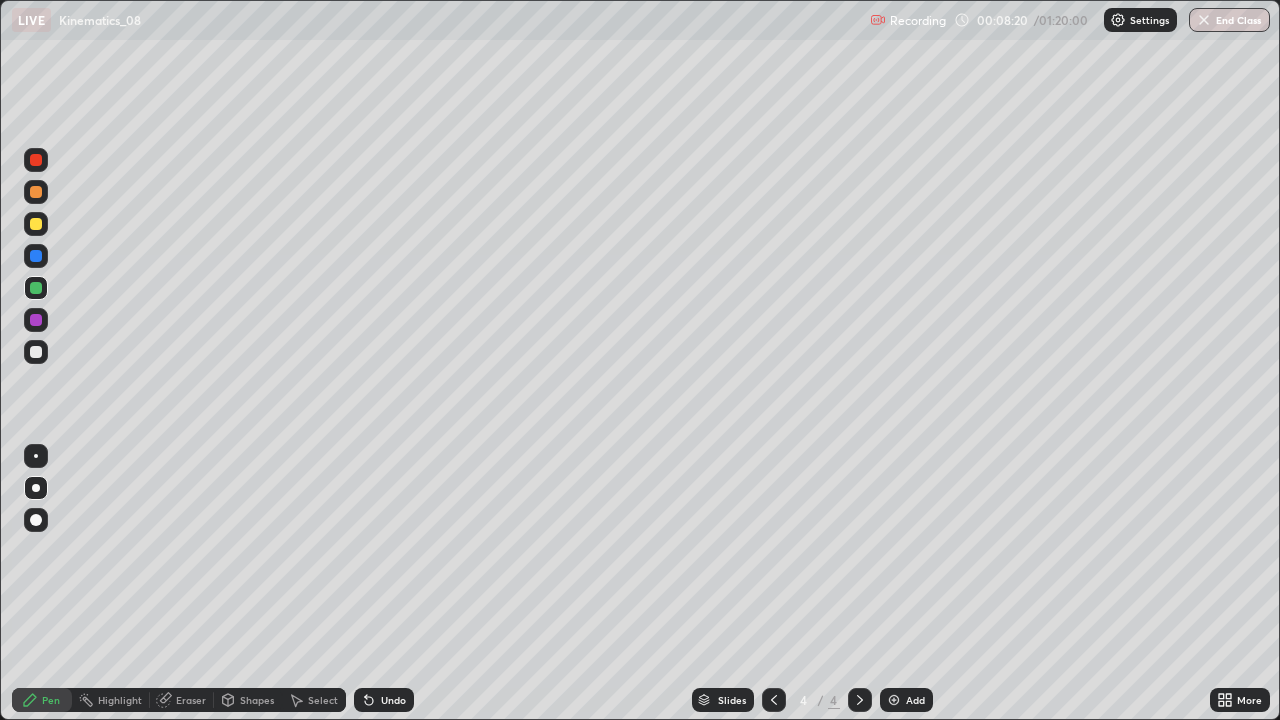click on "Undo" at bounding box center (393, 700) 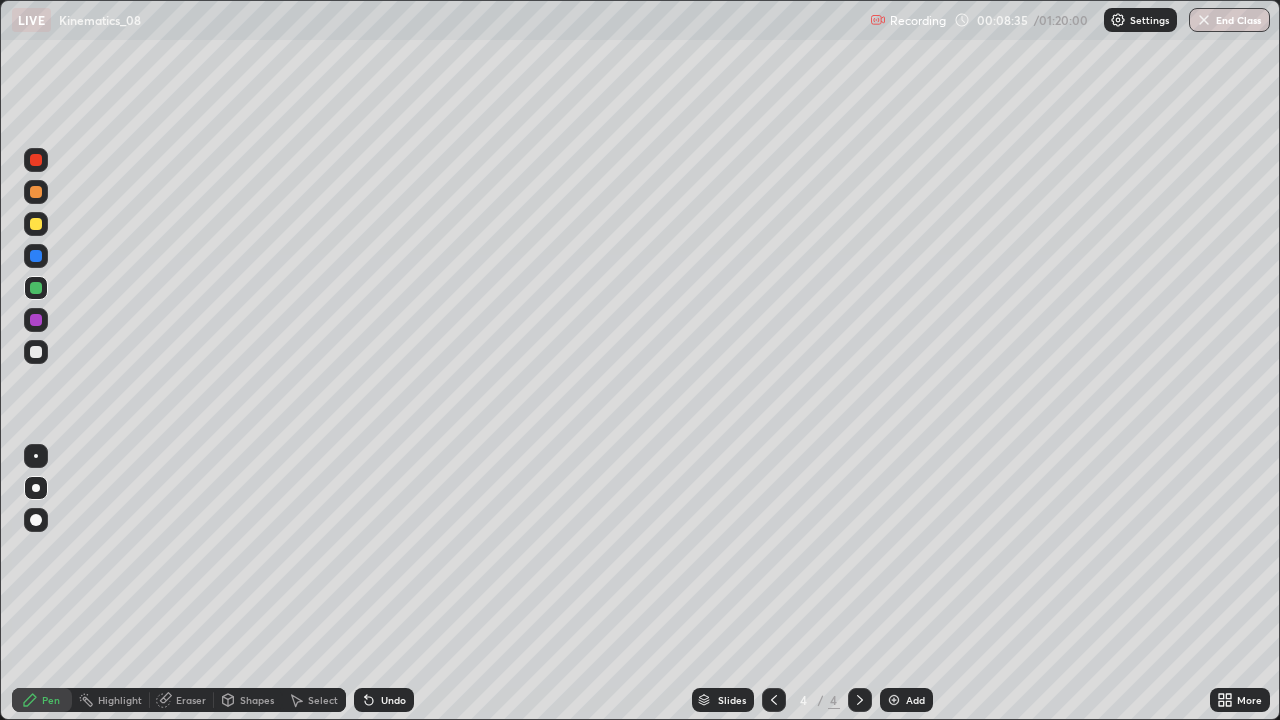 click on "Shapes" at bounding box center (257, 700) 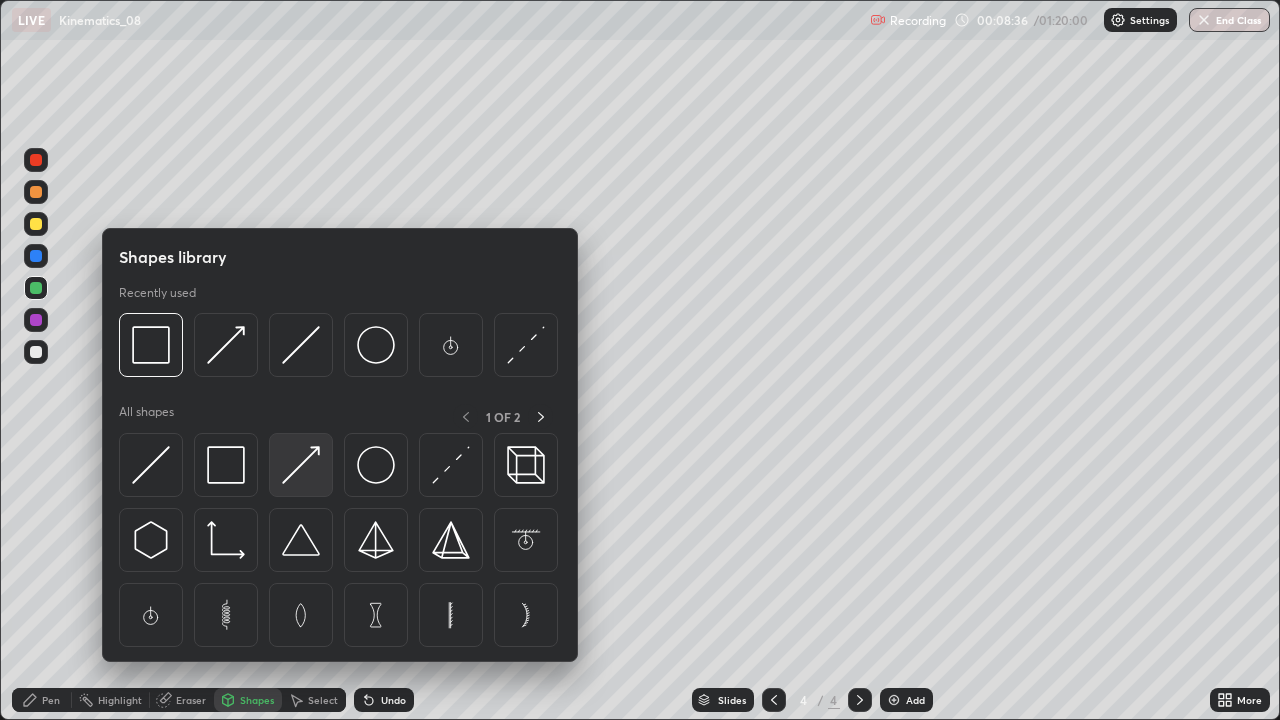 click at bounding box center [301, 465] 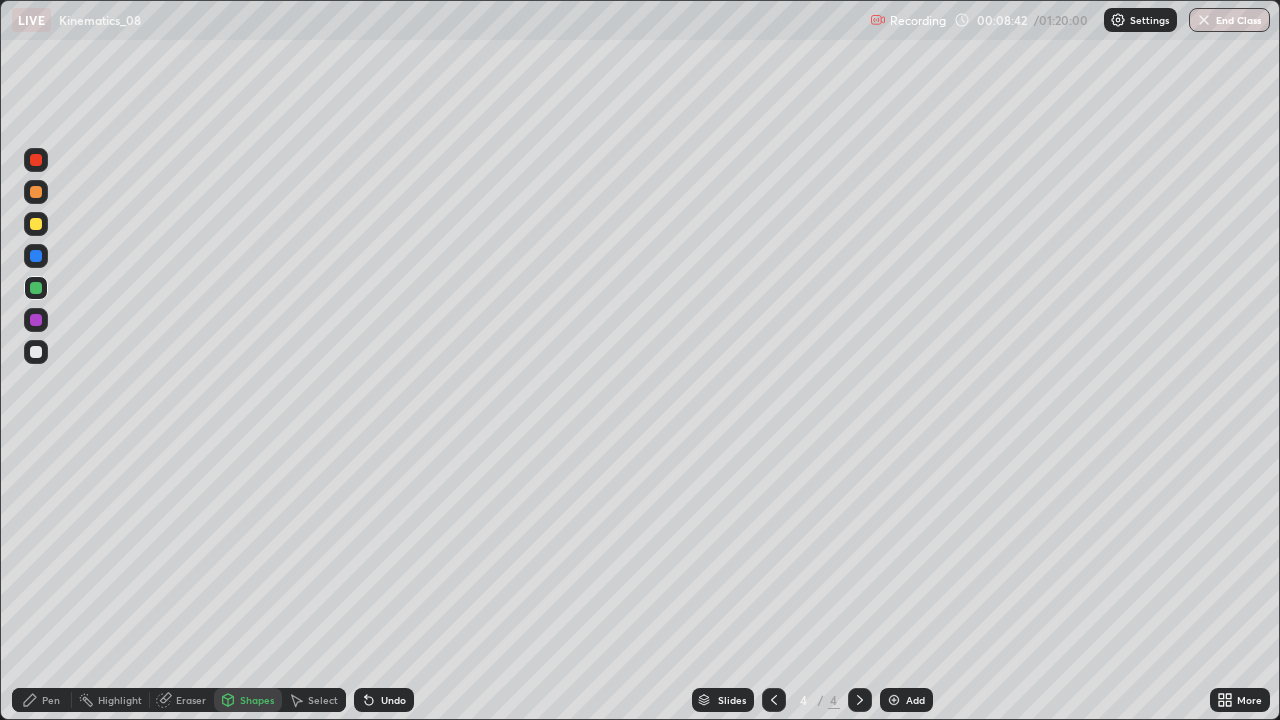 click at bounding box center (36, 352) 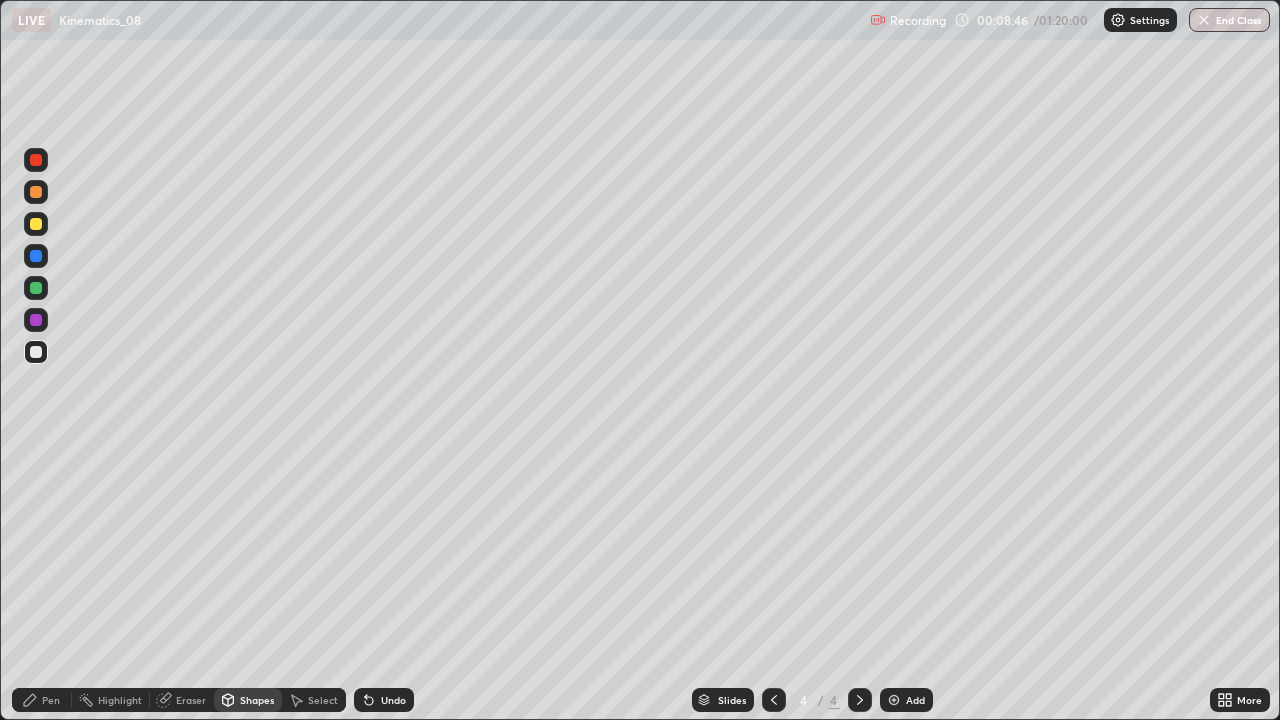 click on "Undo" at bounding box center (384, 700) 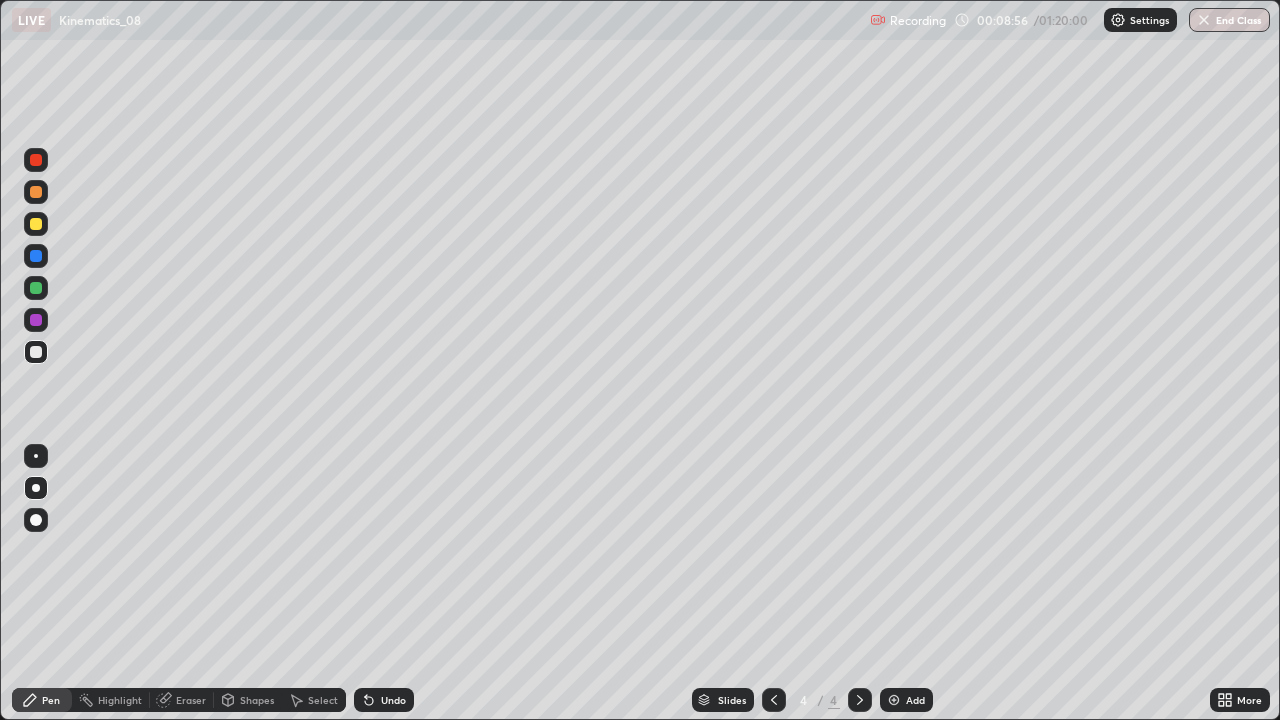 click at bounding box center (36, 160) 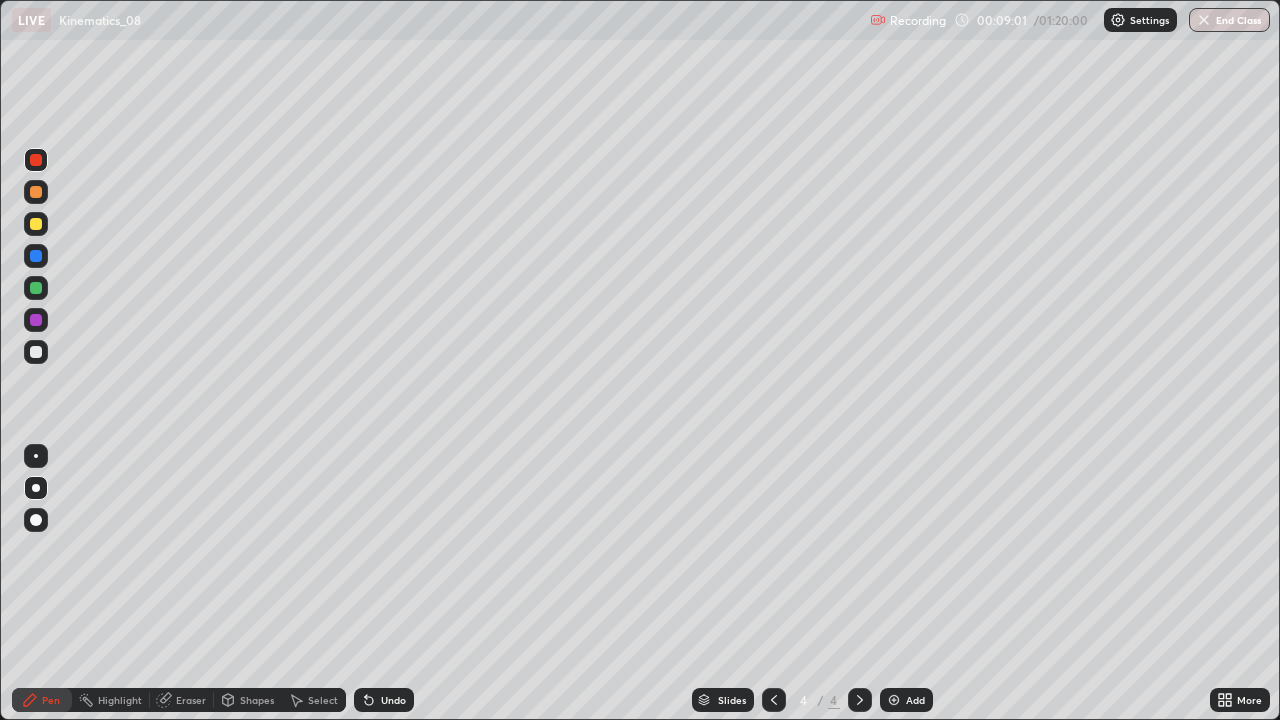 click at bounding box center (36, 352) 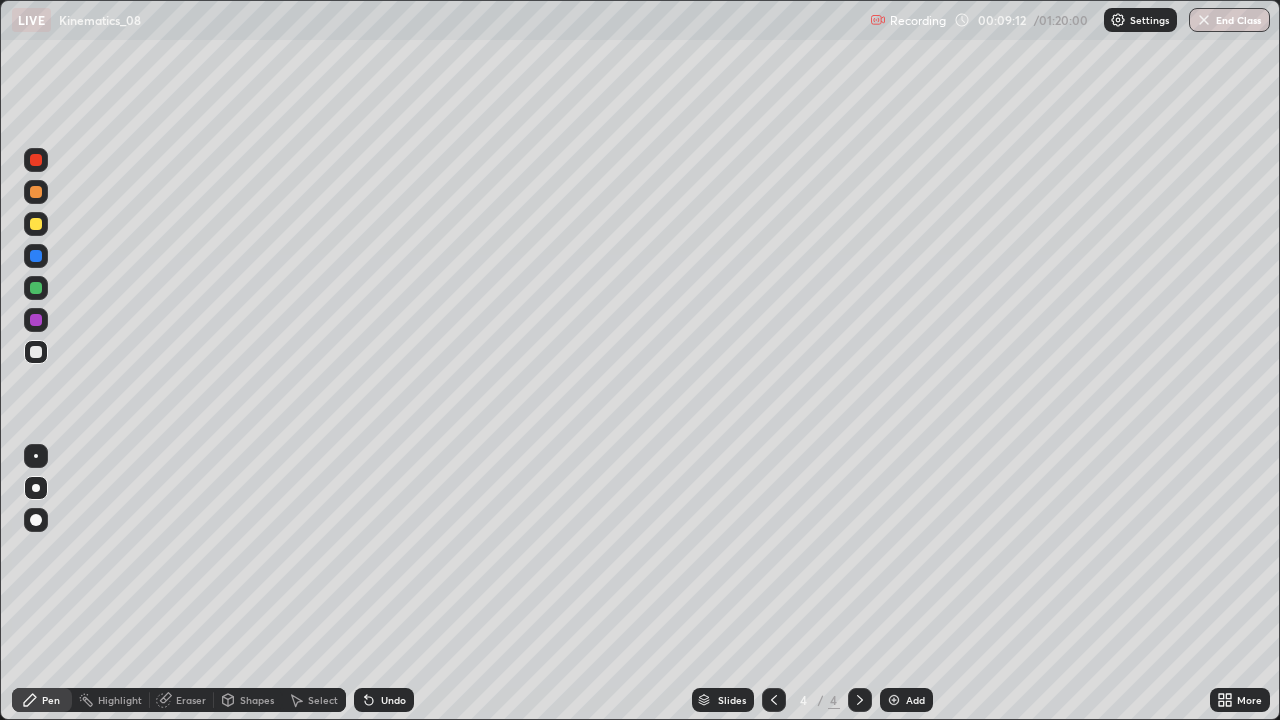 click at bounding box center (36, 352) 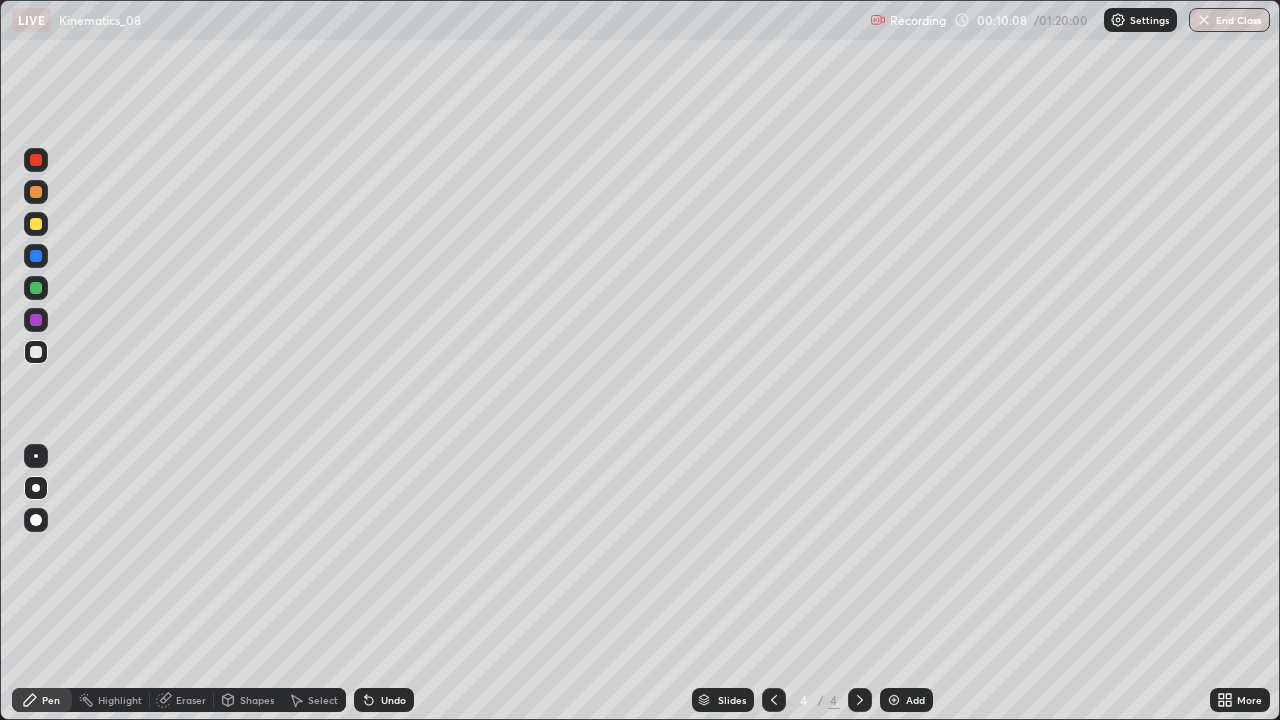 click at bounding box center [36, 224] 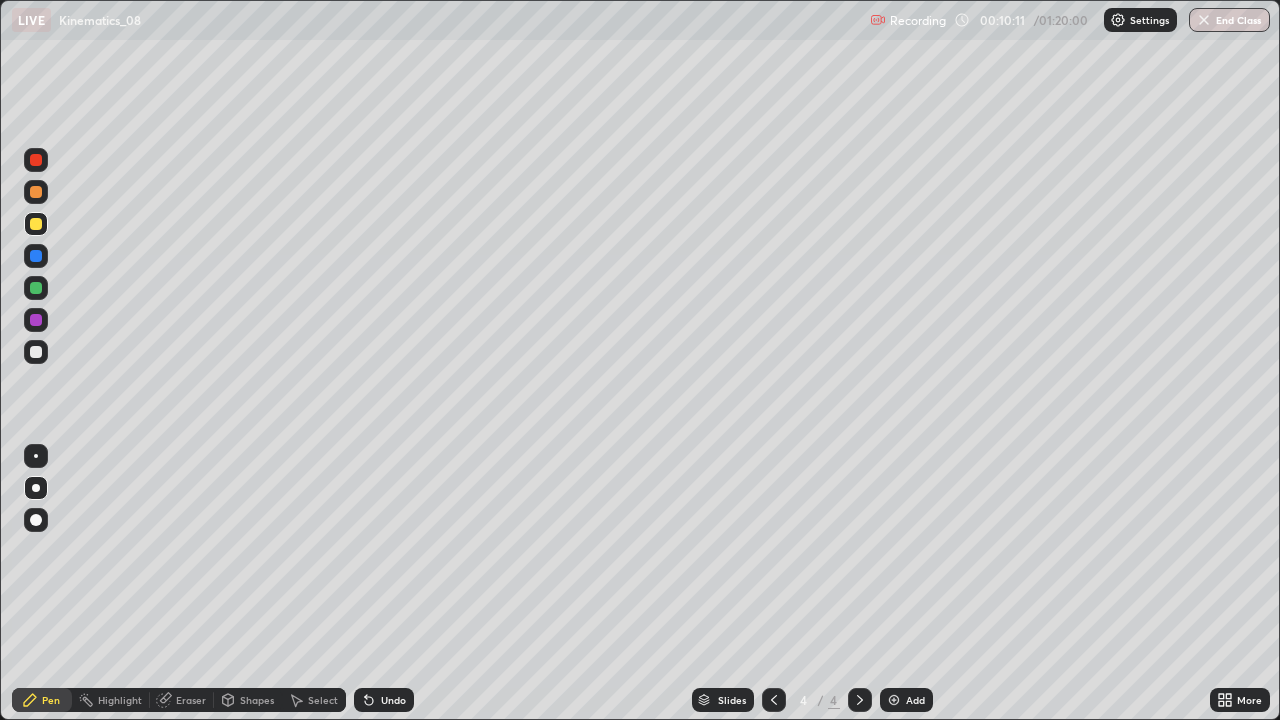click 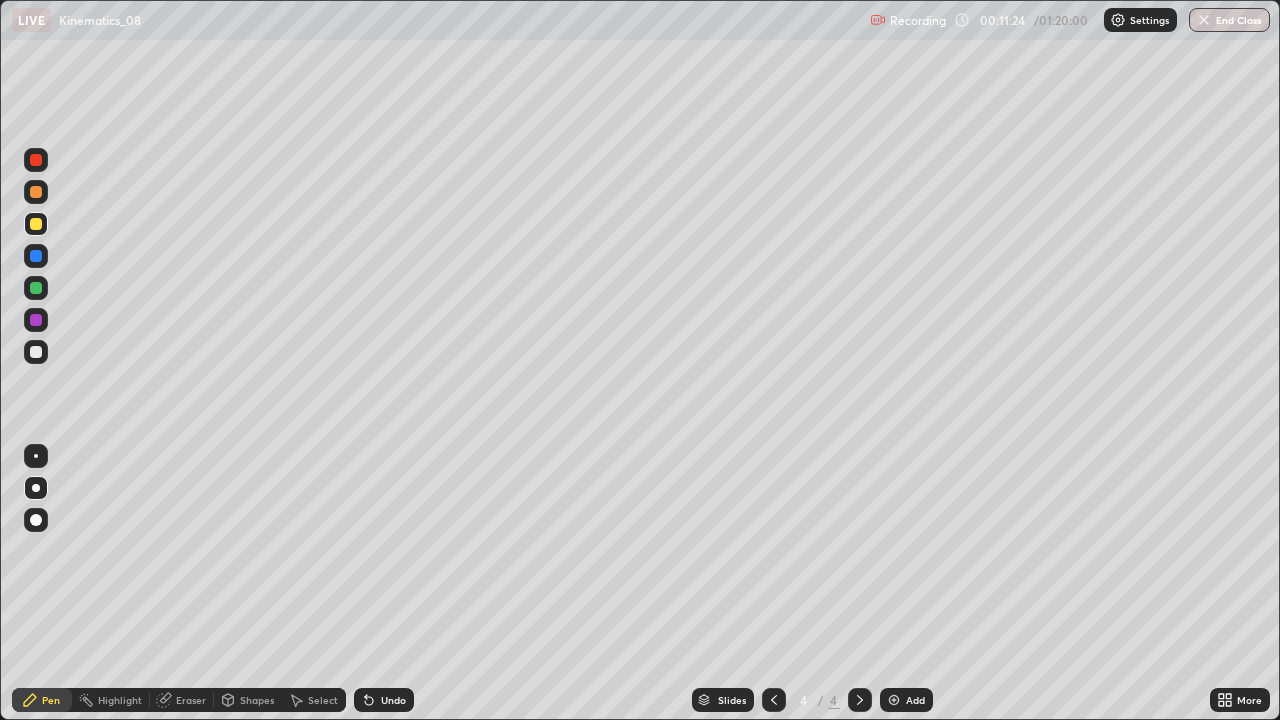 click at bounding box center (36, 352) 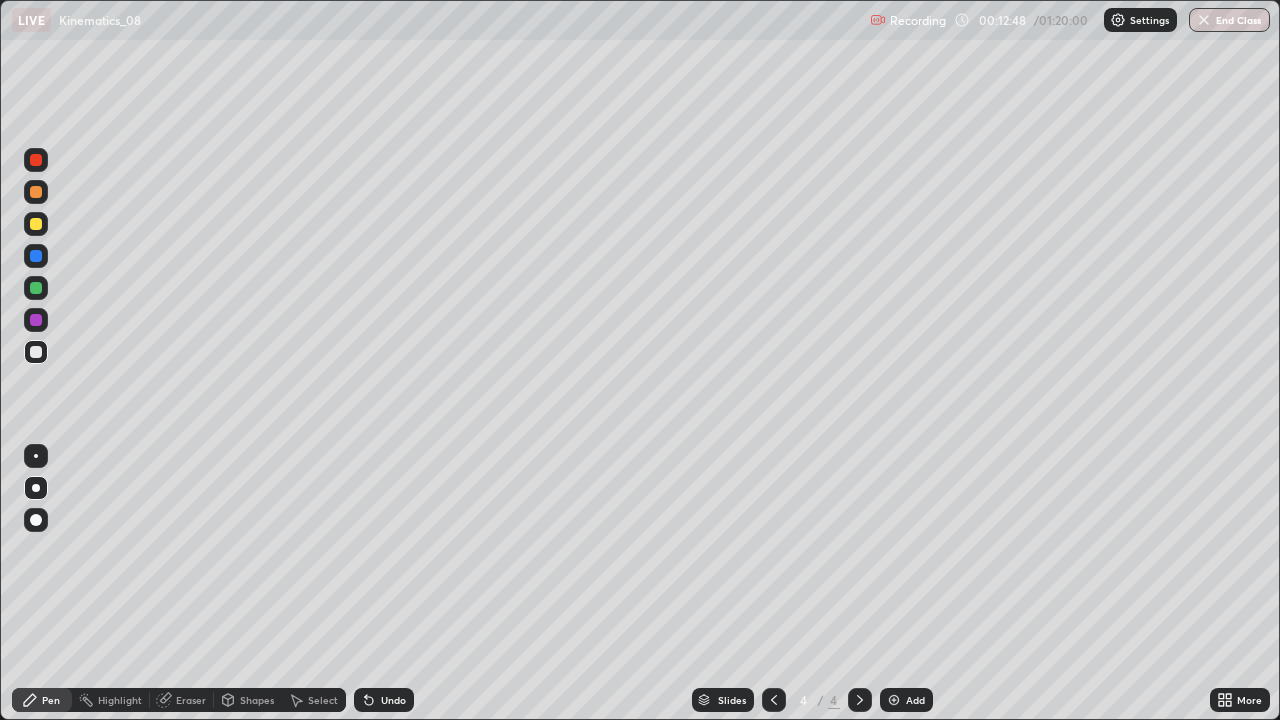 click at bounding box center (894, 700) 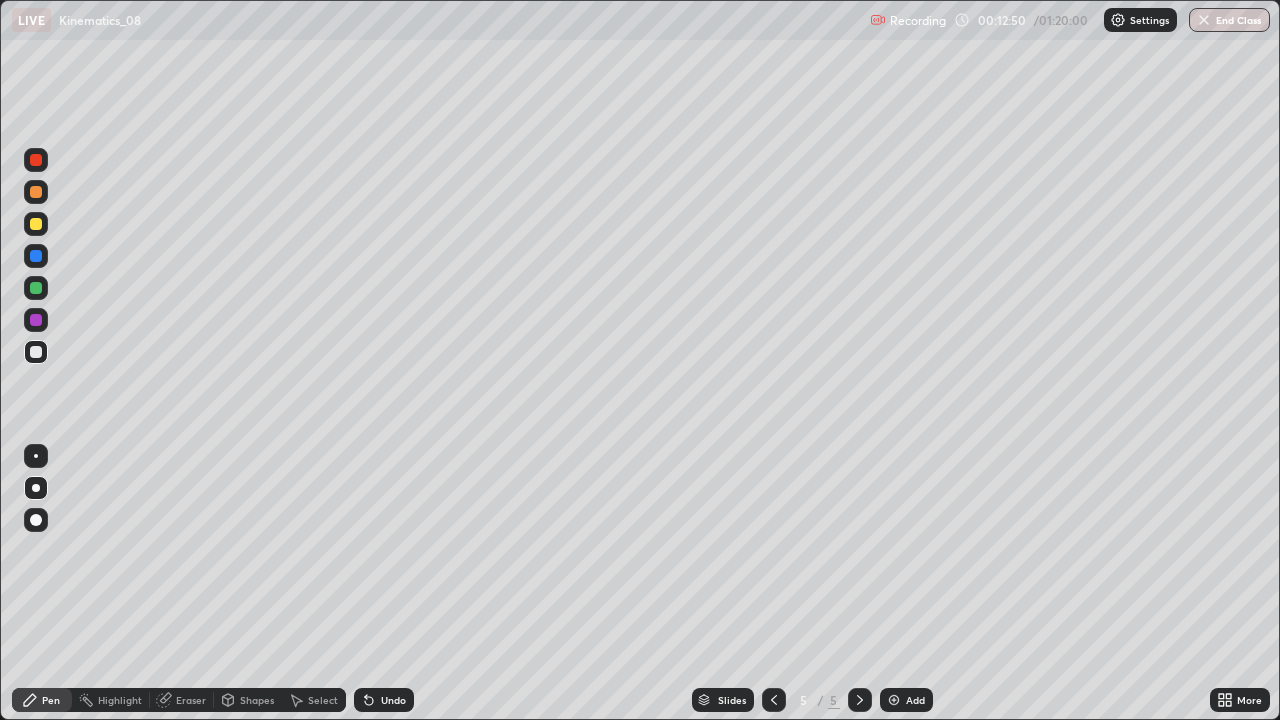 click on "Shapes" at bounding box center (257, 700) 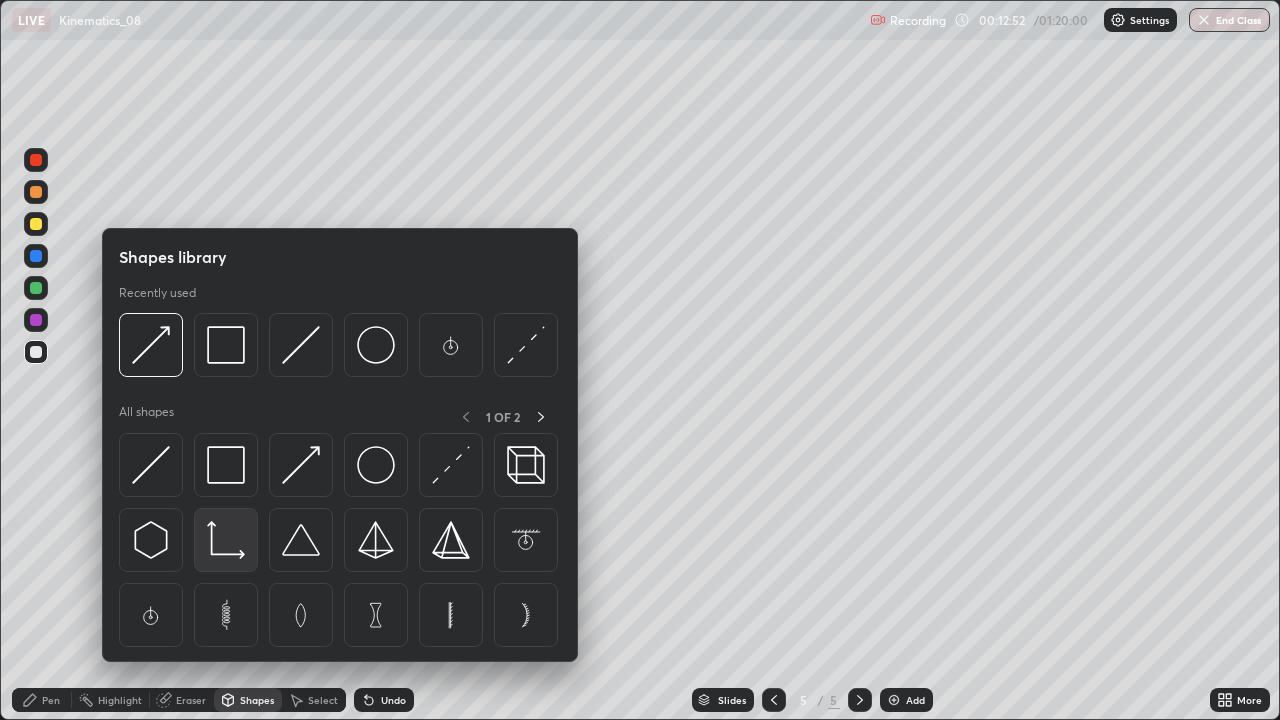 click at bounding box center (226, 540) 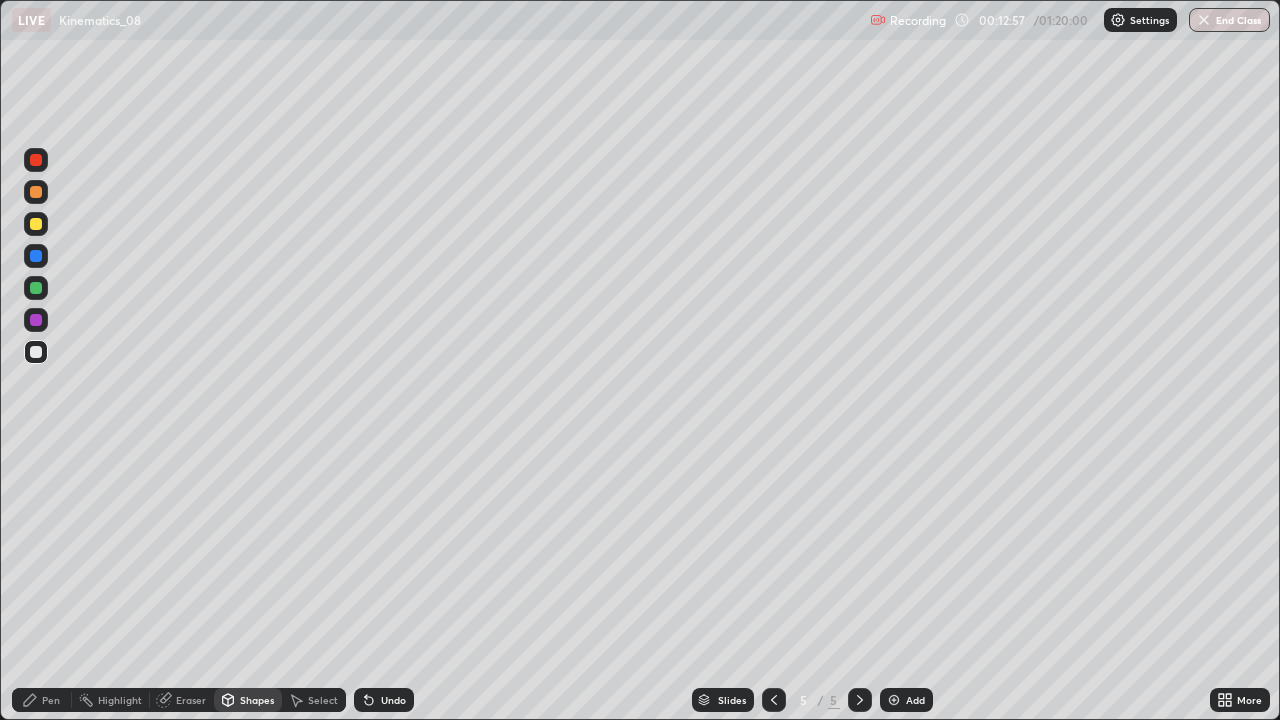 click on "Undo" at bounding box center (393, 700) 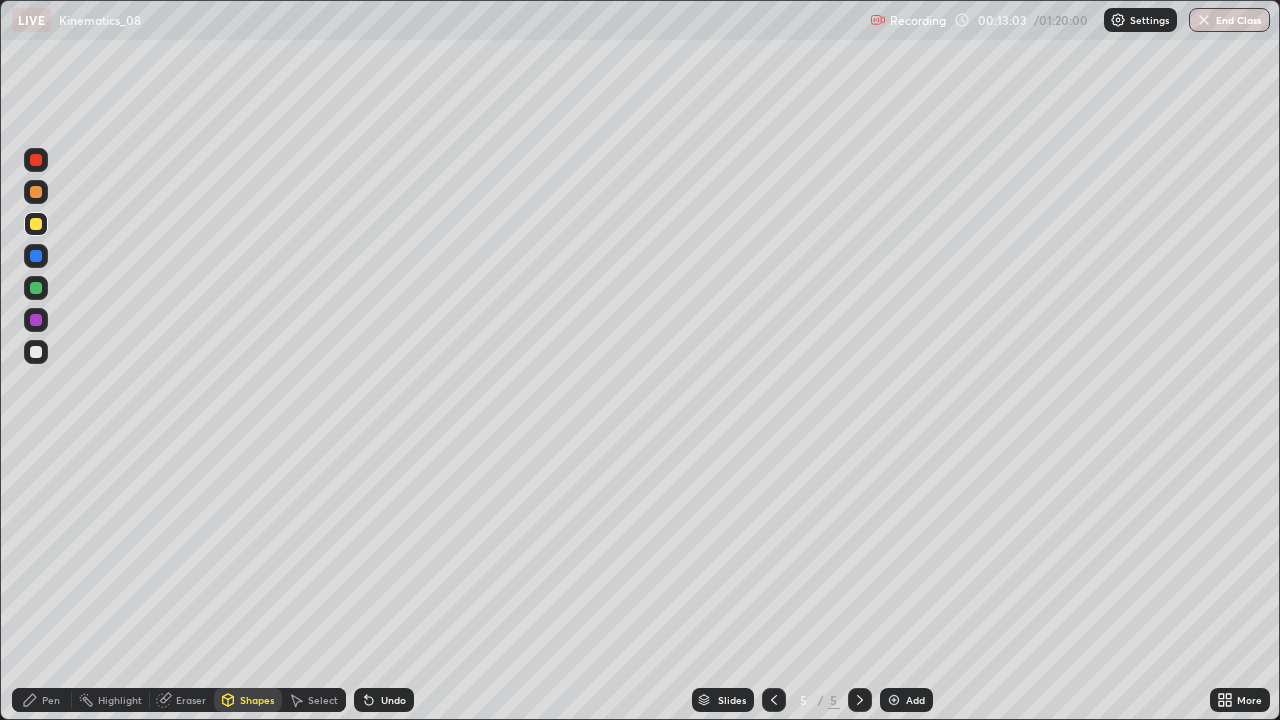 click on "Select" at bounding box center (323, 700) 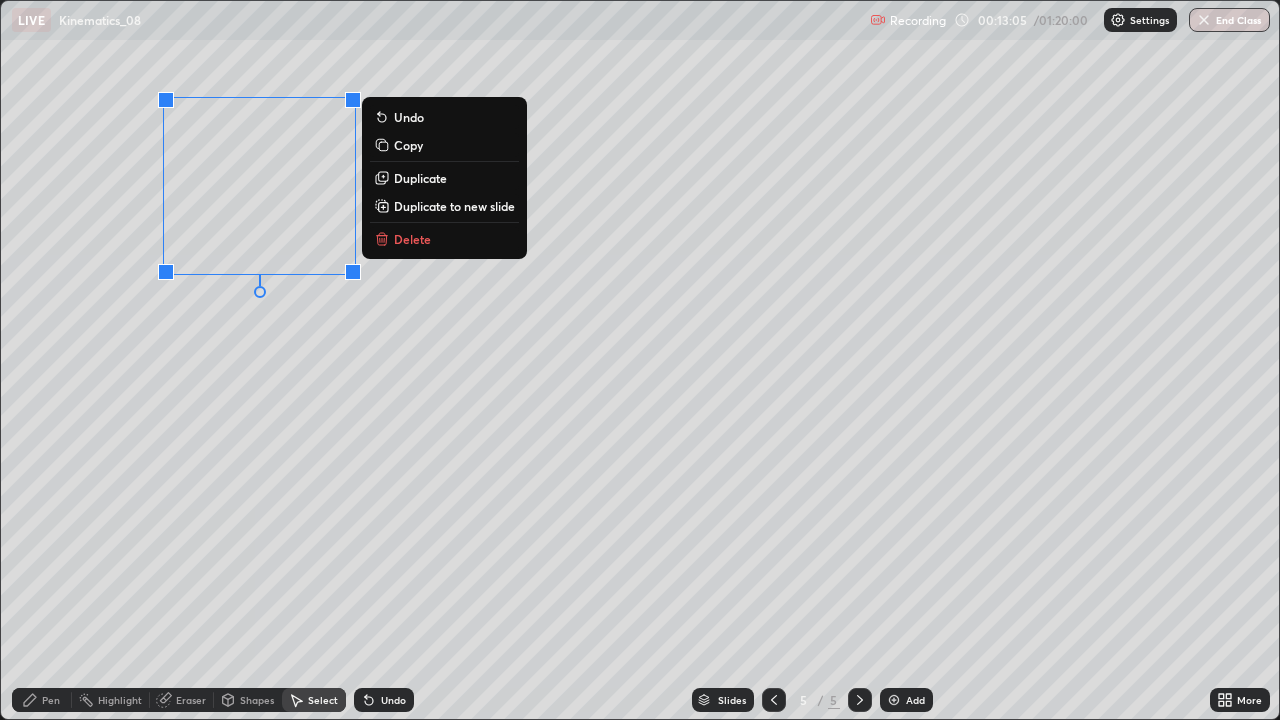 click on "Duplicate" at bounding box center (420, 178) 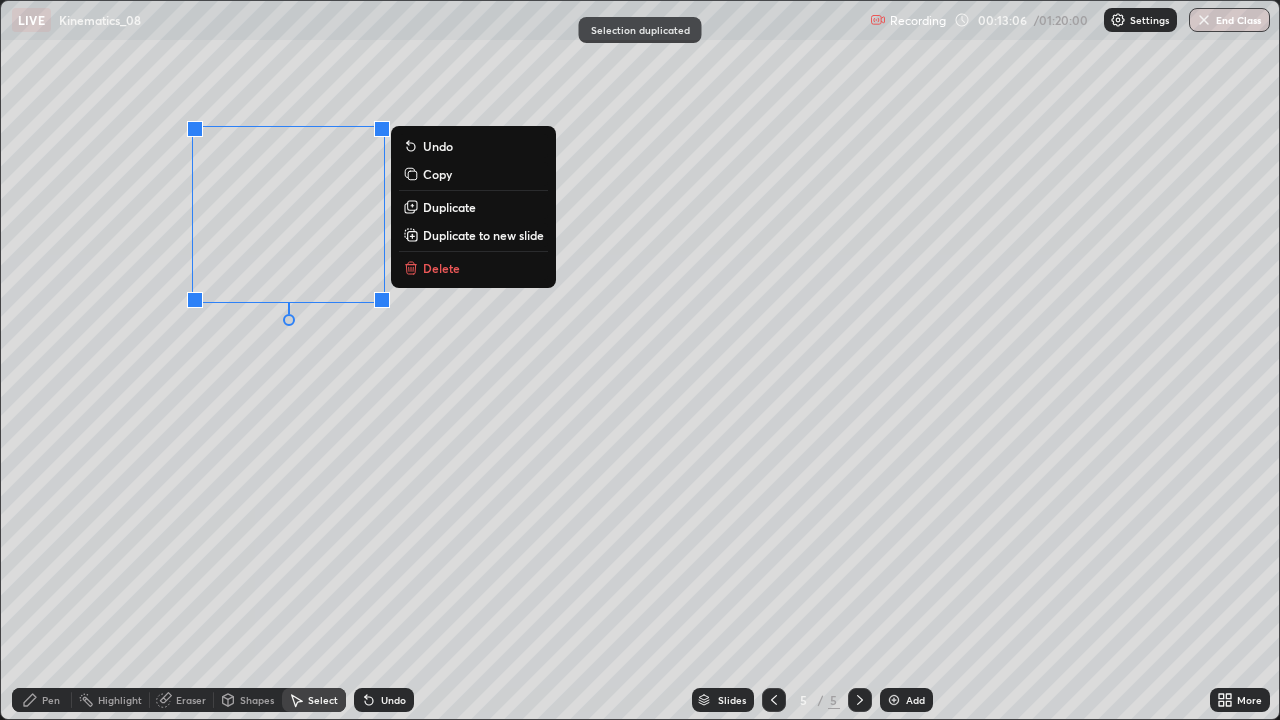 click on "0 ° Undo Copy Duplicate Duplicate to new slide Delete" at bounding box center [640, 360] 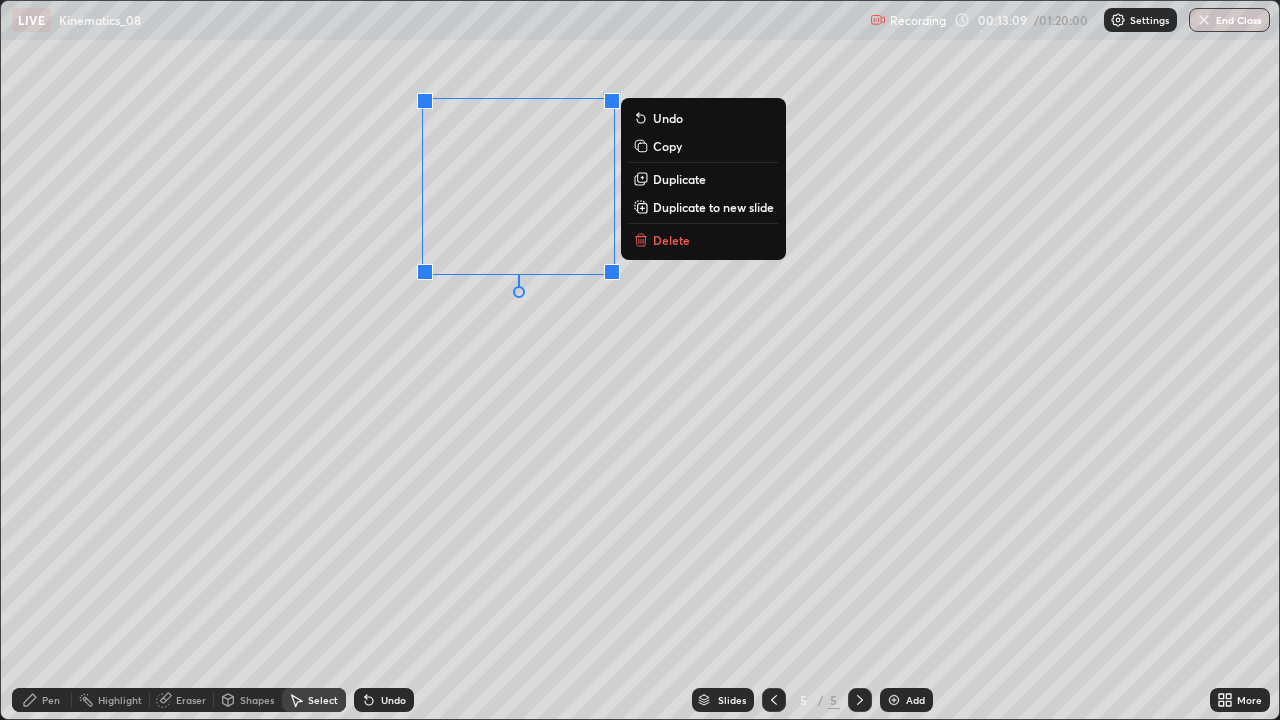 click on "Duplicate" at bounding box center [679, 179] 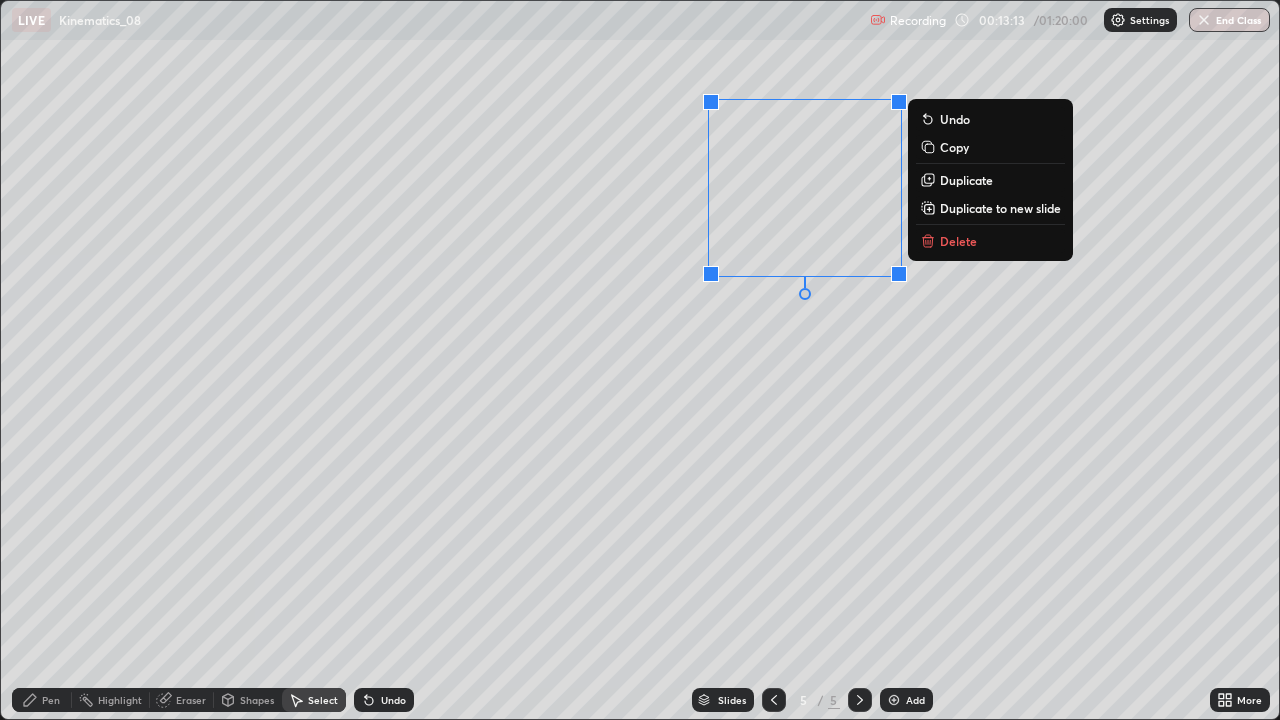 click on "Duplicate" at bounding box center (990, 180) 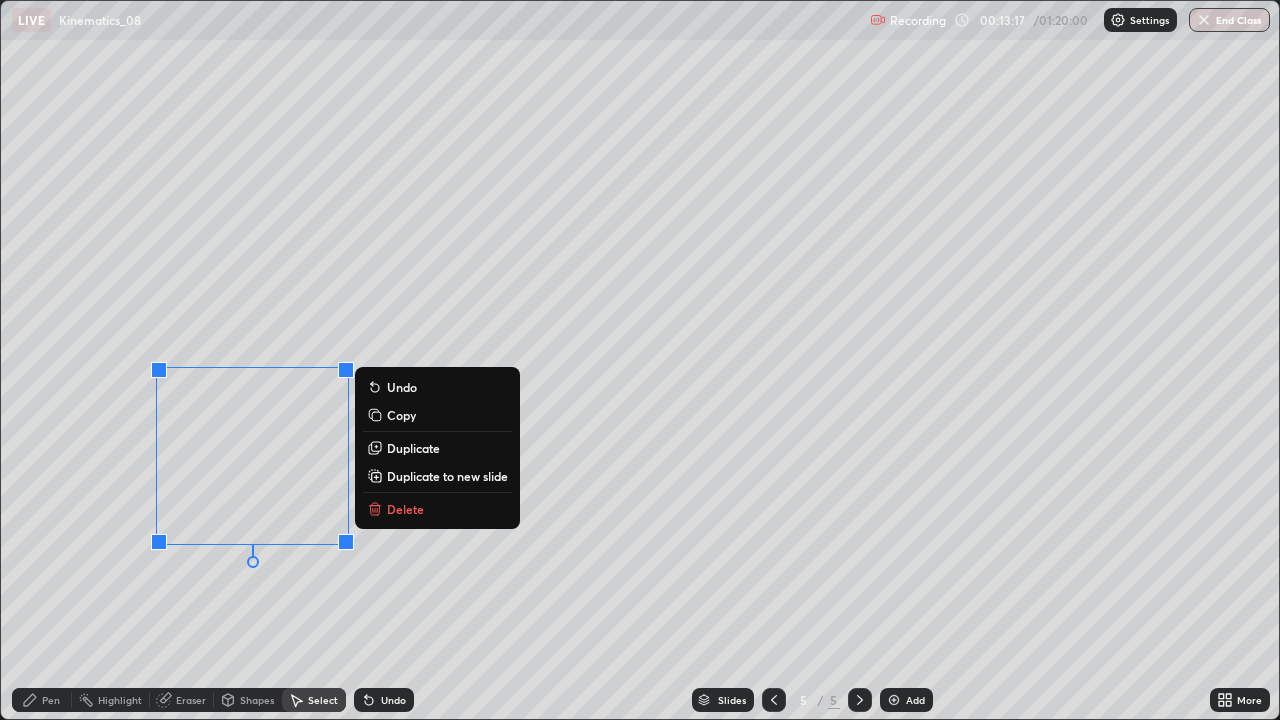 click on "Duplicate" at bounding box center [413, 448] 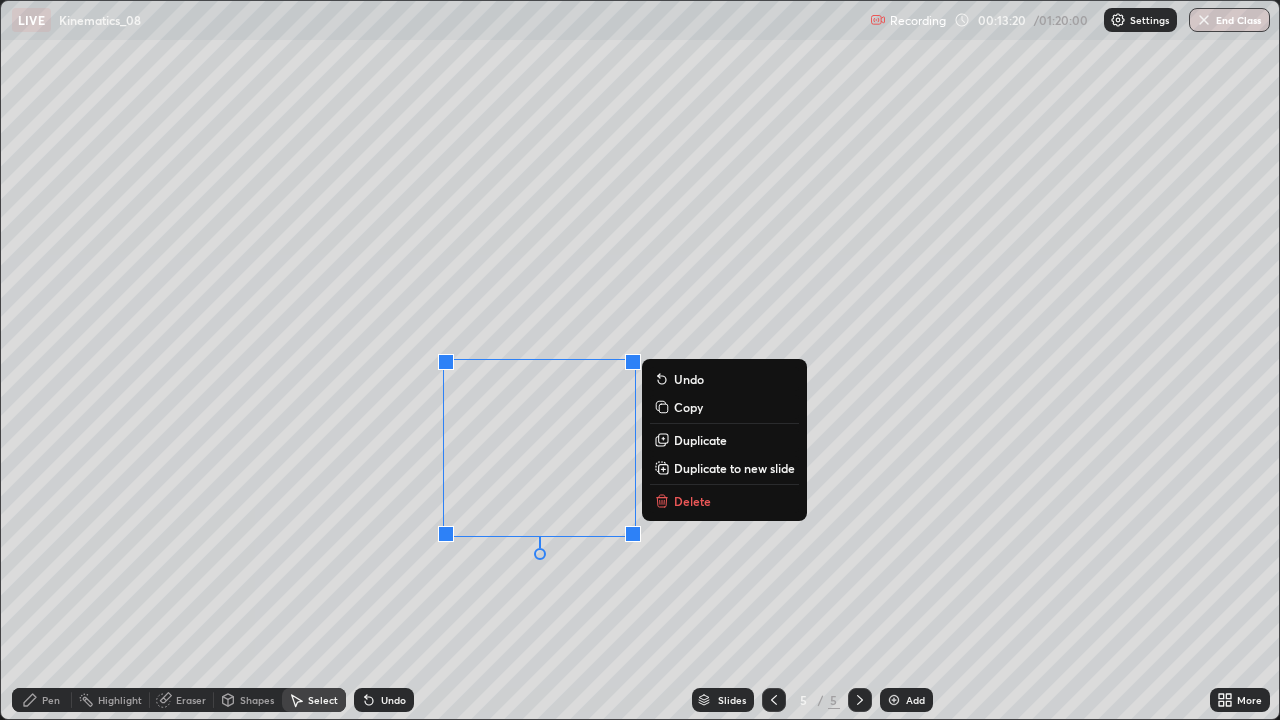 click on "Duplicate" at bounding box center [700, 440] 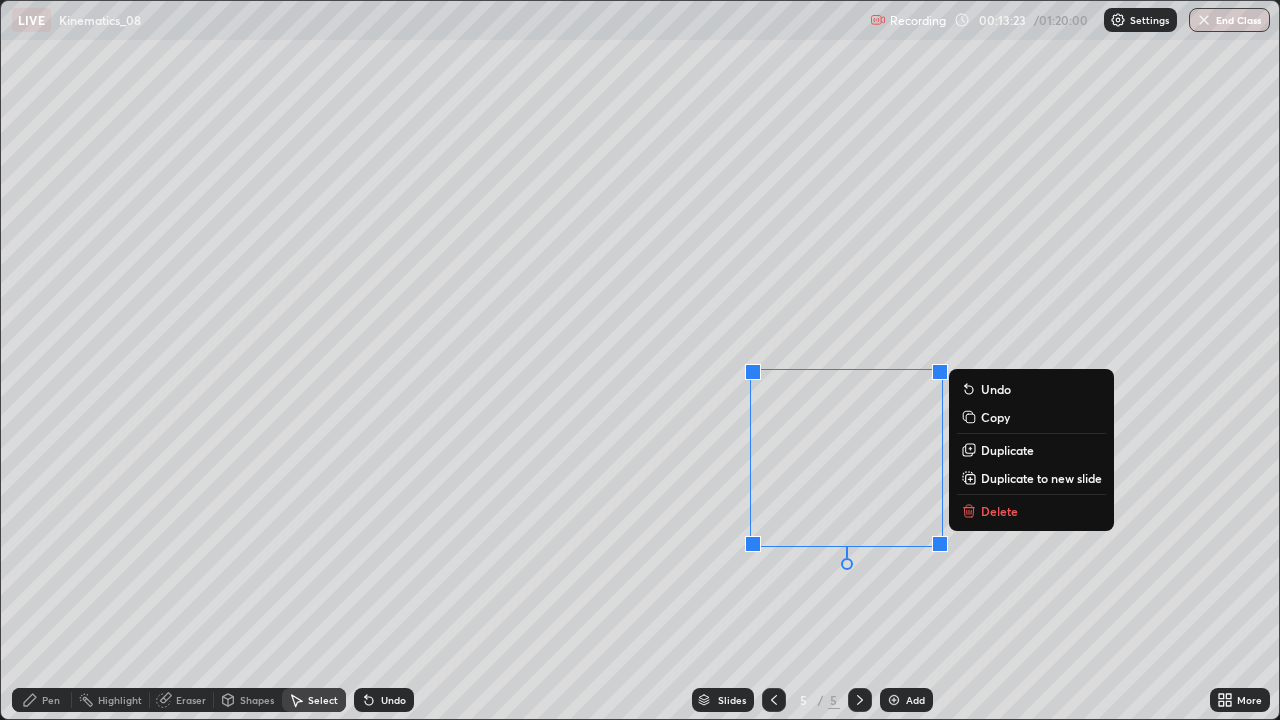 click 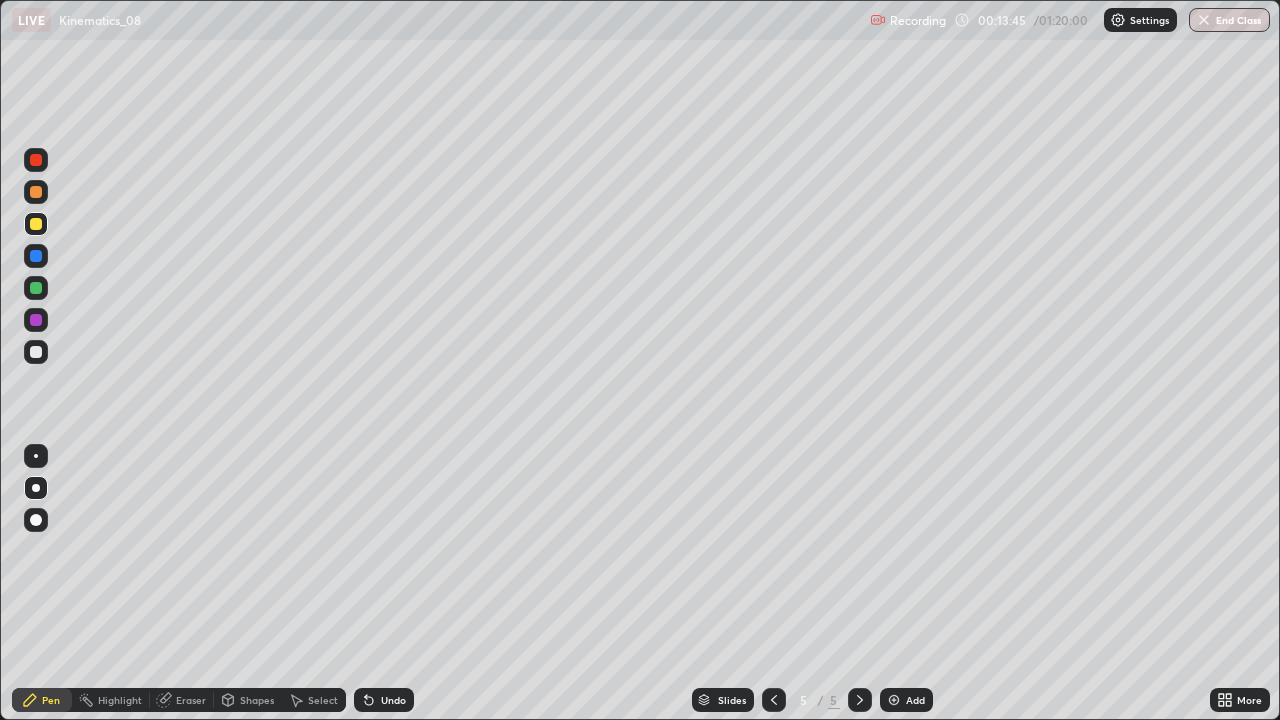 click at bounding box center (36, 352) 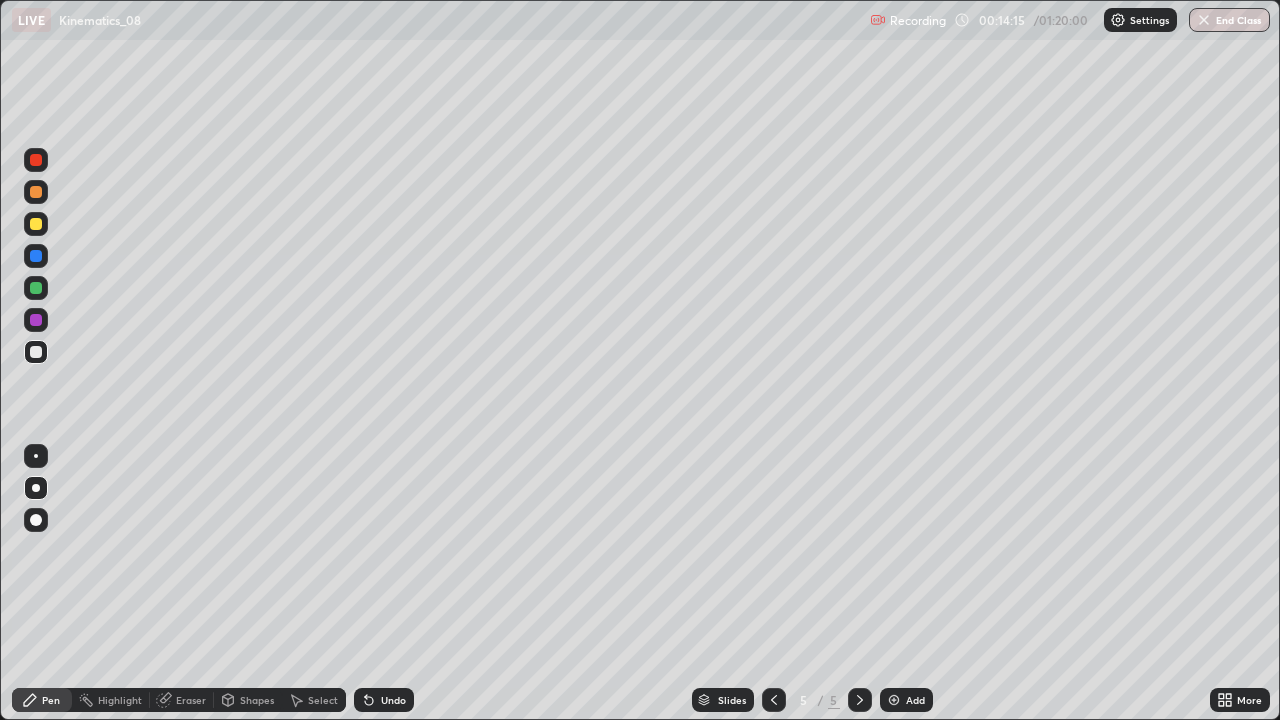 click 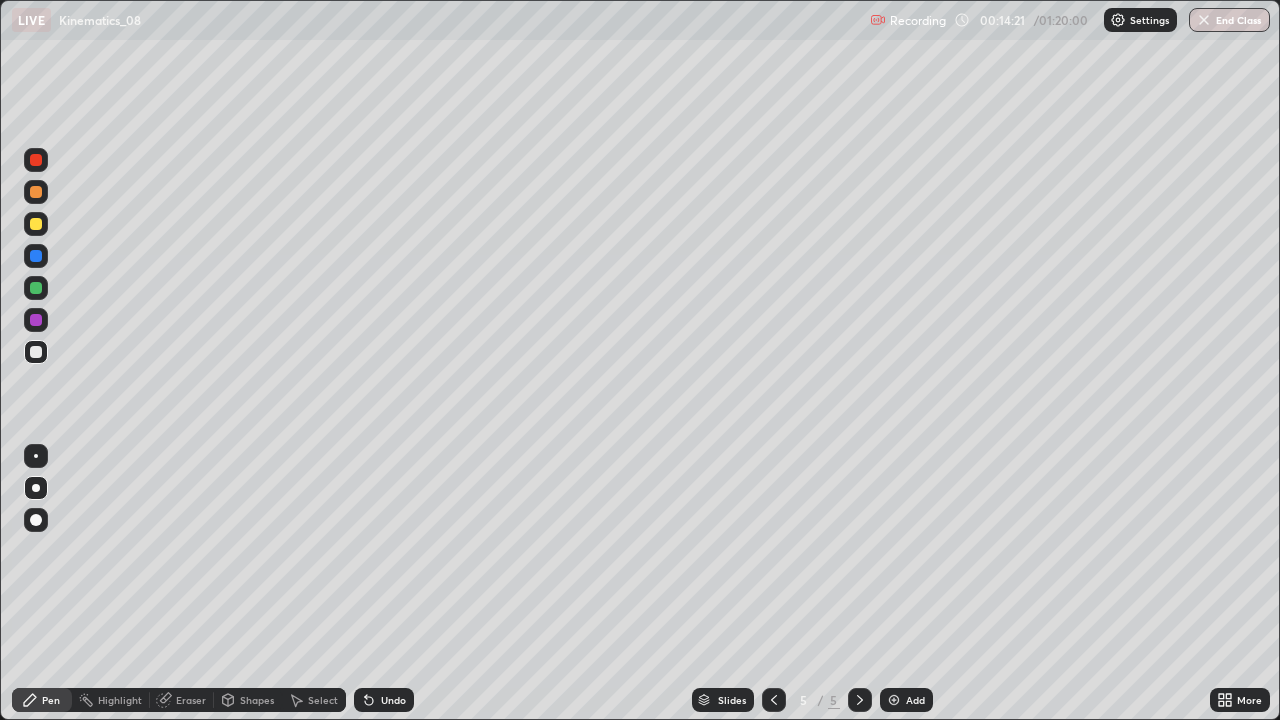 click 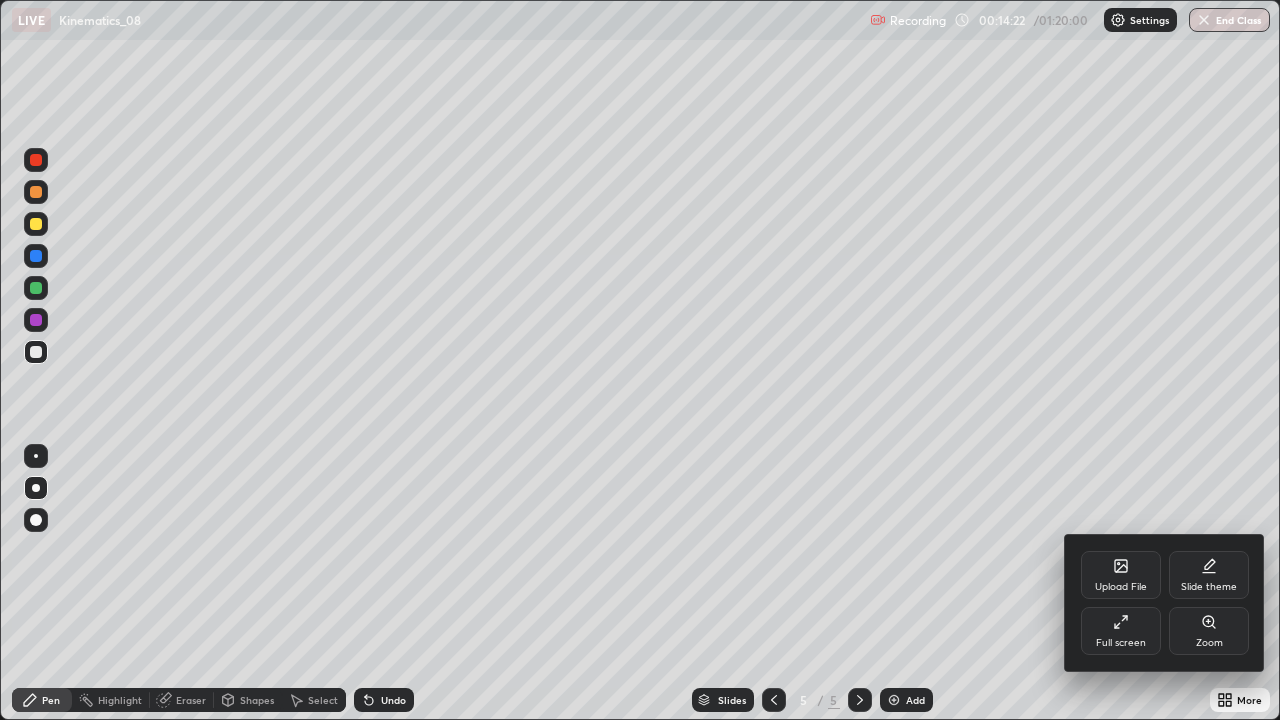 click on "Full screen" at bounding box center (1121, 631) 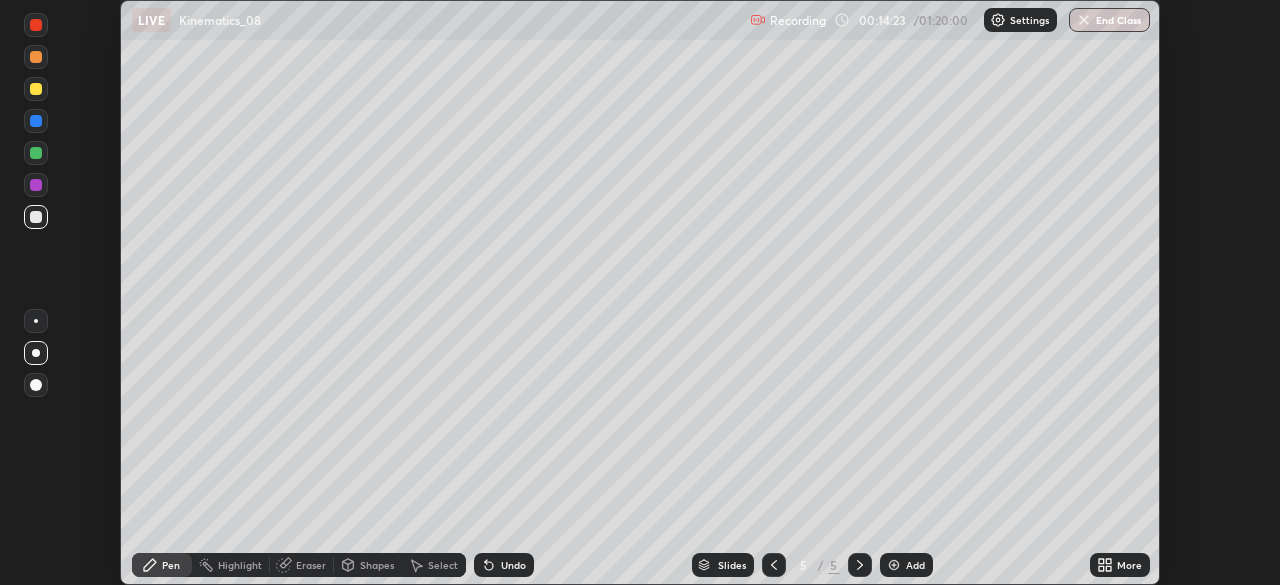 scroll, scrollTop: 585, scrollLeft: 1280, axis: both 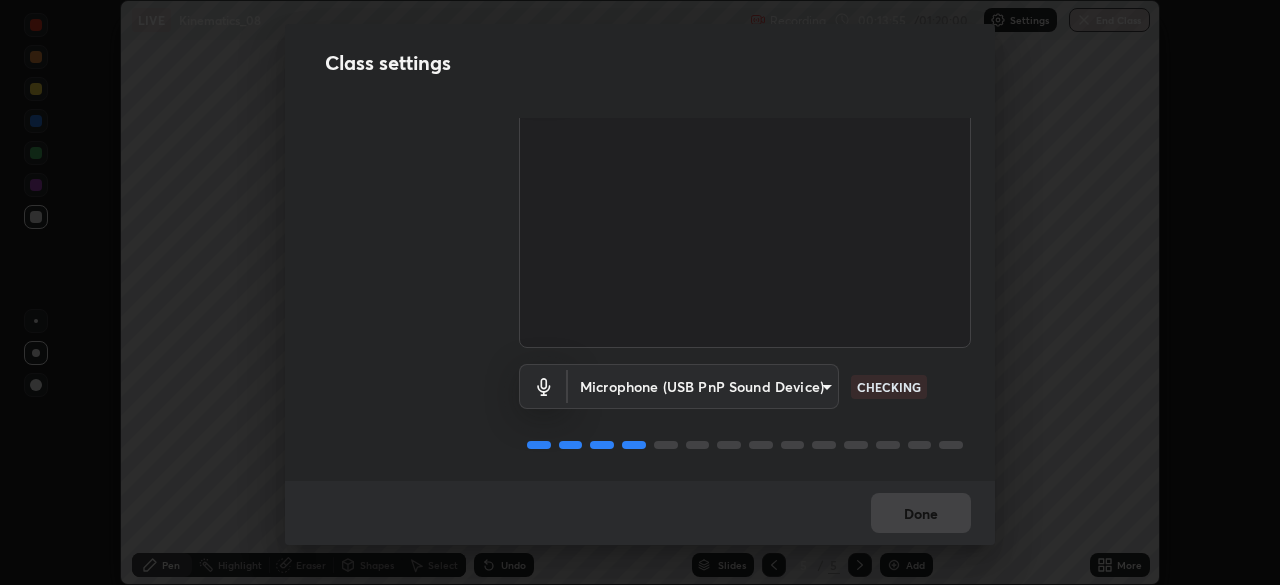 click on "Erase all LIVE Kinematics_08 Recording 00:13:55 /  01:20:00 Settings End Class Setting up your live class Kinematics_08 • L69 of Physics Shubham Pandey Pen Highlight Eraser Shapes Select Undo Slides 5 / 5 Add More No doubts shared Encourage your learners to ask a doubt for better clarity Report an issue Reason for reporting Buffering Chat not working Audio - Video sync issue Educator video quality low ​ Attach an image Report Class settings Audio & Video OBS Virtual Camera d64d47ec9df49bf16df3be139c80778ada659e70263b5e9972ae33db9fa5459d CHECKING Microphone (USB PnP Sound Device) 51a22c1431b769a8bb8d408626adf62a2672edeebd2159a8188921bb0d946e59 CHECKING Done" at bounding box center [640, 292] 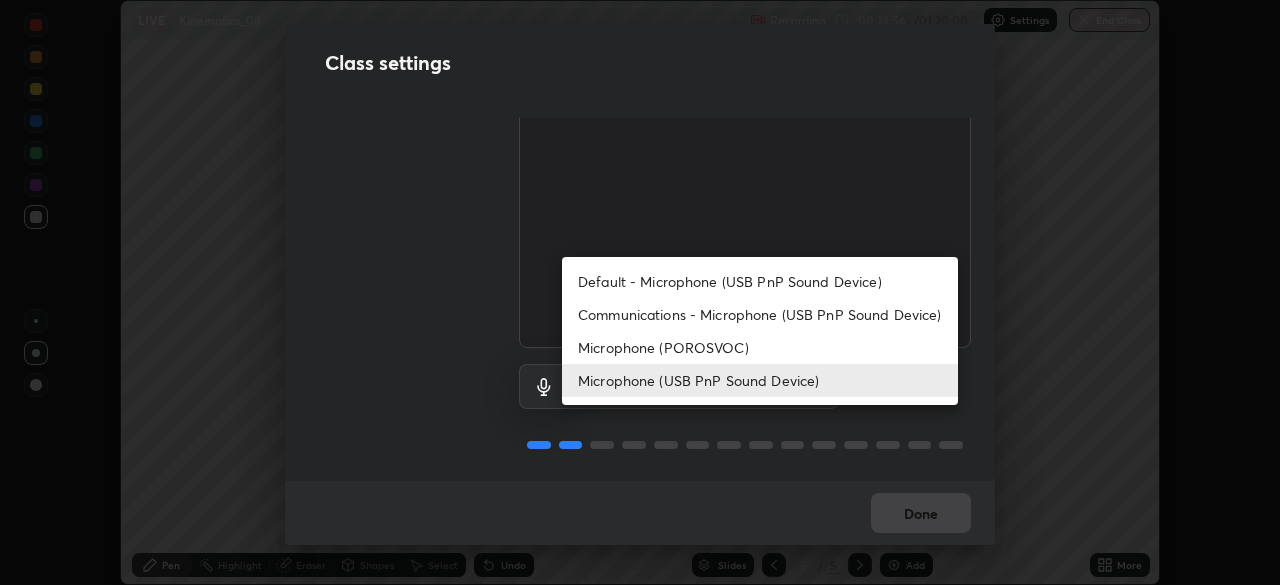 click on "Default - Microphone (USB PnP Sound Device)" at bounding box center [760, 281] 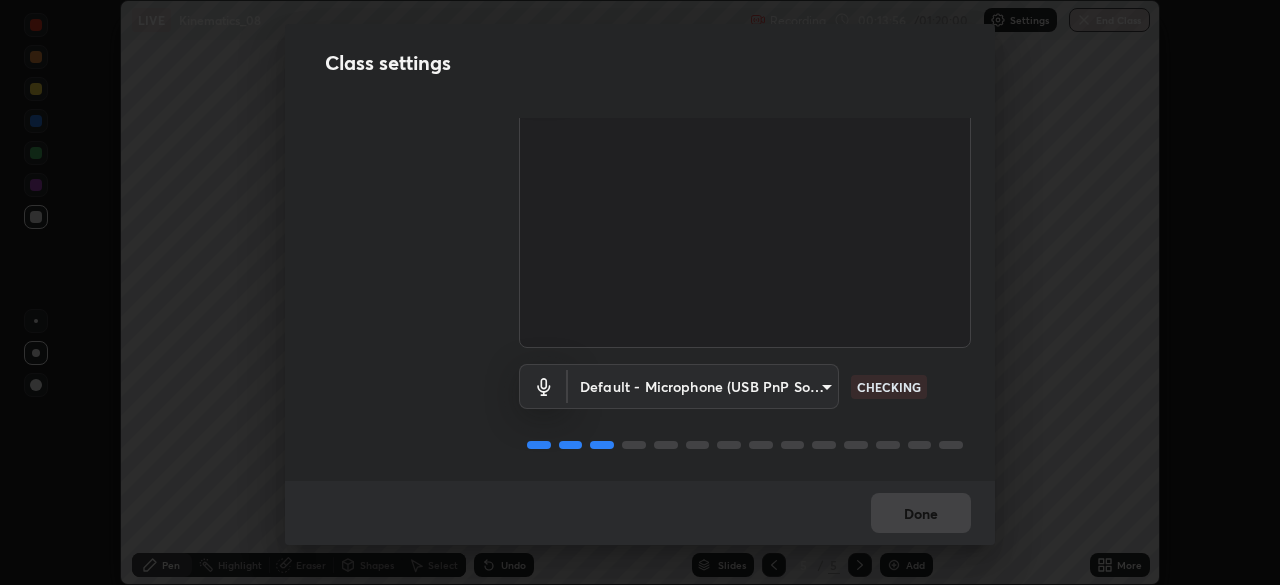 type on "default" 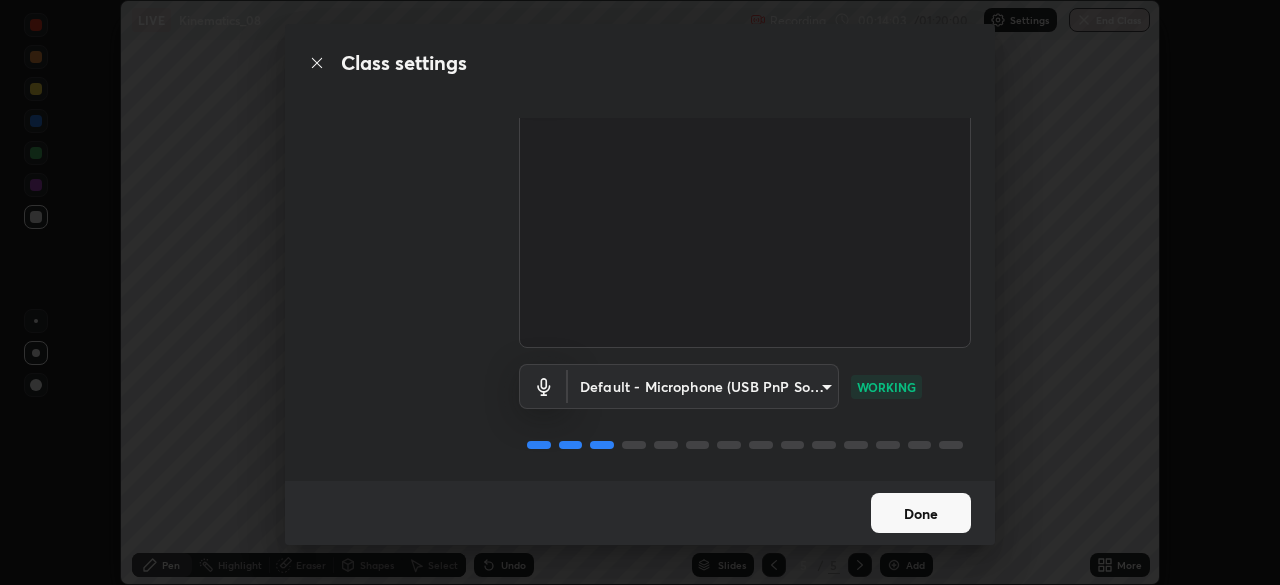 click on "Done" at bounding box center (921, 513) 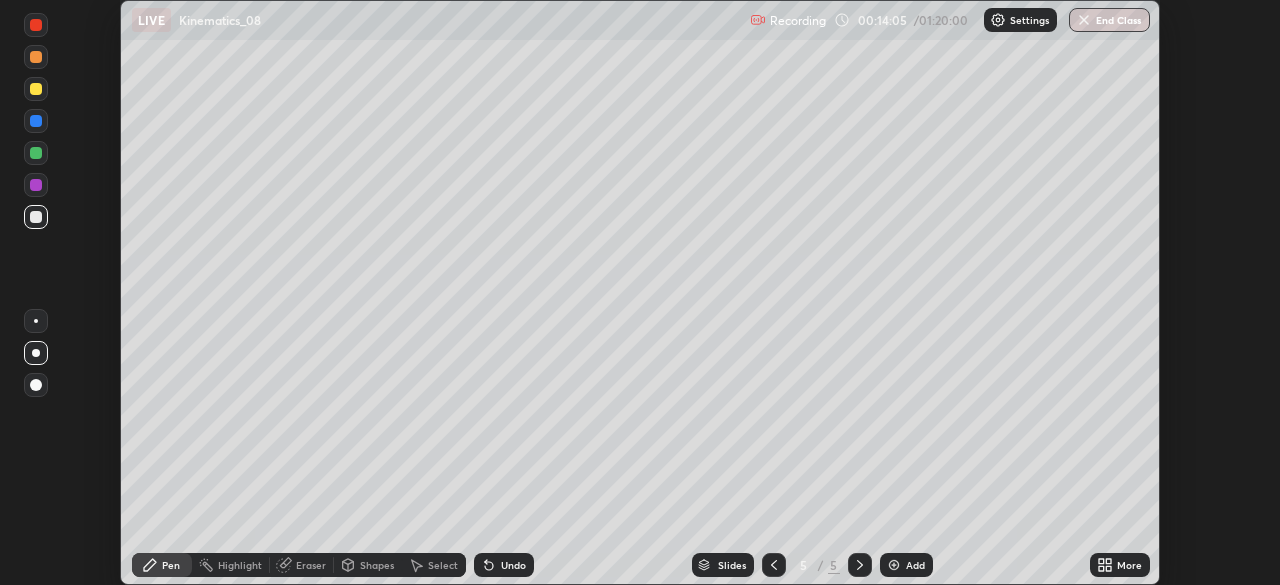 click 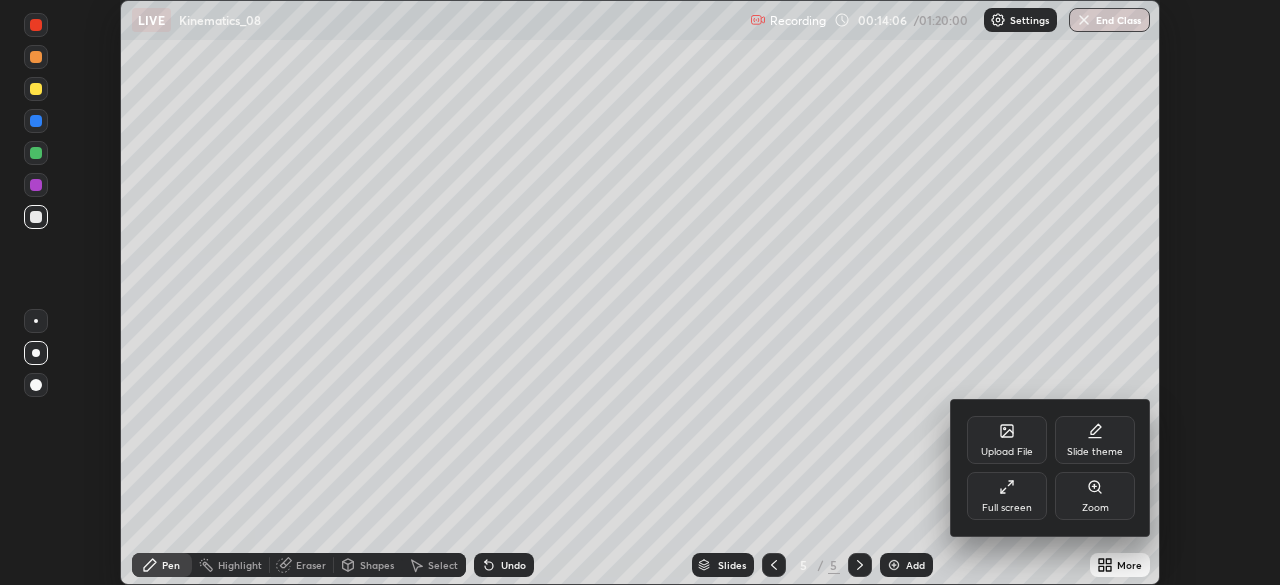 click 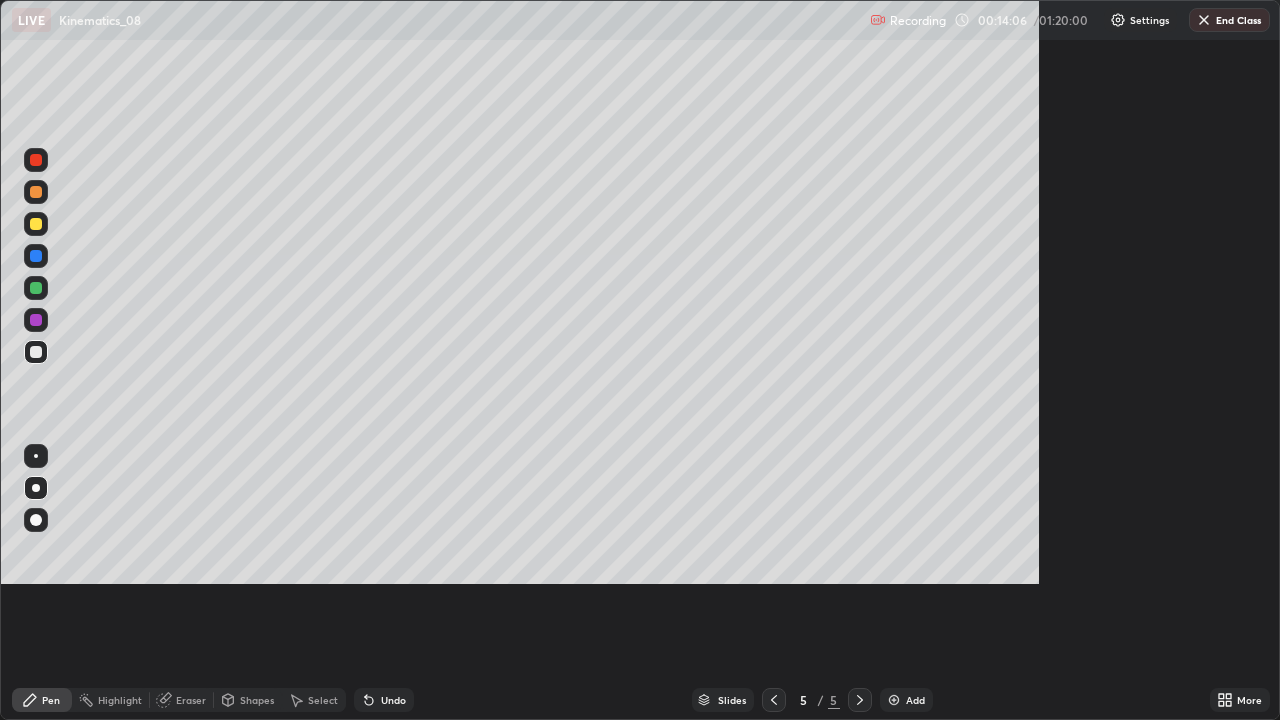 scroll, scrollTop: 99280, scrollLeft: 98720, axis: both 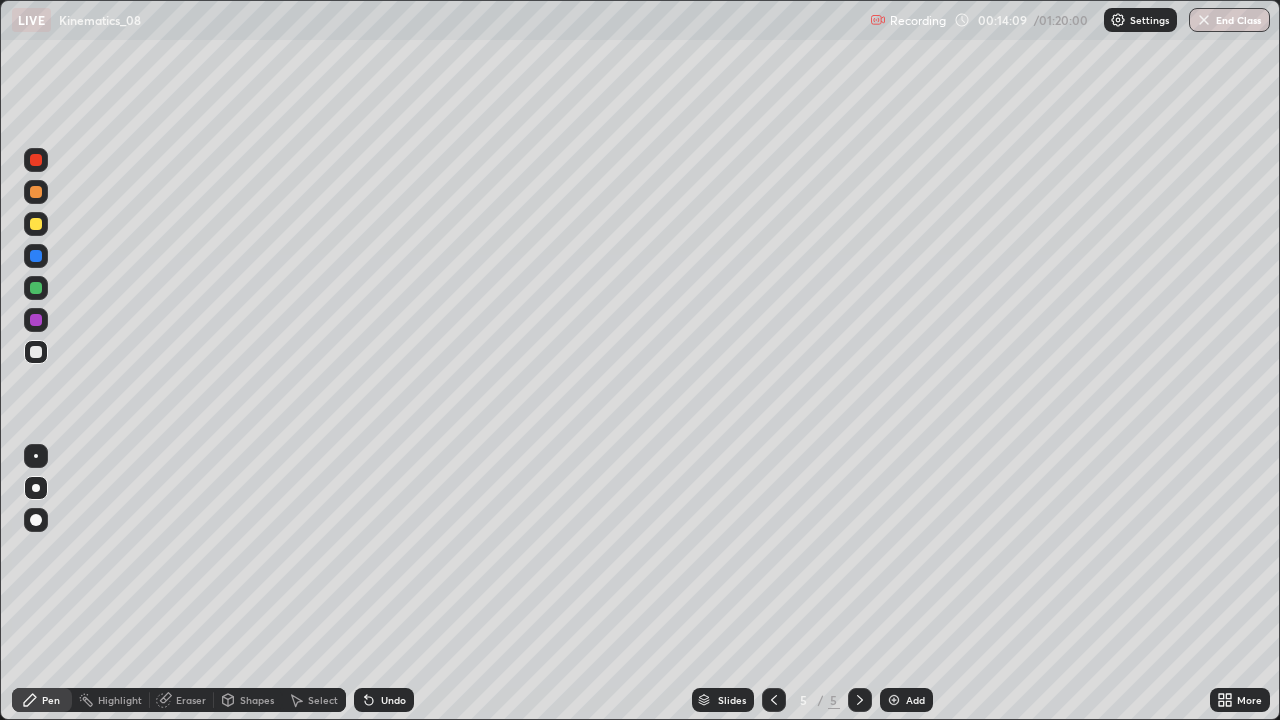 click at bounding box center [36, 160] 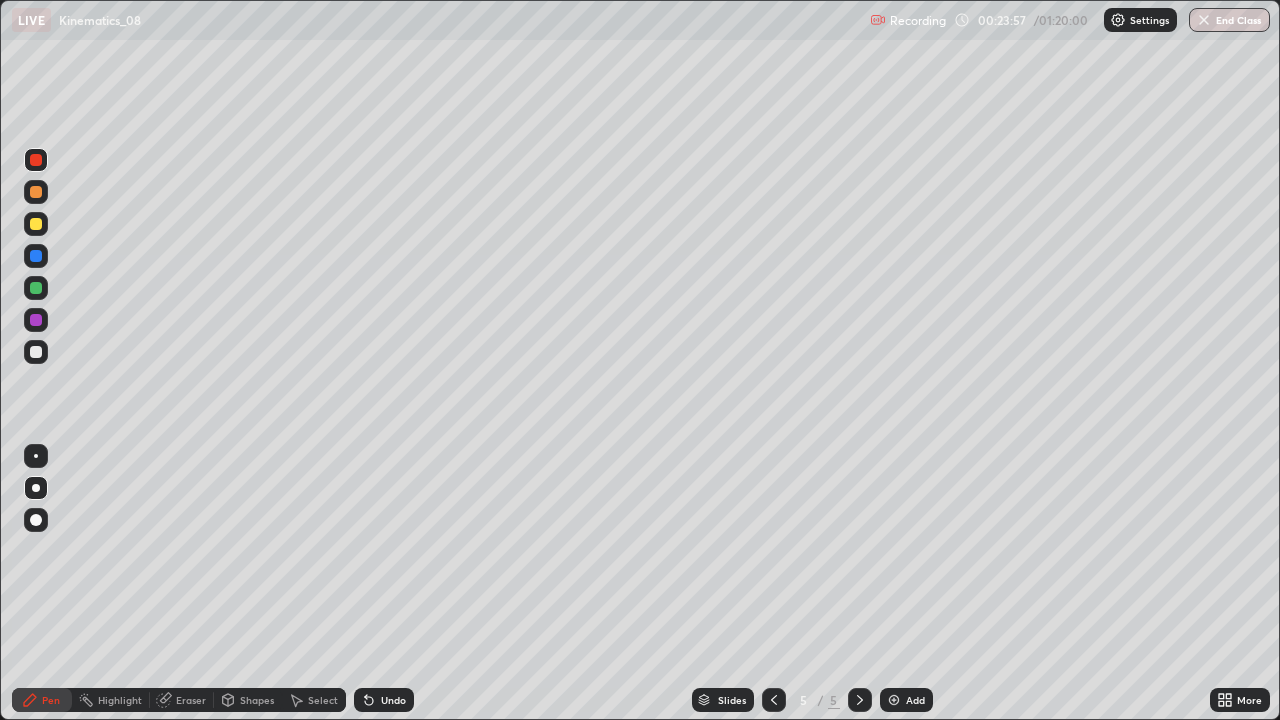 click on "Undo" at bounding box center [384, 700] 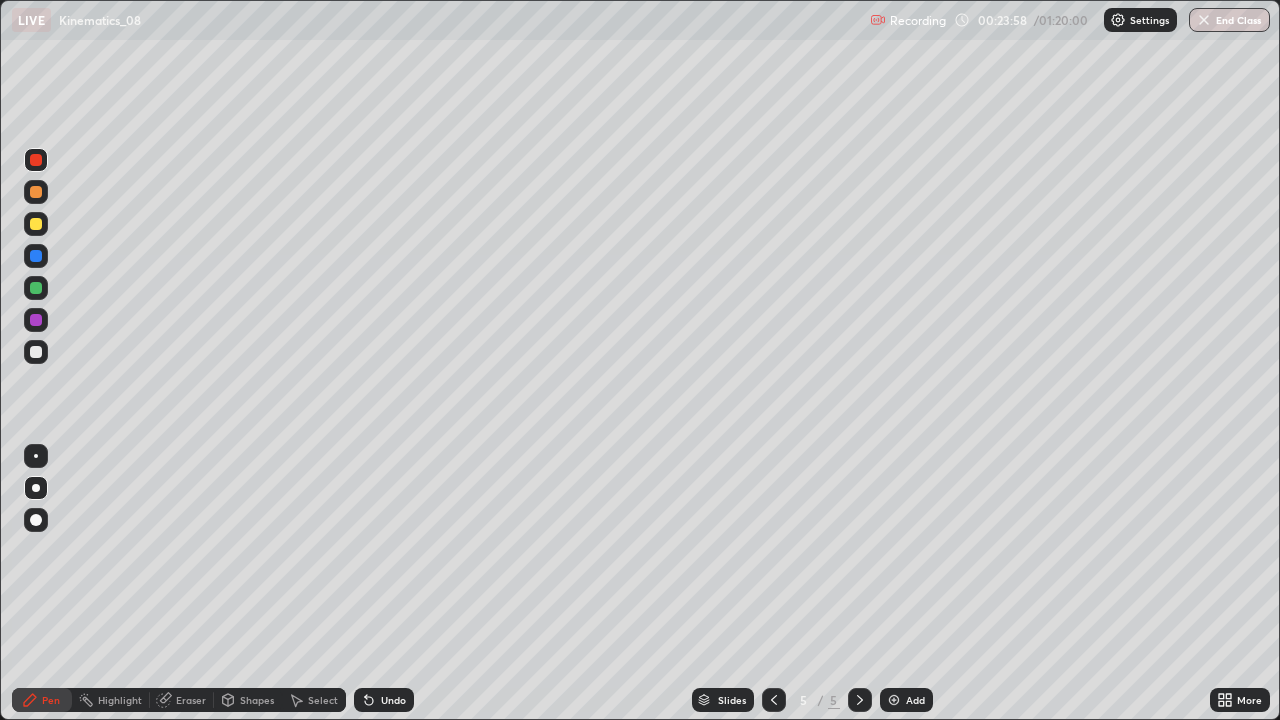 click on "Undo" at bounding box center [384, 700] 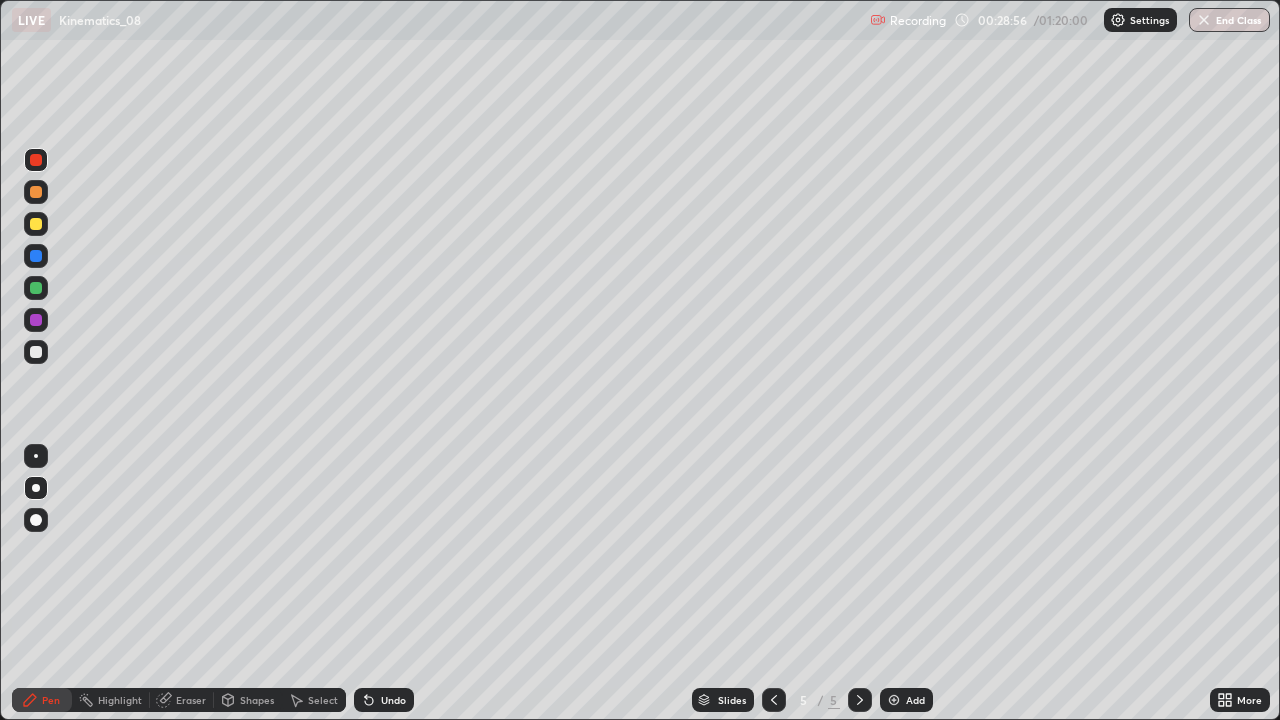 click on "Add" at bounding box center (906, 700) 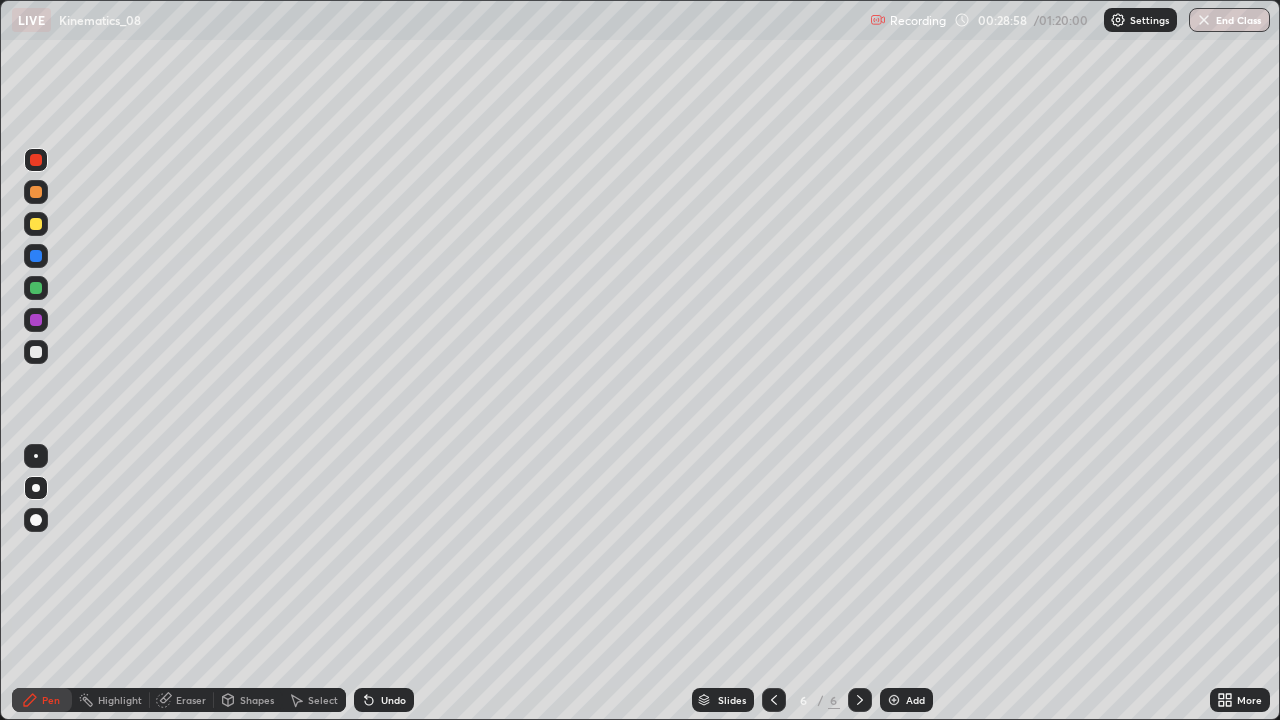 click at bounding box center (36, 224) 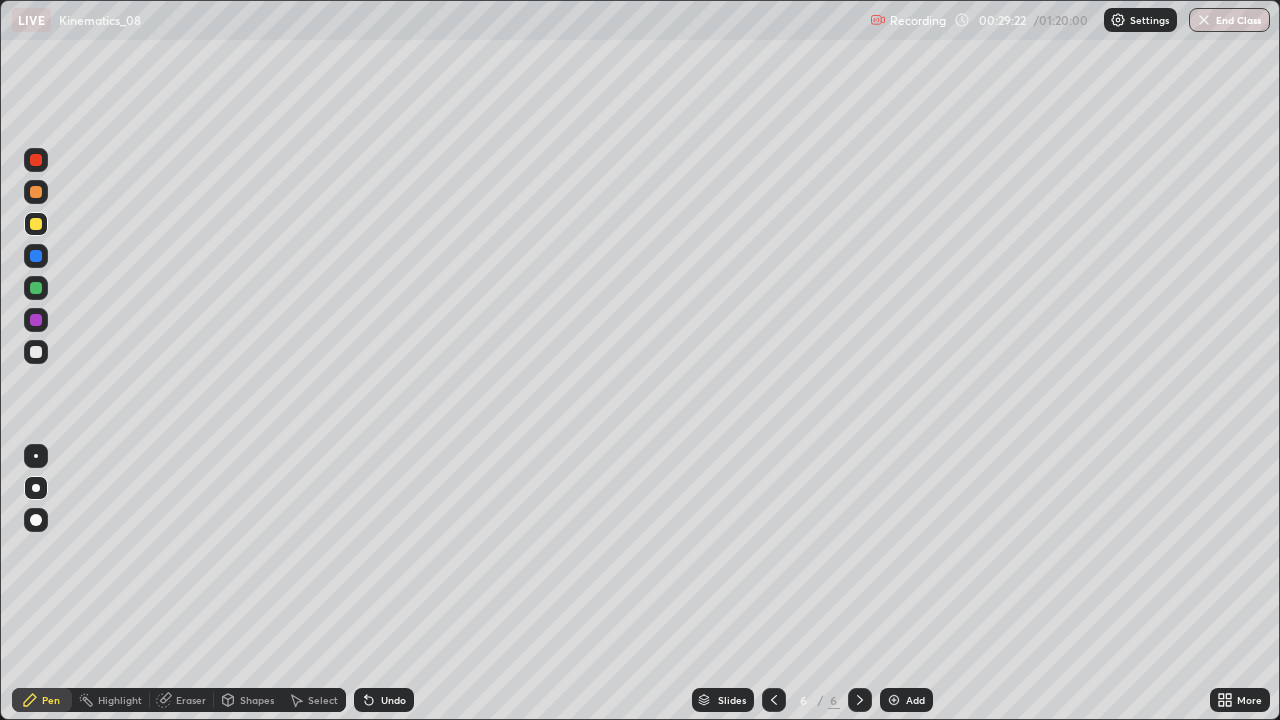click at bounding box center (36, 352) 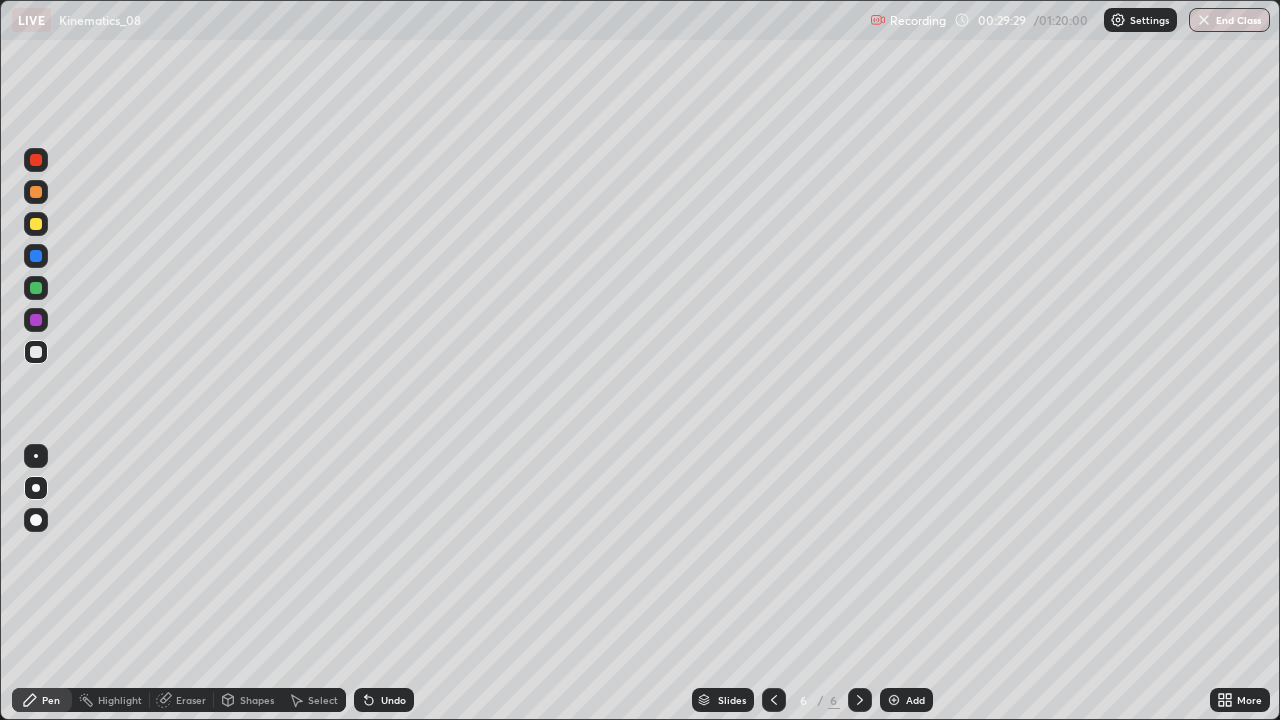 click on "Shapes" at bounding box center (257, 700) 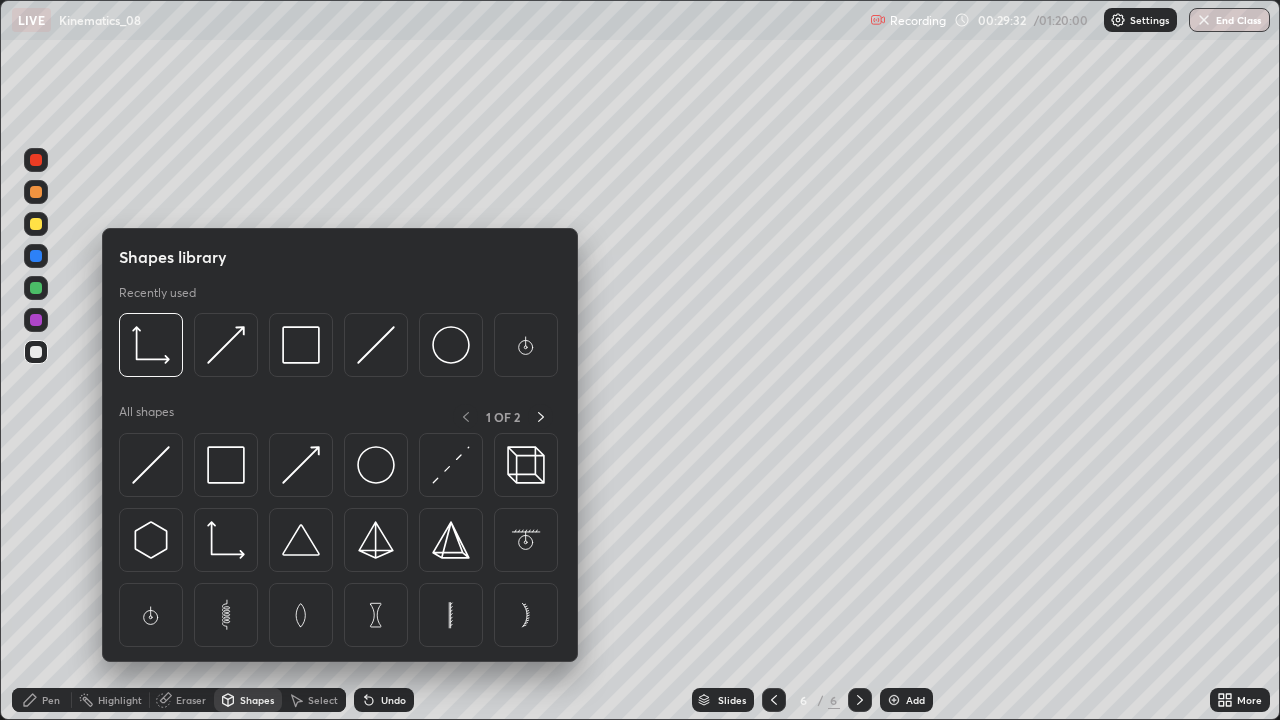 click on "Shapes" at bounding box center [257, 700] 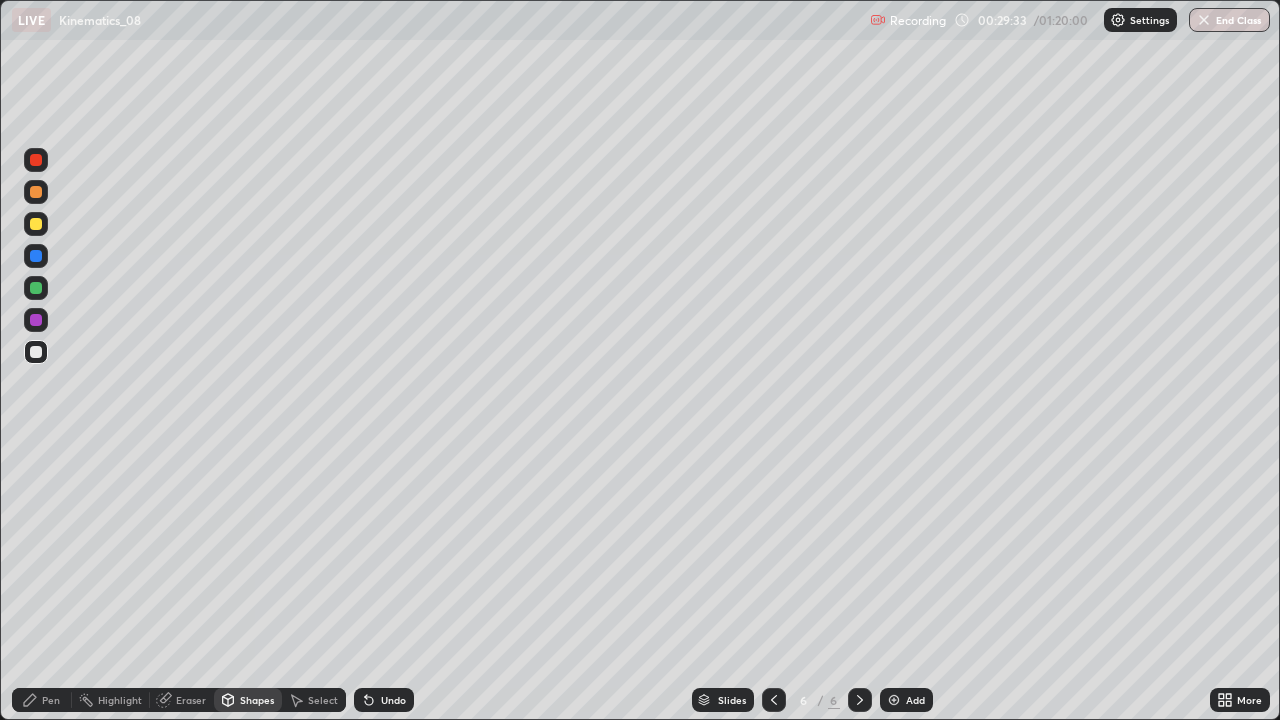 click at bounding box center (36, 224) 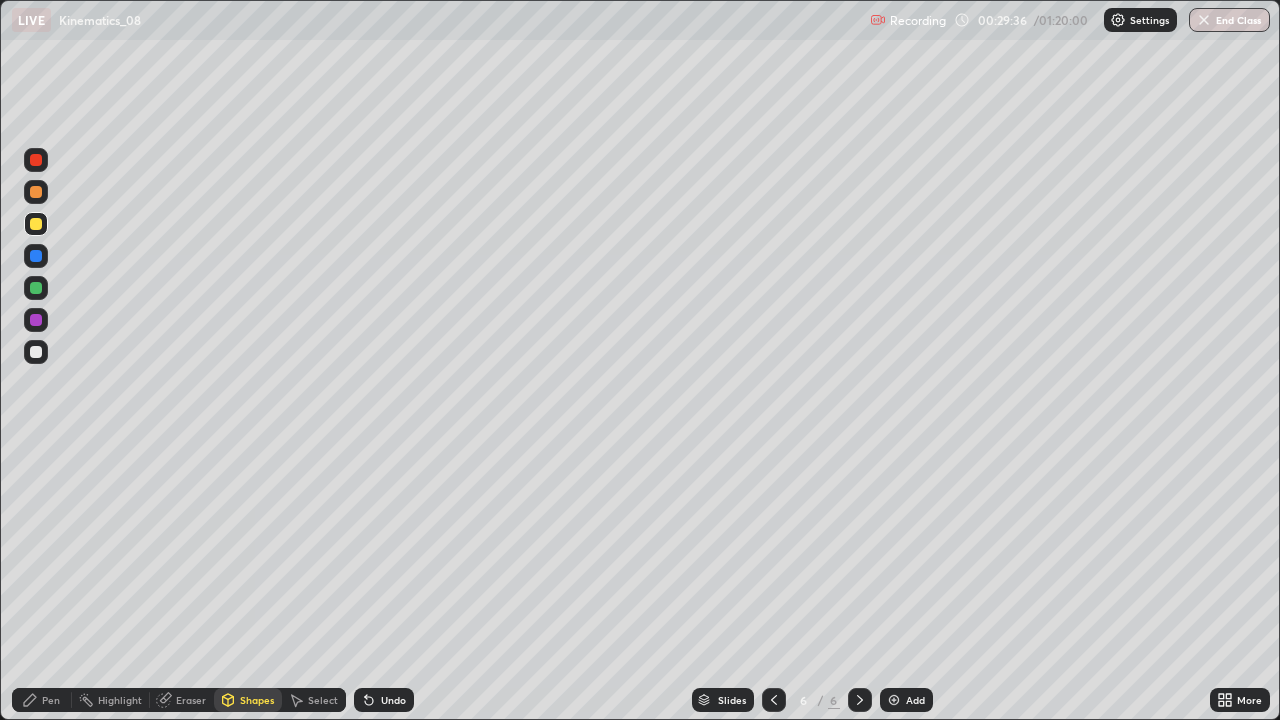 click on "Pen" at bounding box center [42, 700] 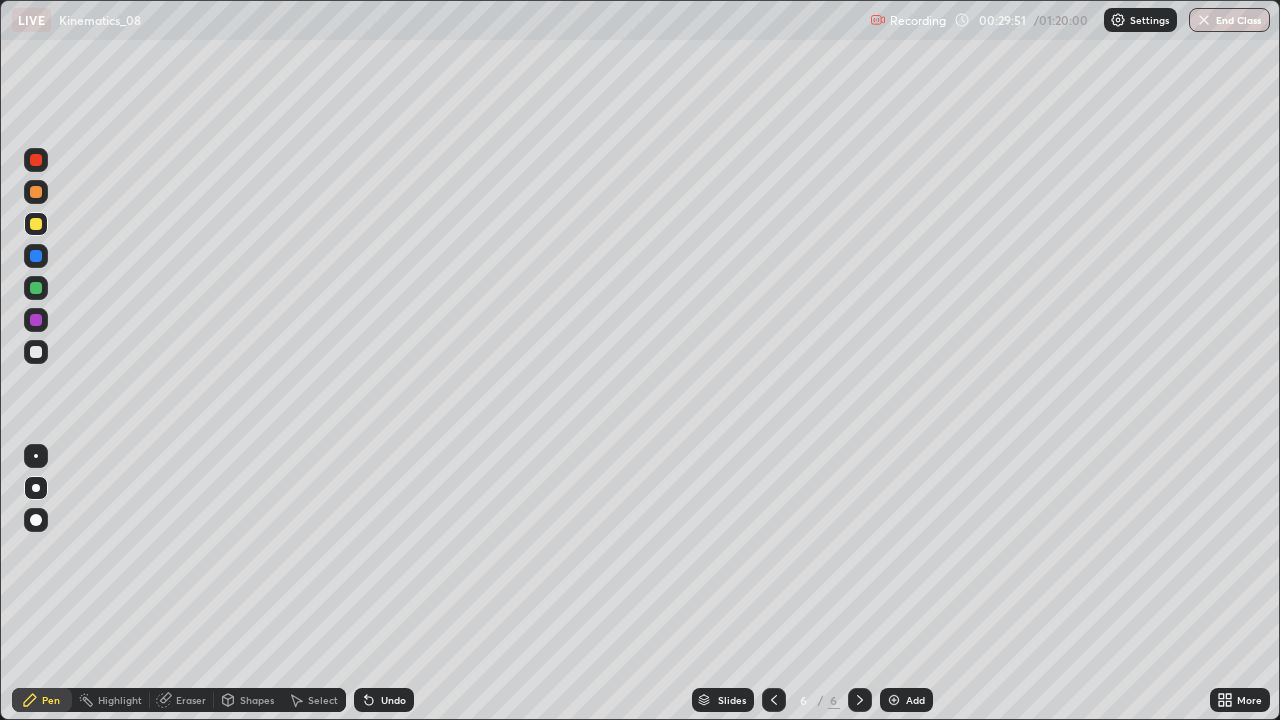 click at bounding box center (36, 352) 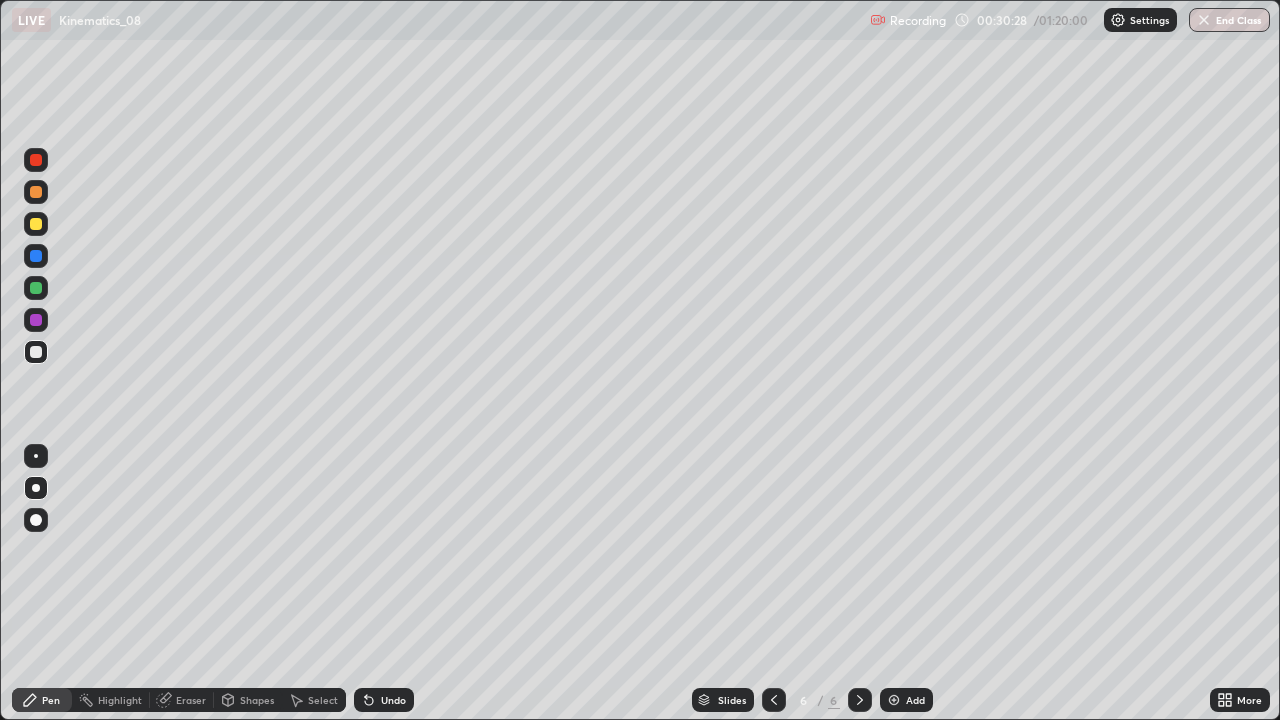 click on "Undo" at bounding box center (384, 700) 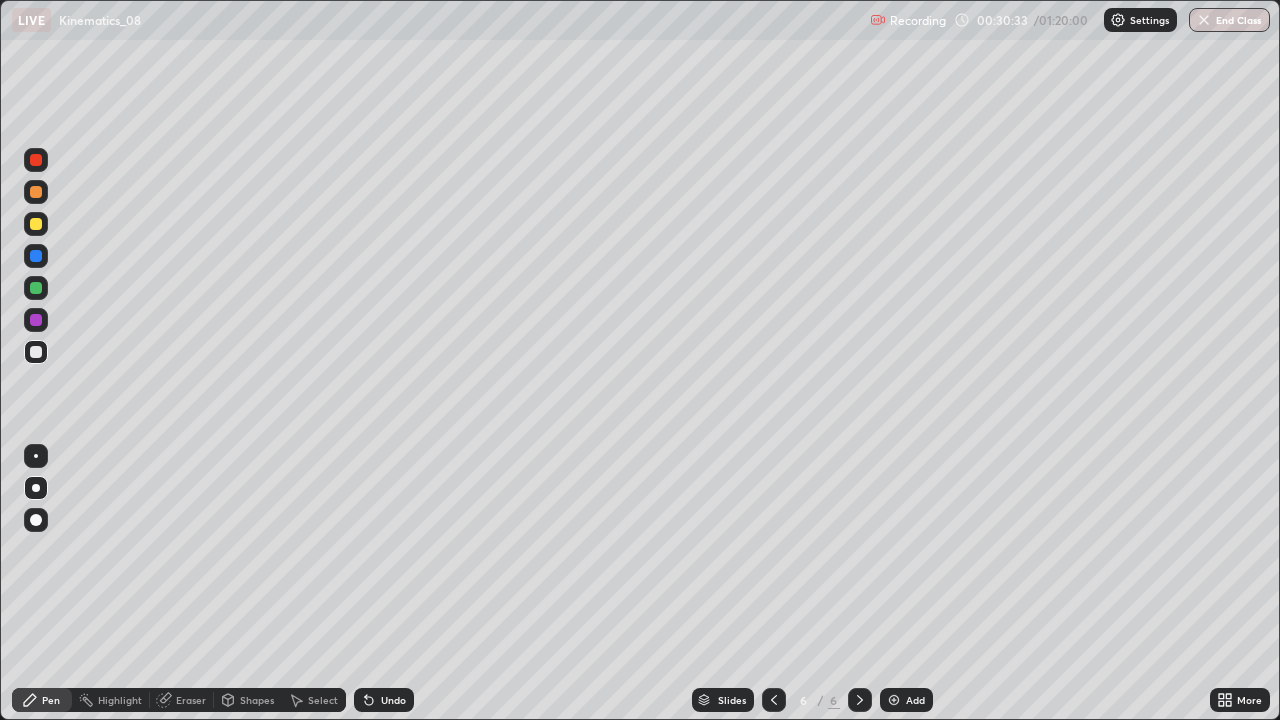 click at bounding box center [36, 224] 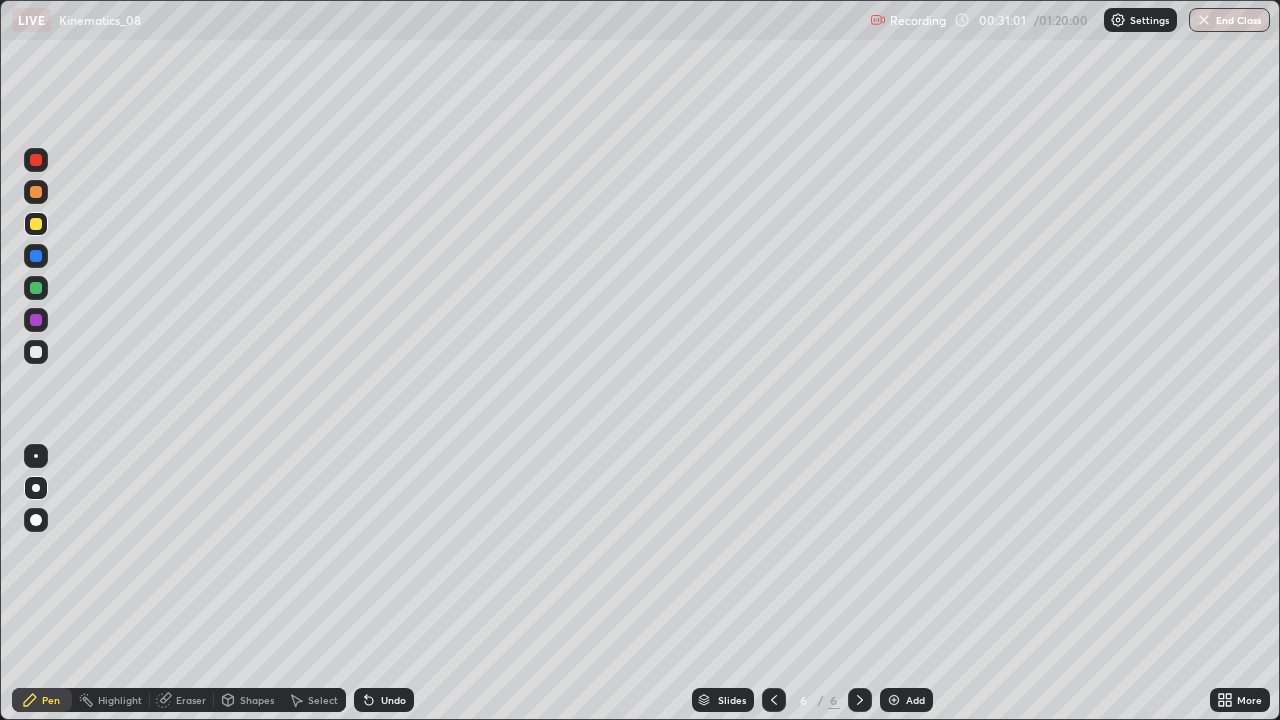 click at bounding box center [36, 352] 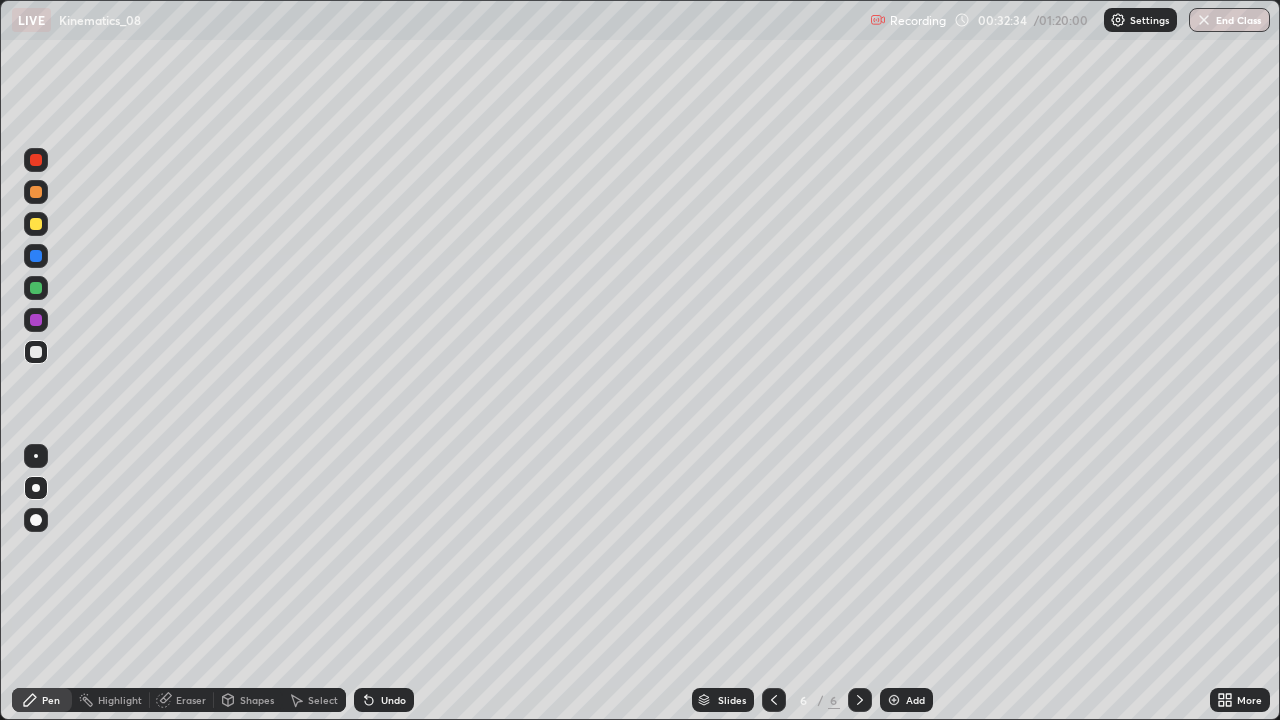 click on "Eraser" at bounding box center [191, 700] 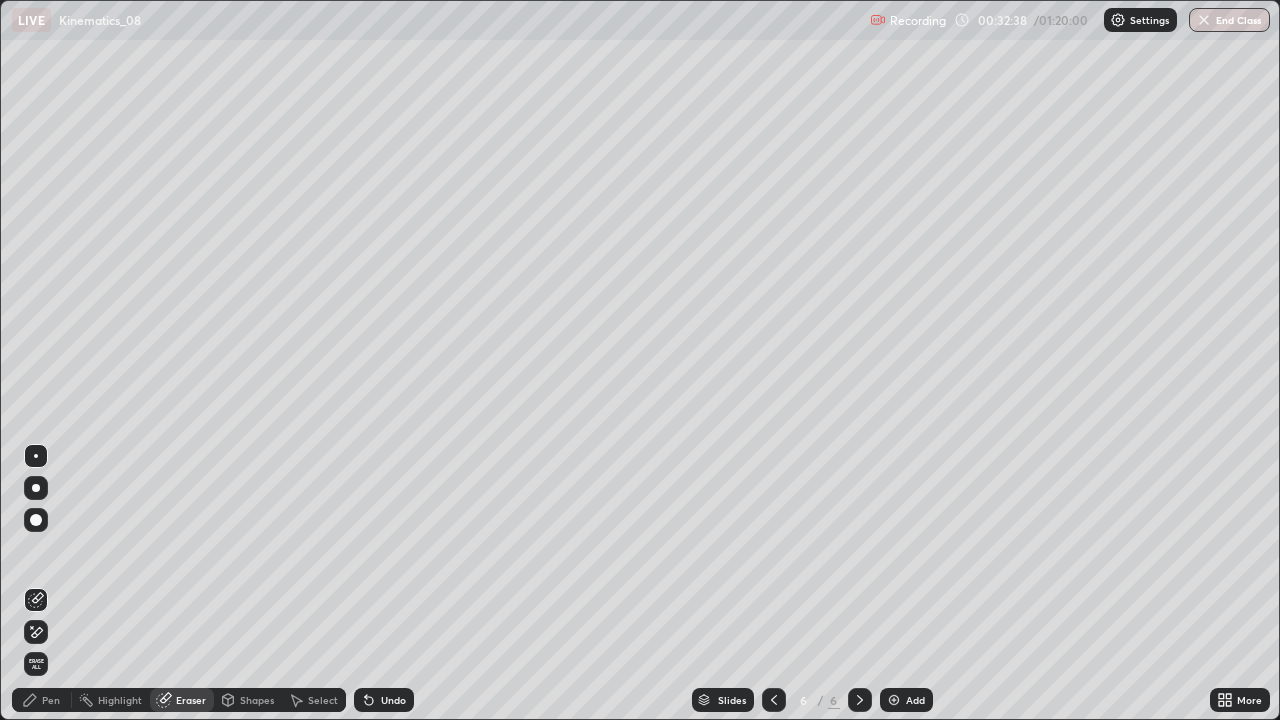 click 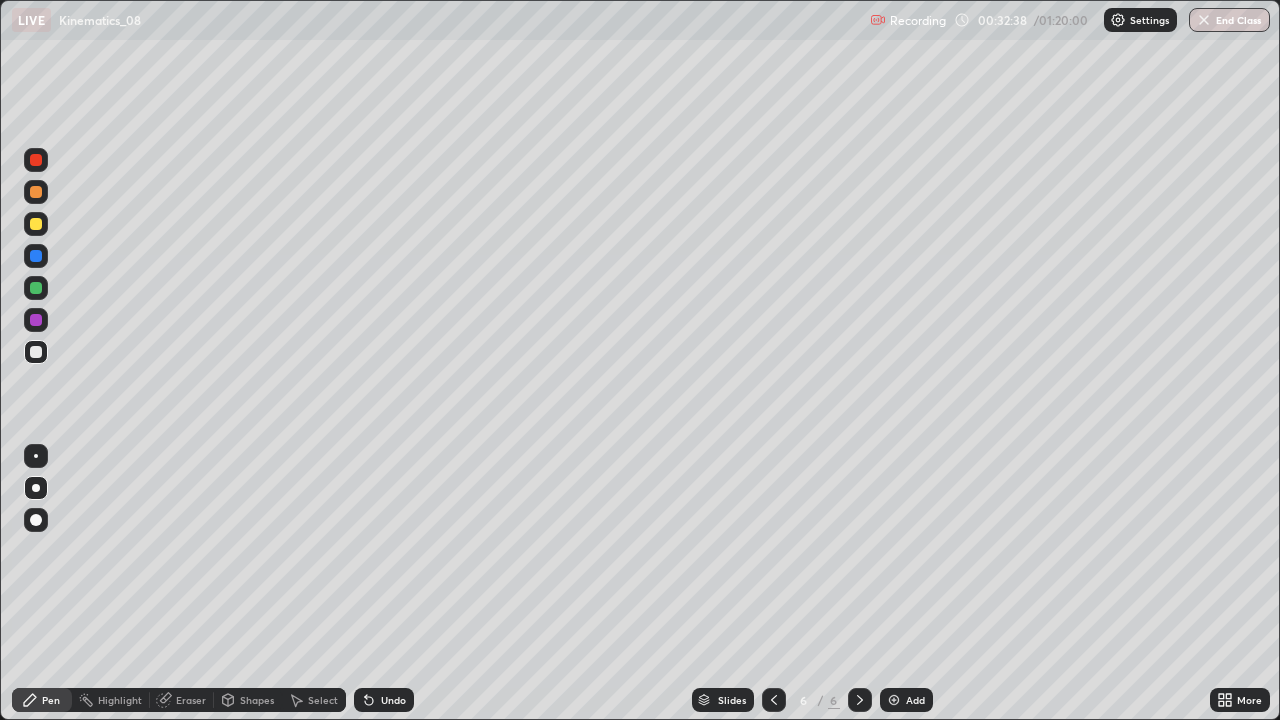 click at bounding box center [36, 352] 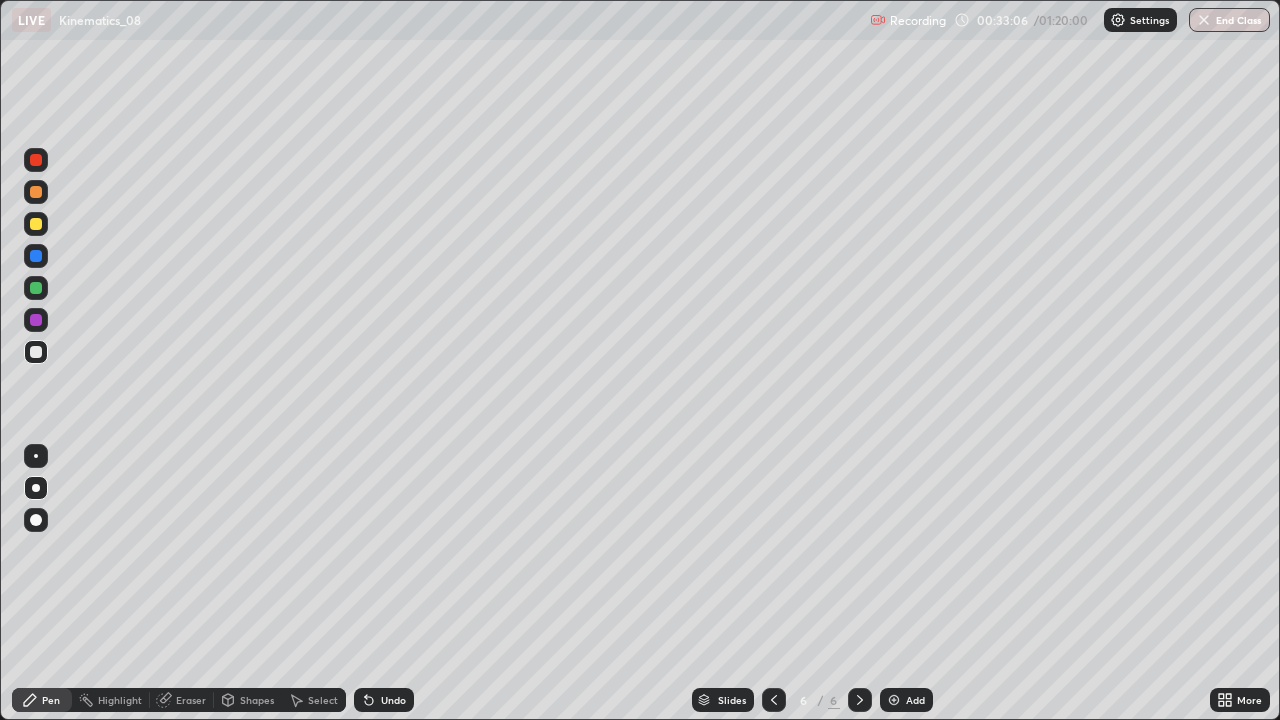 click on "Add" at bounding box center (915, 700) 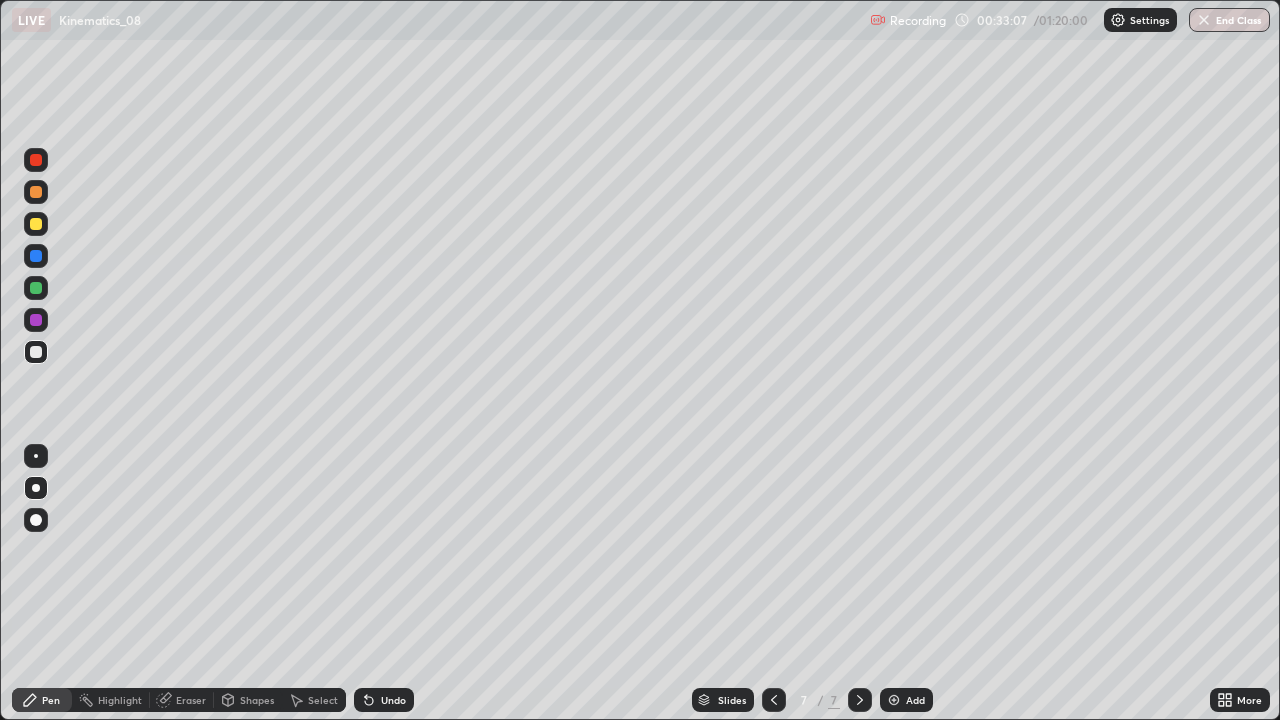 click at bounding box center (36, 224) 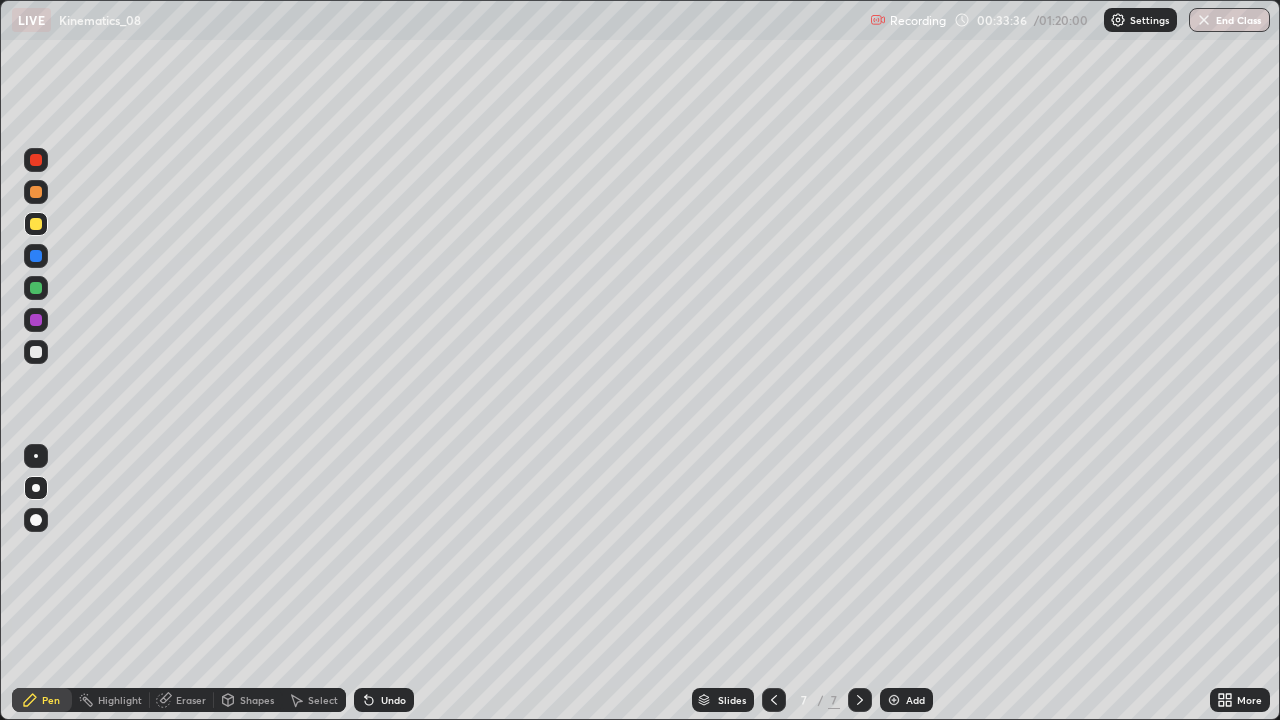 click on "Undo" at bounding box center [393, 700] 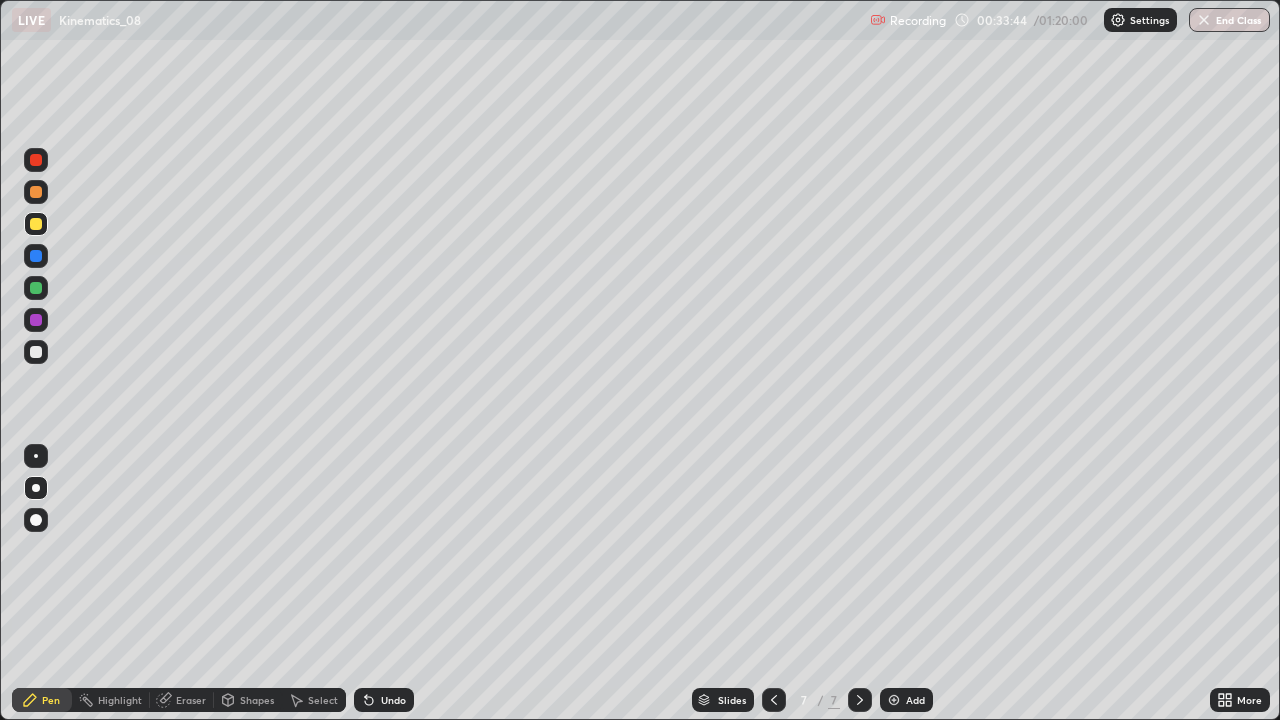 click at bounding box center [36, 352] 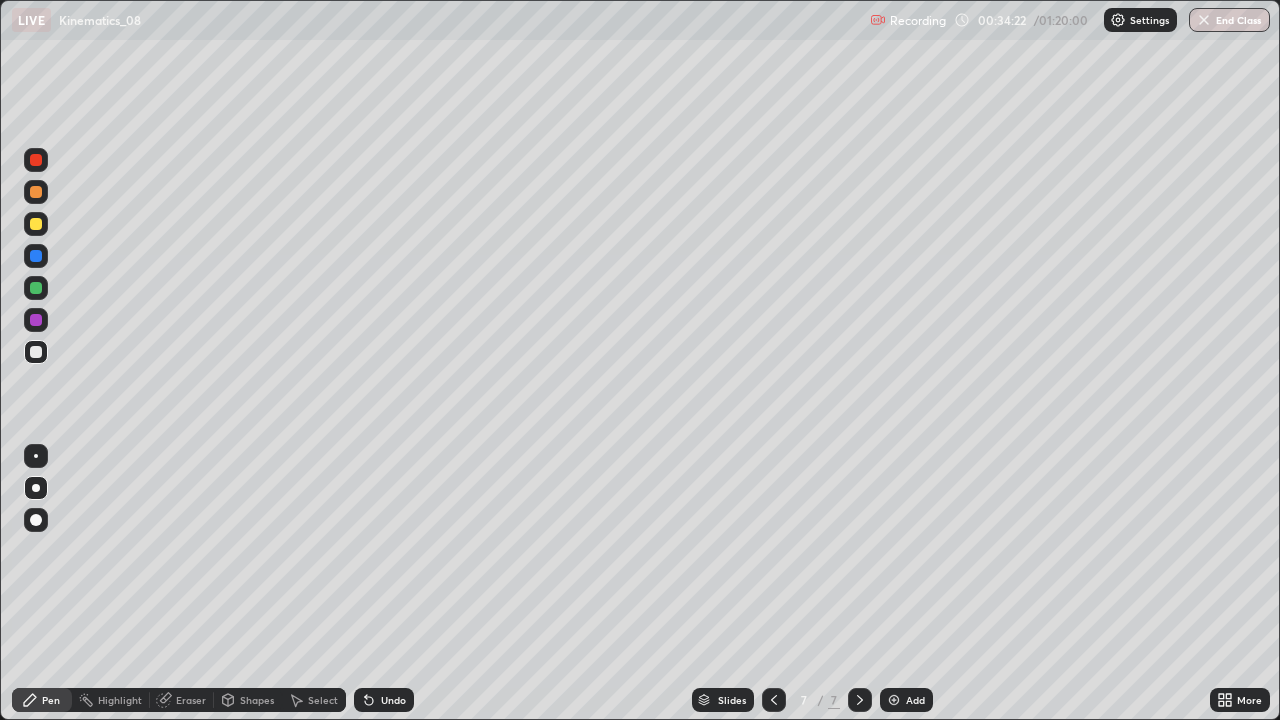 click on "Undo" at bounding box center (393, 700) 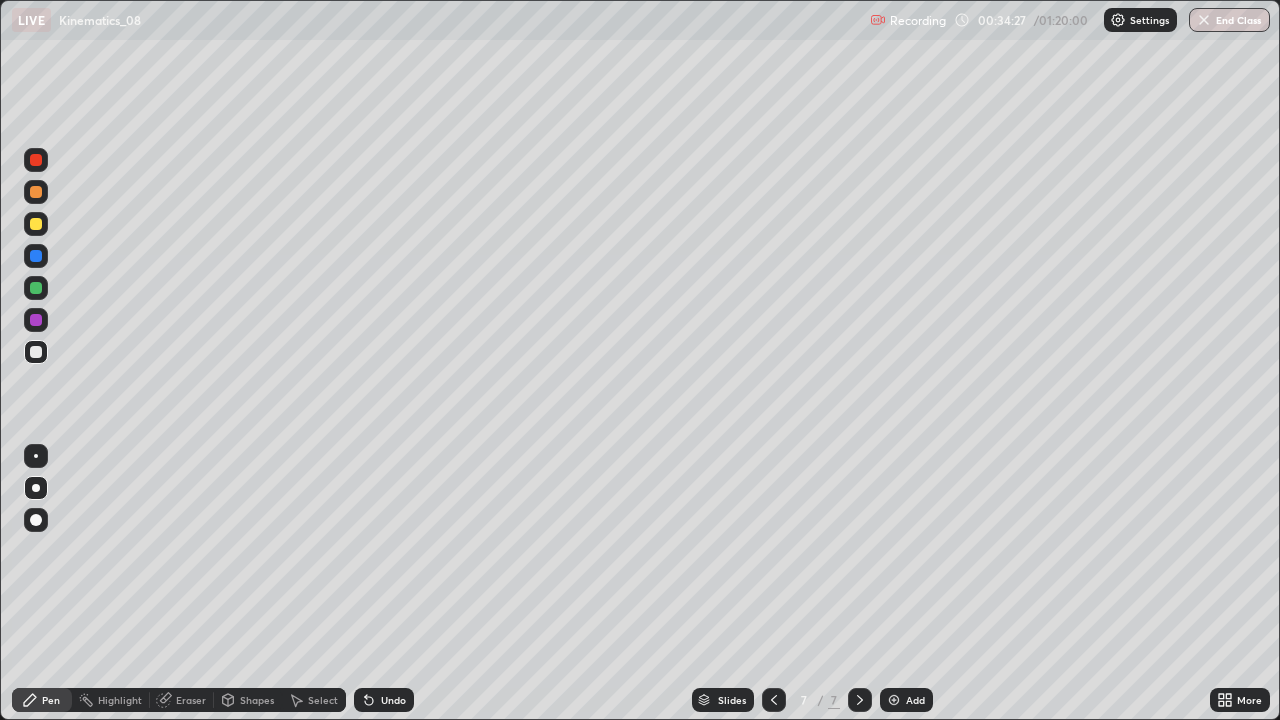 click on "Undo" at bounding box center [384, 700] 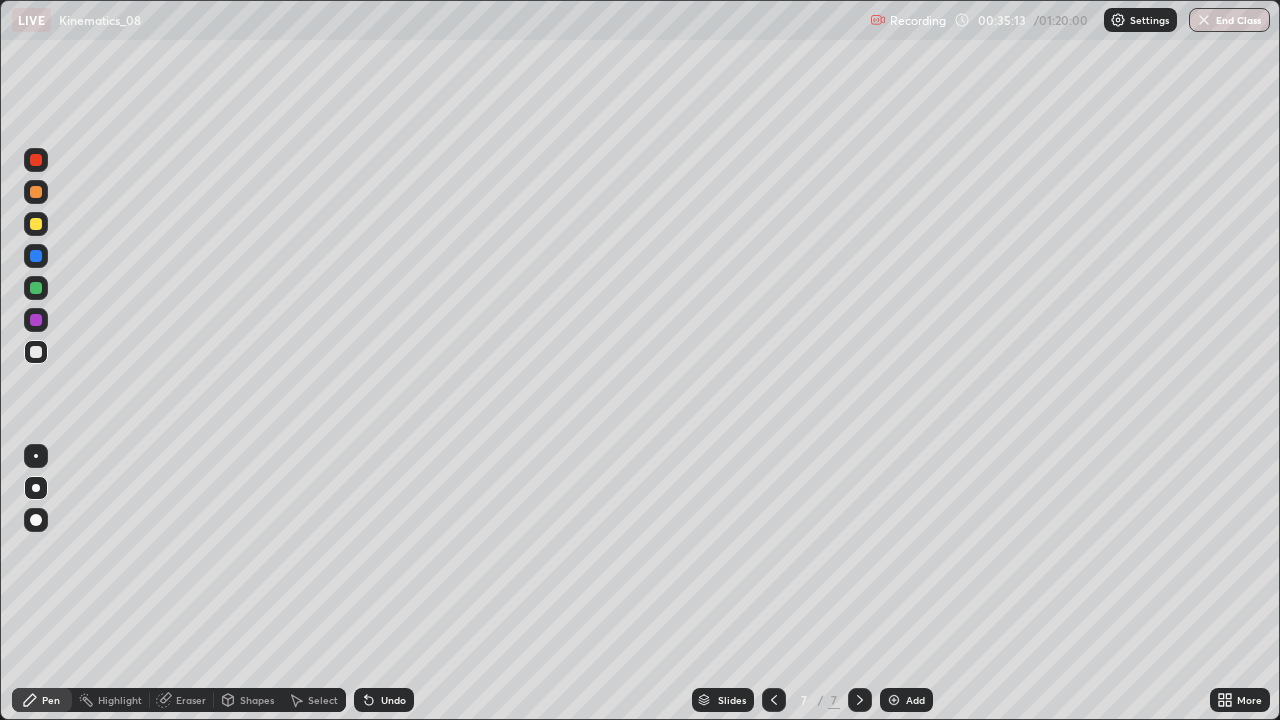 click on "Undo" at bounding box center [393, 700] 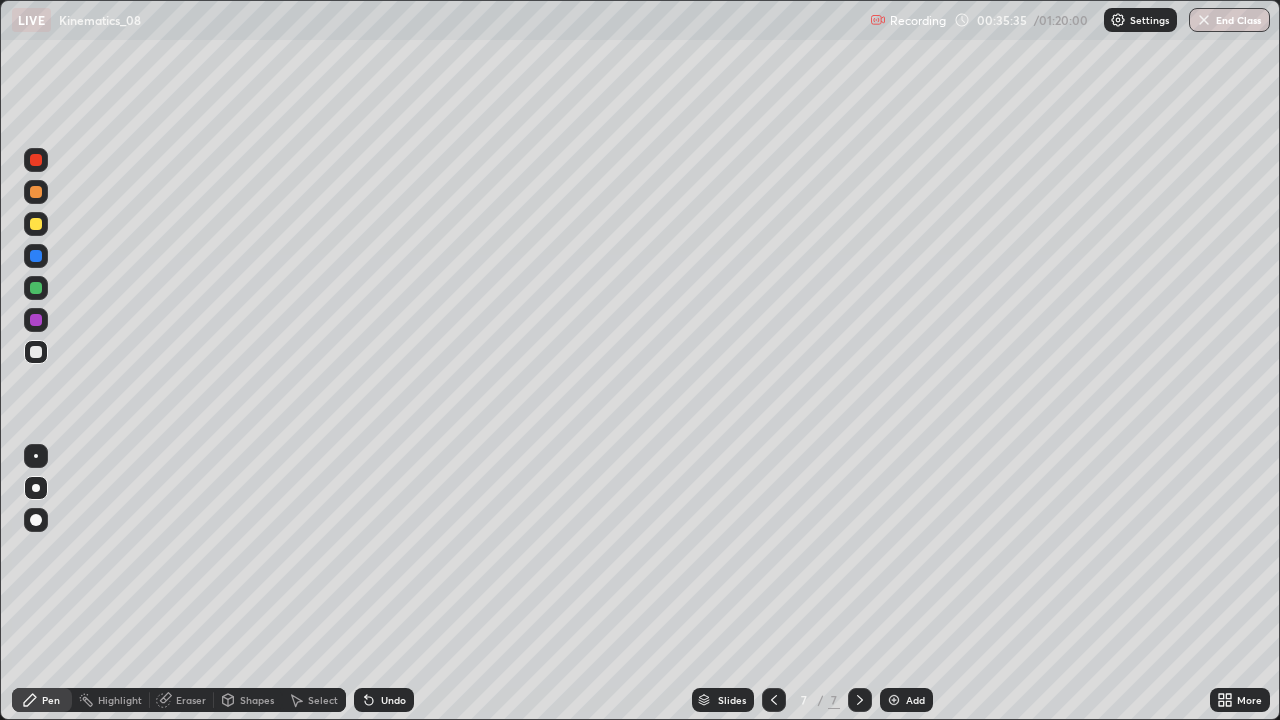 click at bounding box center [36, 224] 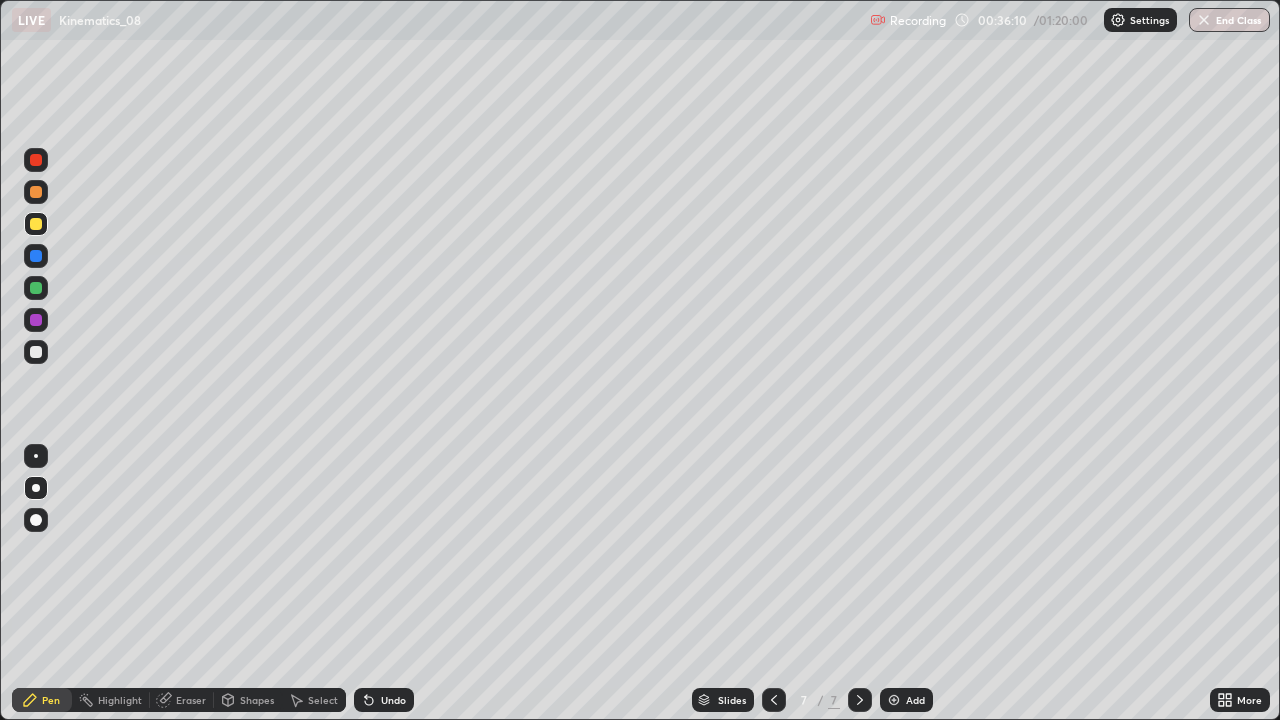 click at bounding box center (36, 352) 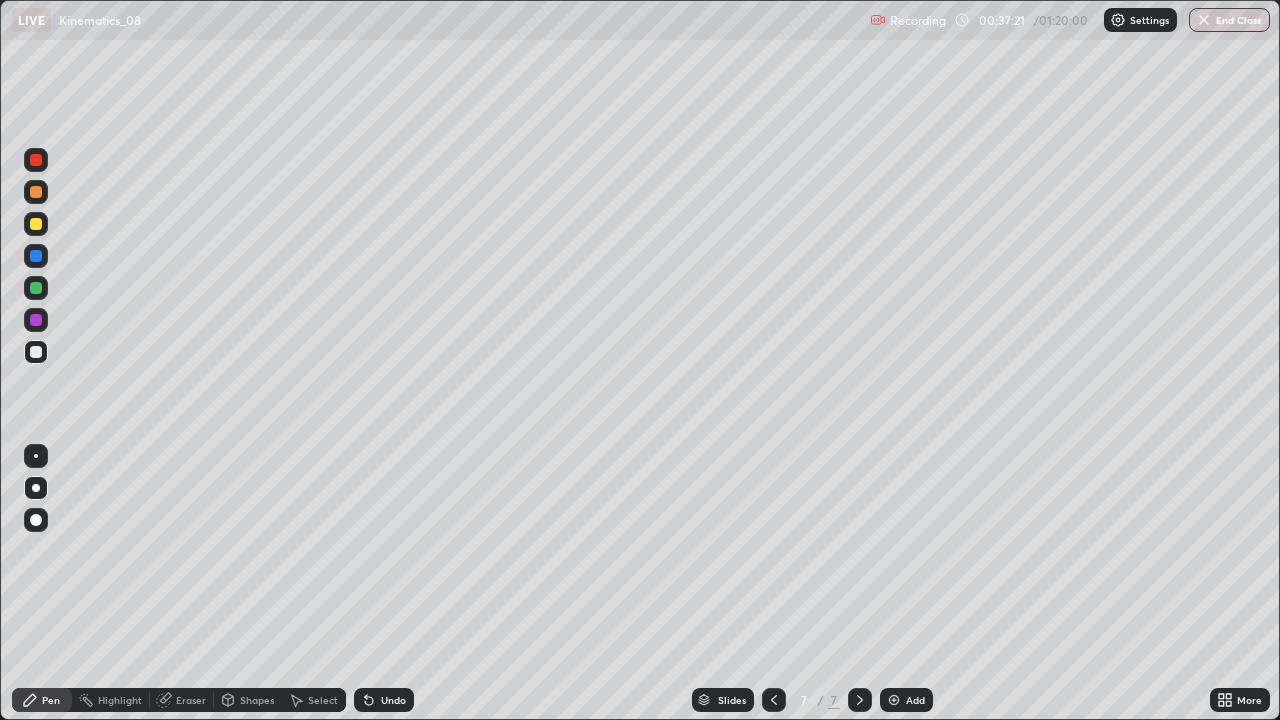 click at bounding box center [894, 700] 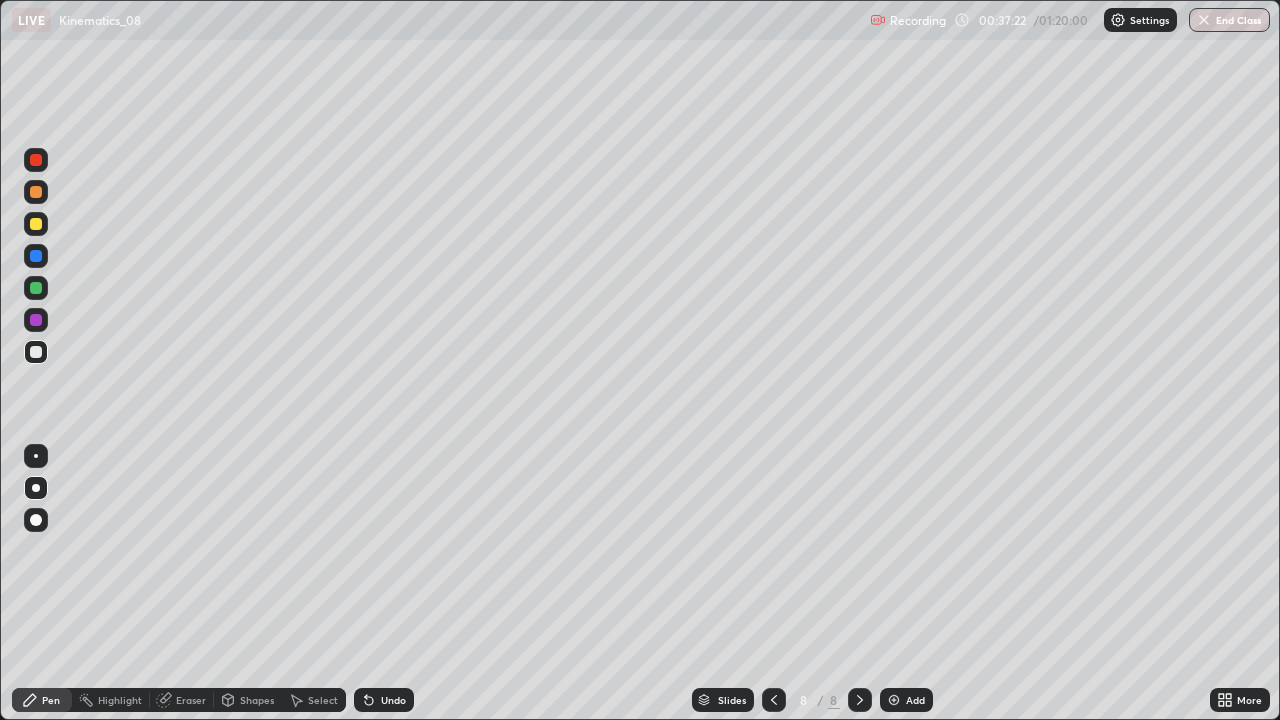 click at bounding box center (36, 224) 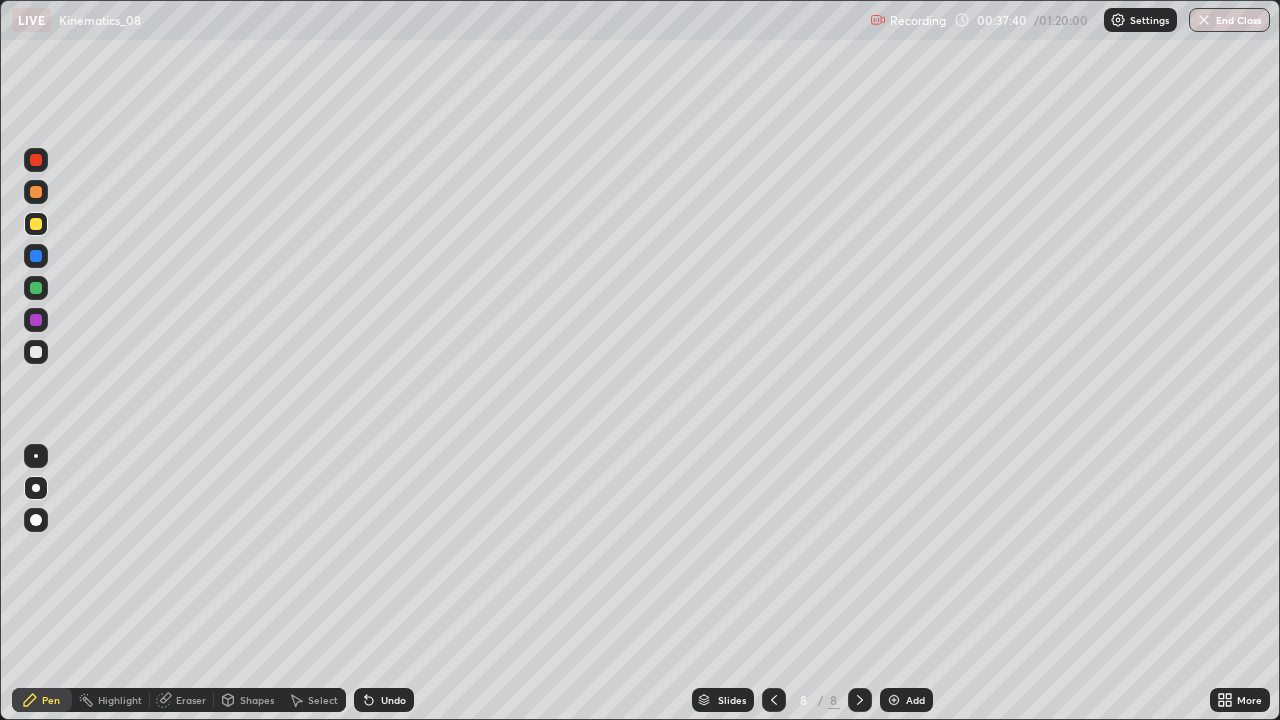 click at bounding box center [36, 352] 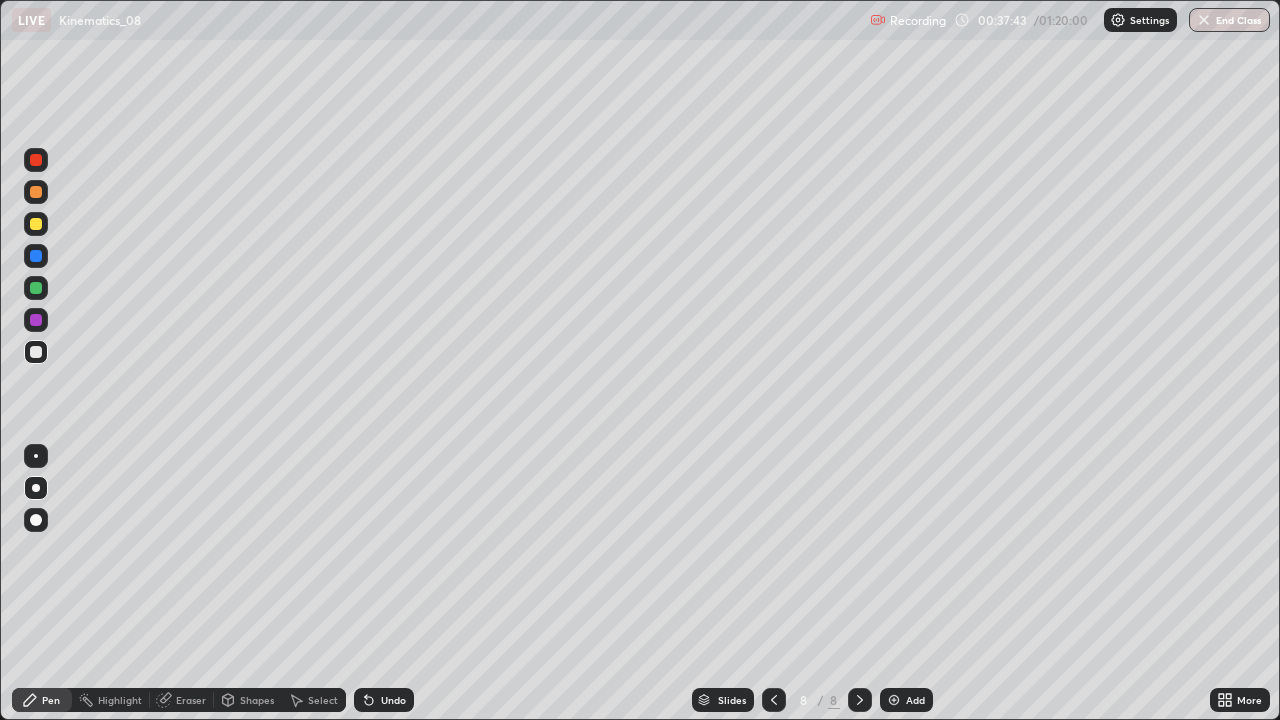 click at bounding box center (36, 224) 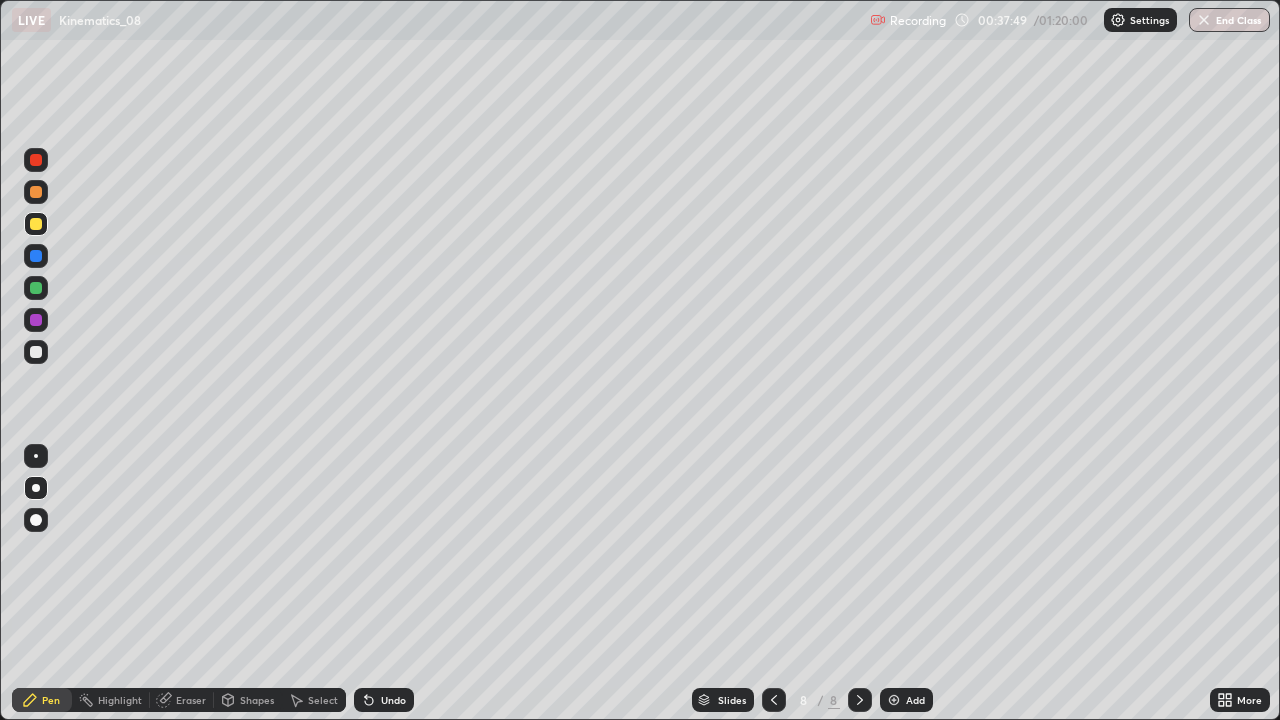 click on "Eraser" at bounding box center (191, 700) 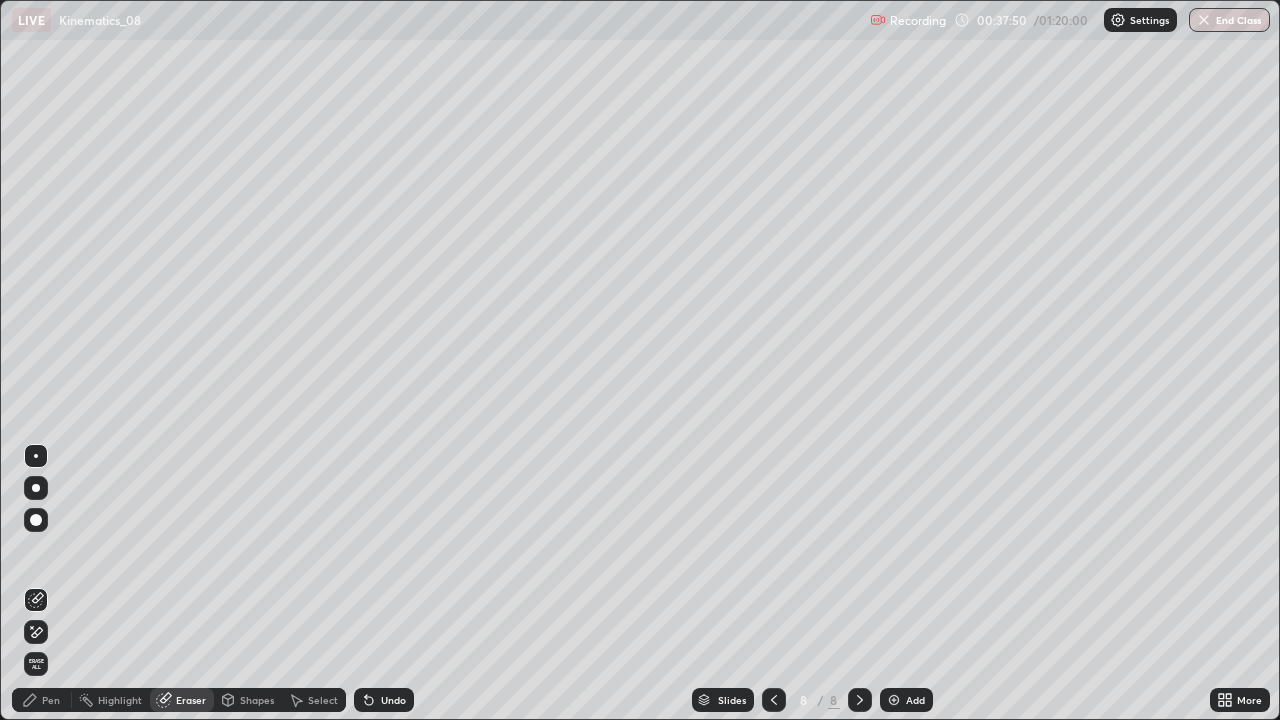 click on "Pen" at bounding box center (51, 700) 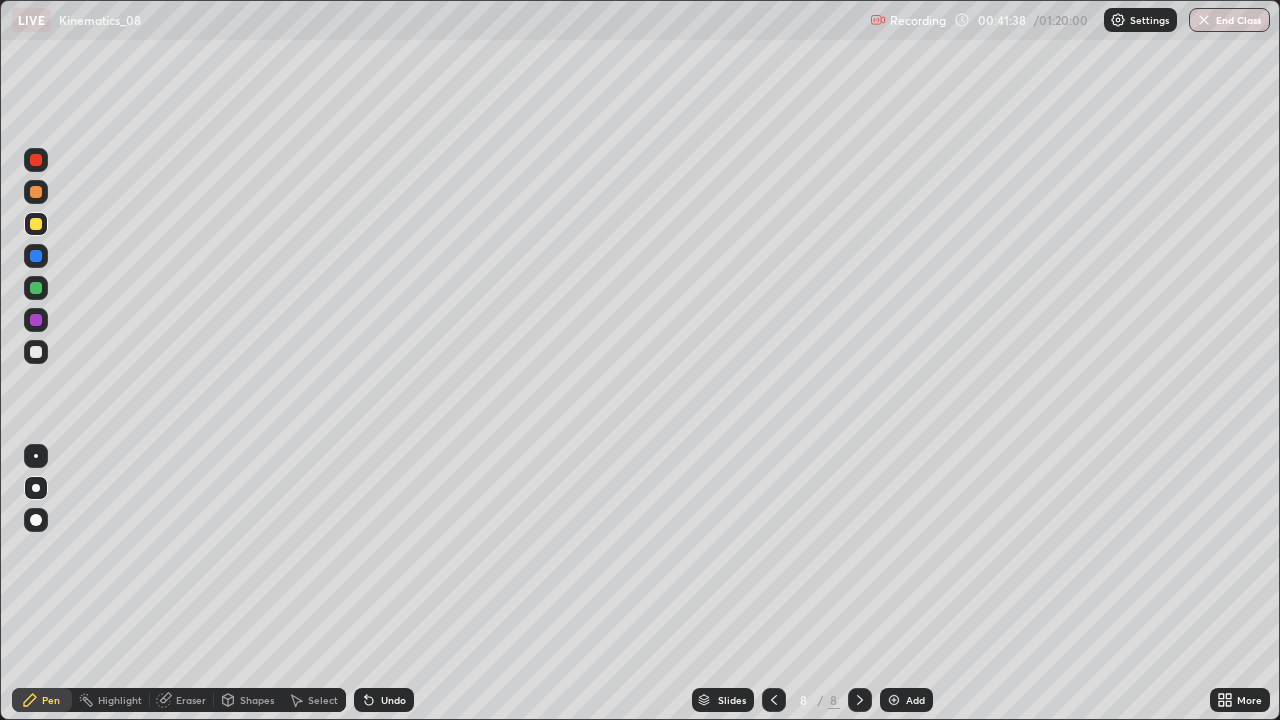 click at bounding box center [894, 700] 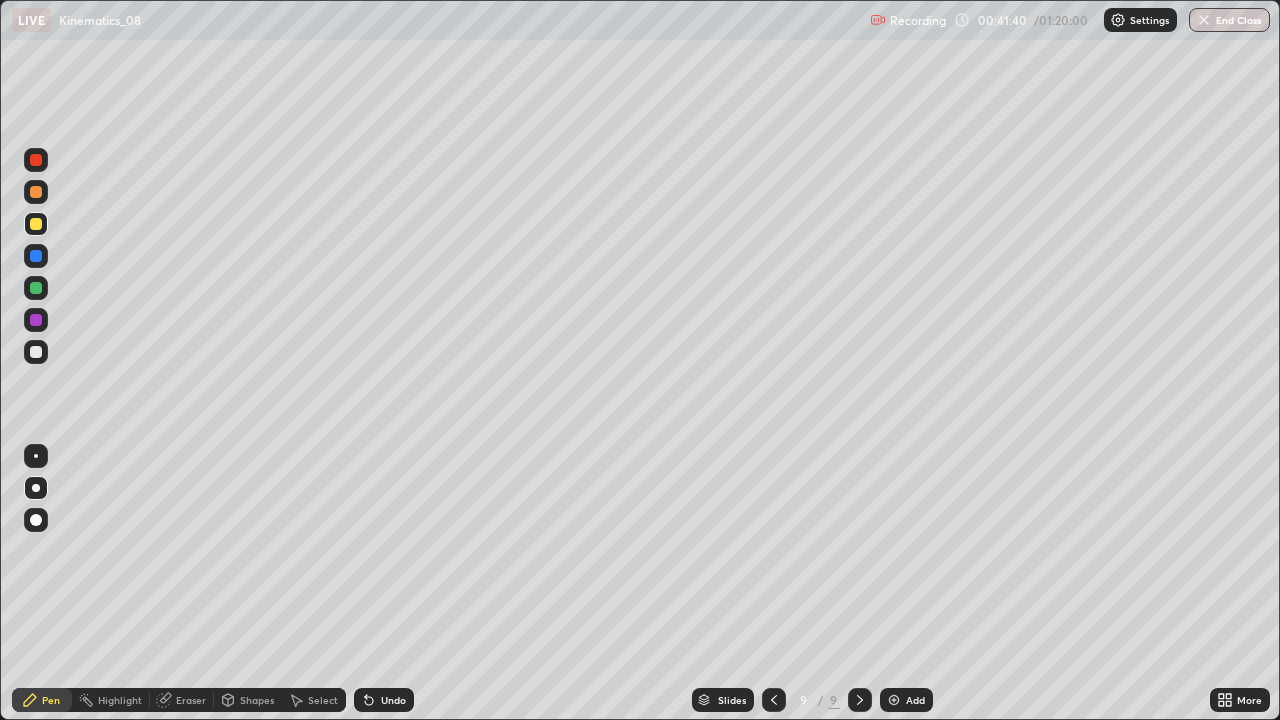 click at bounding box center (36, 224) 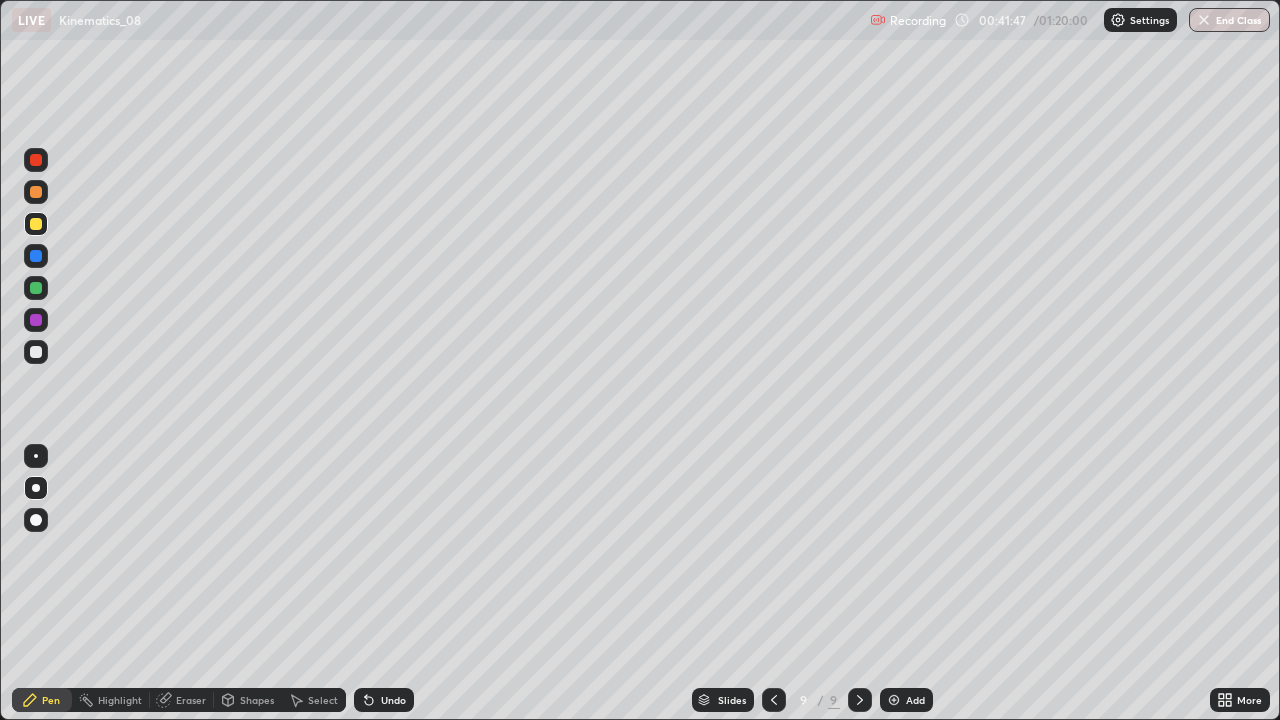 click at bounding box center (36, 352) 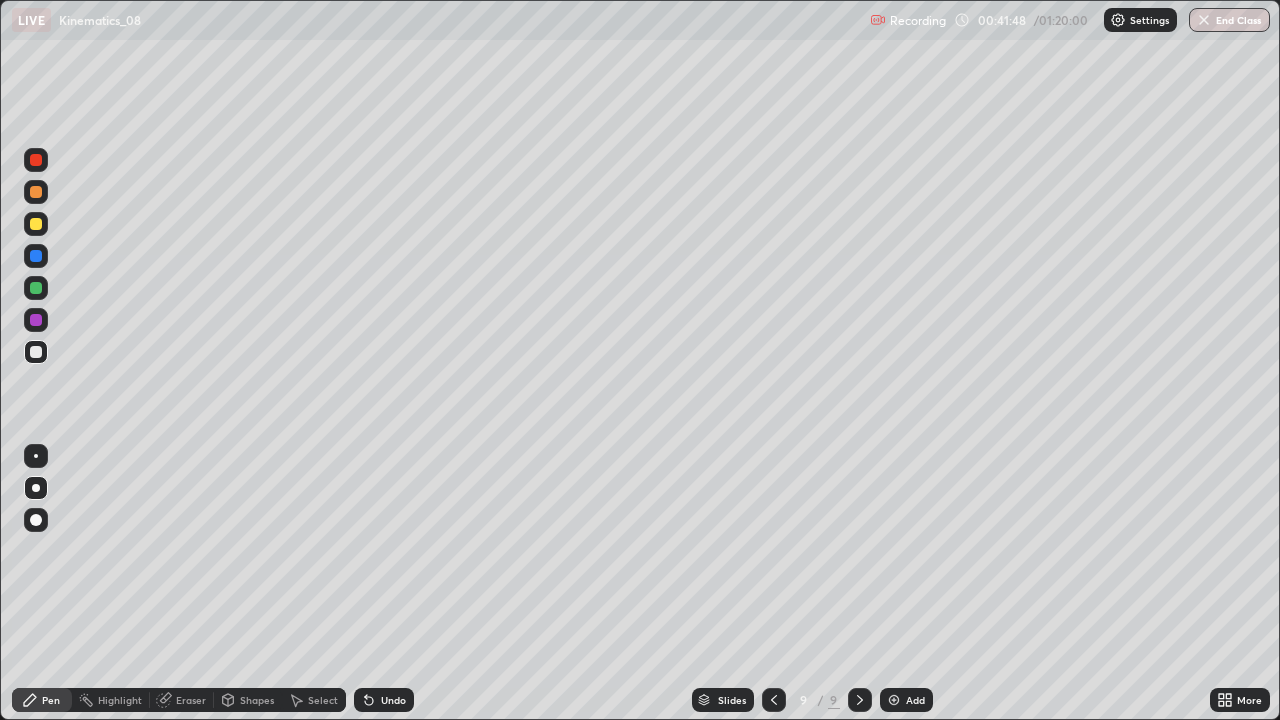 click at bounding box center (36, 224) 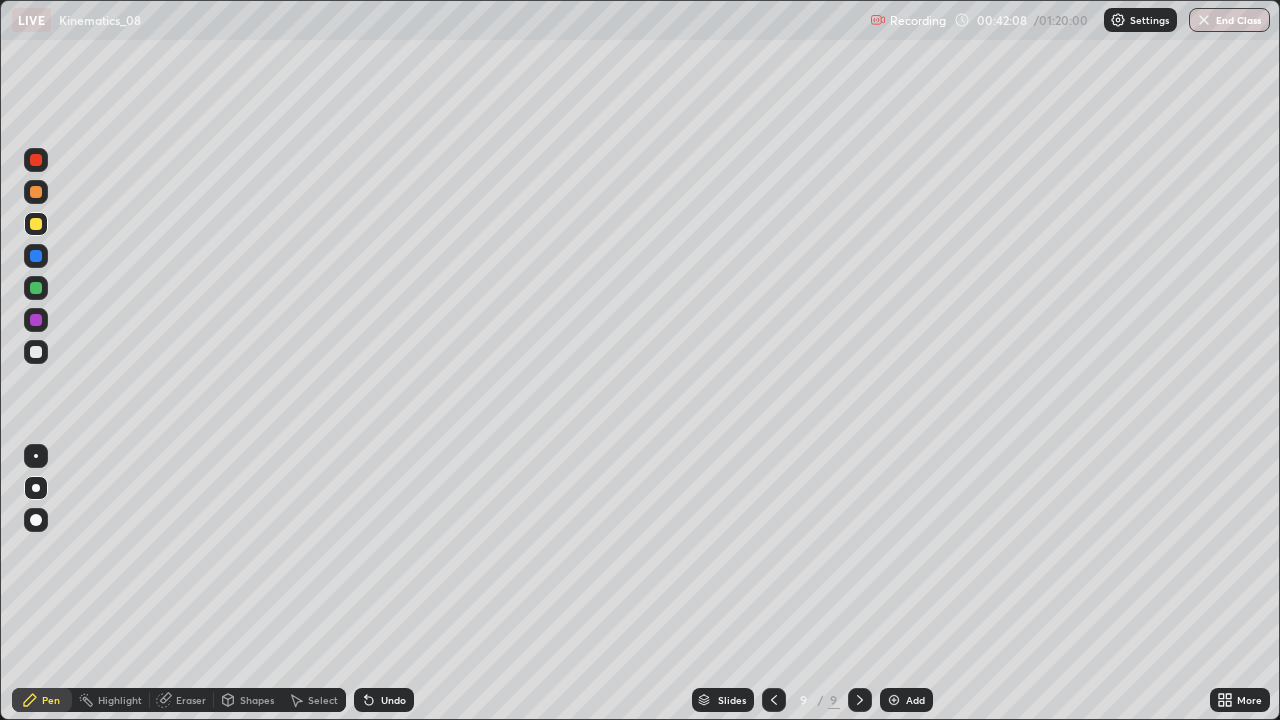 click on "Undo" at bounding box center [393, 700] 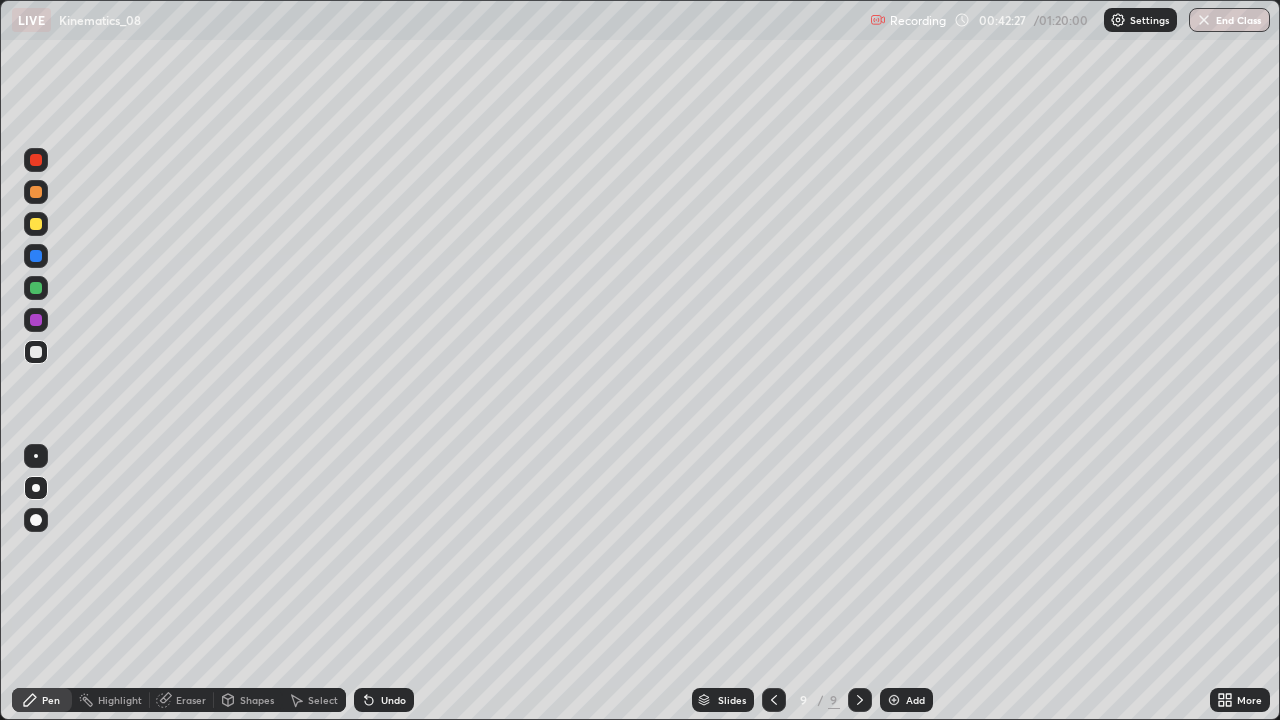 click at bounding box center (36, 224) 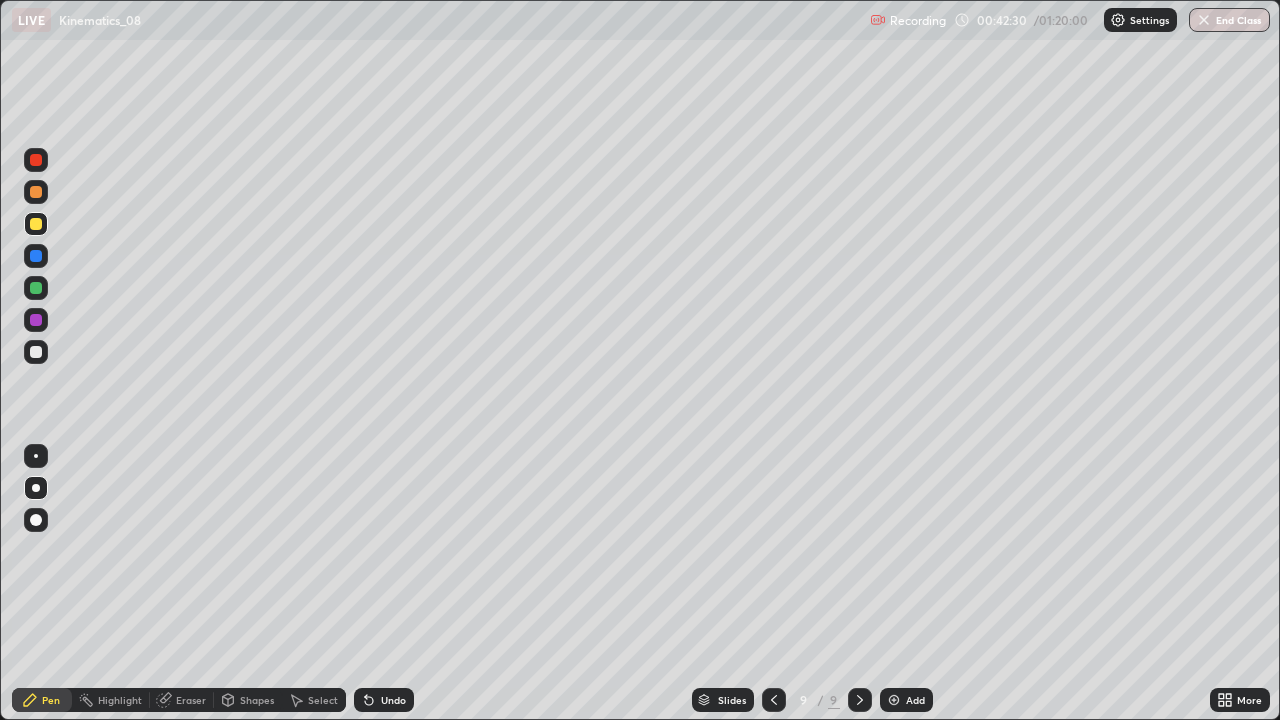 click at bounding box center (36, 352) 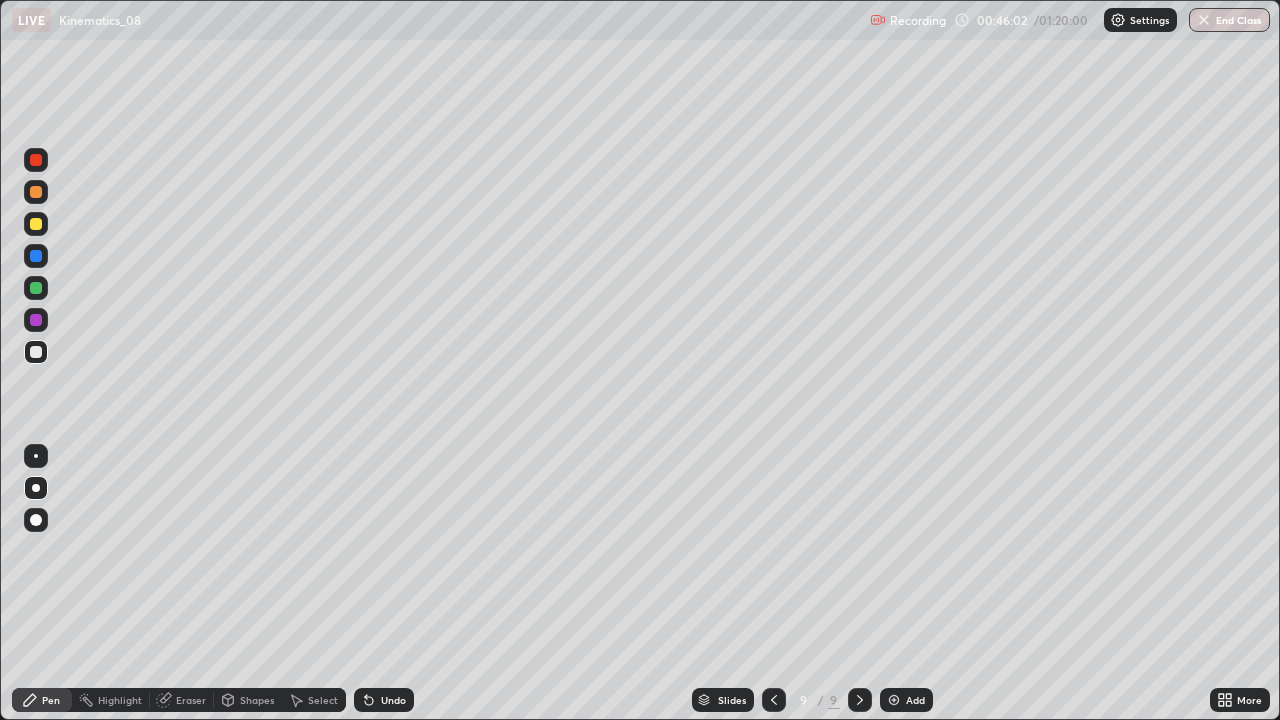 click at bounding box center (36, 352) 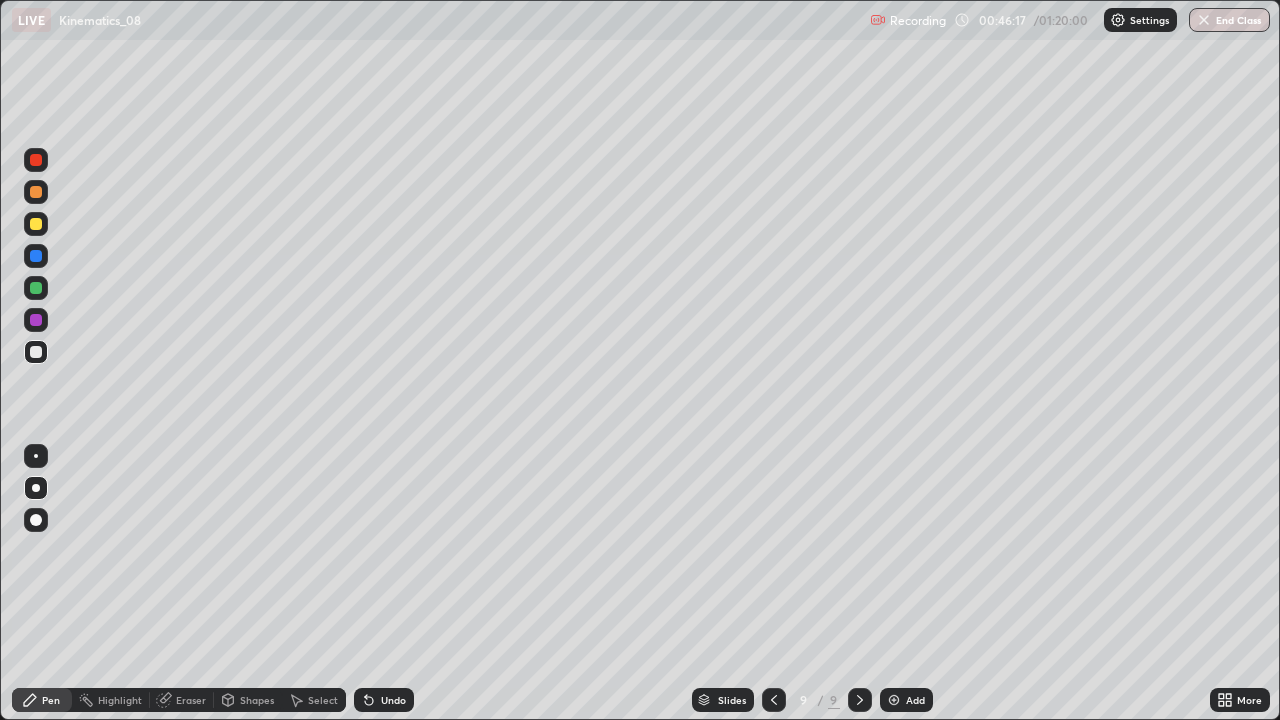 click on "Undo" at bounding box center (393, 700) 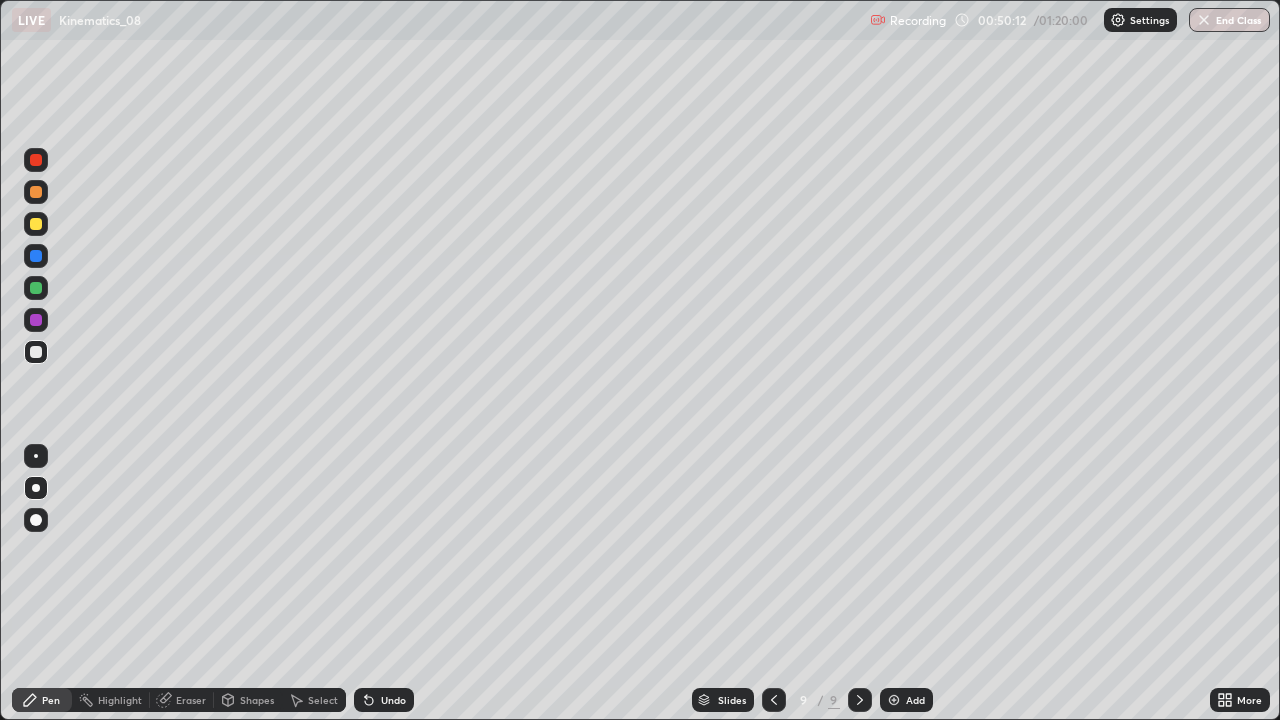 click at bounding box center [36, 160] 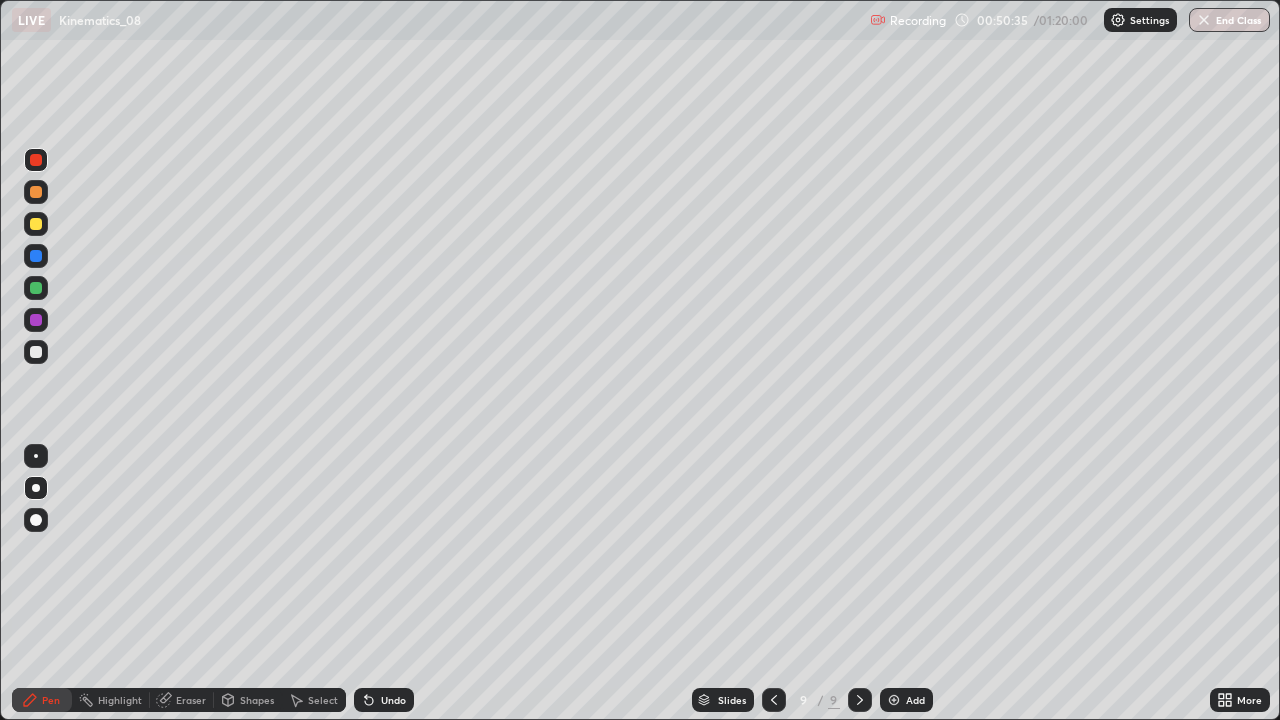 click at bounding box center (36, 352) 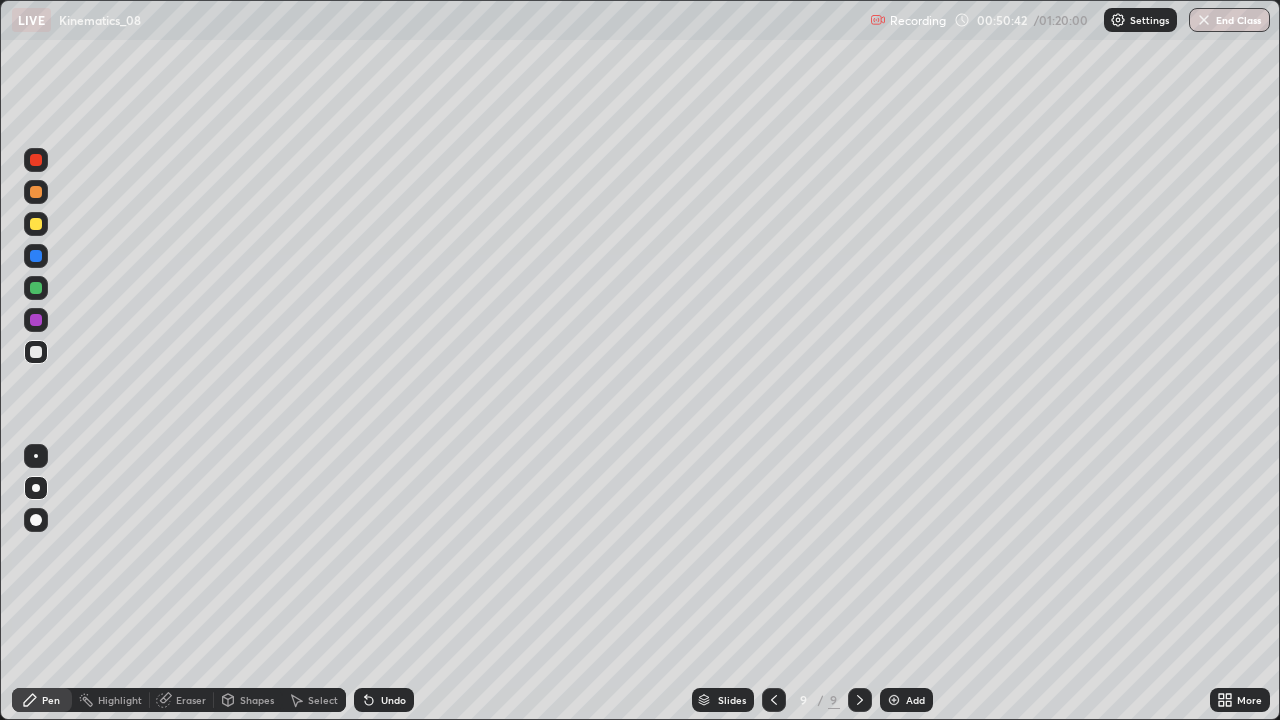 click at bounding box center (36, 288) 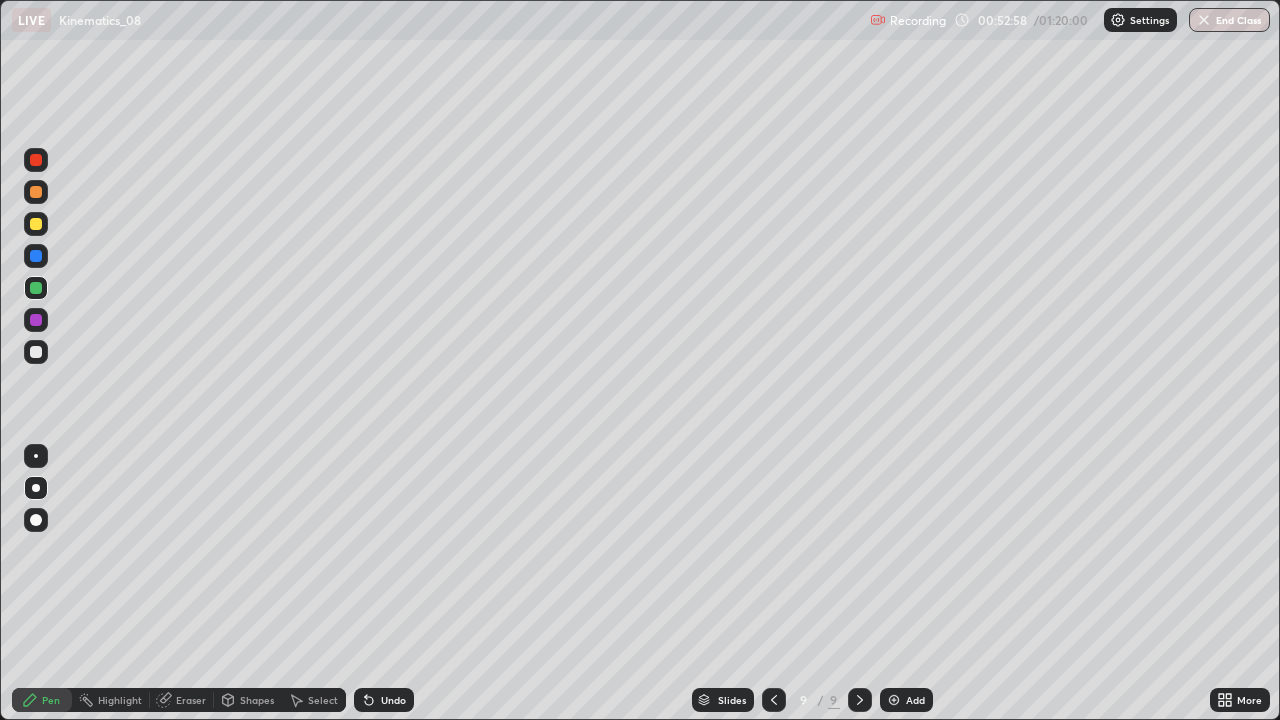 click at bounding box center (894, 700) 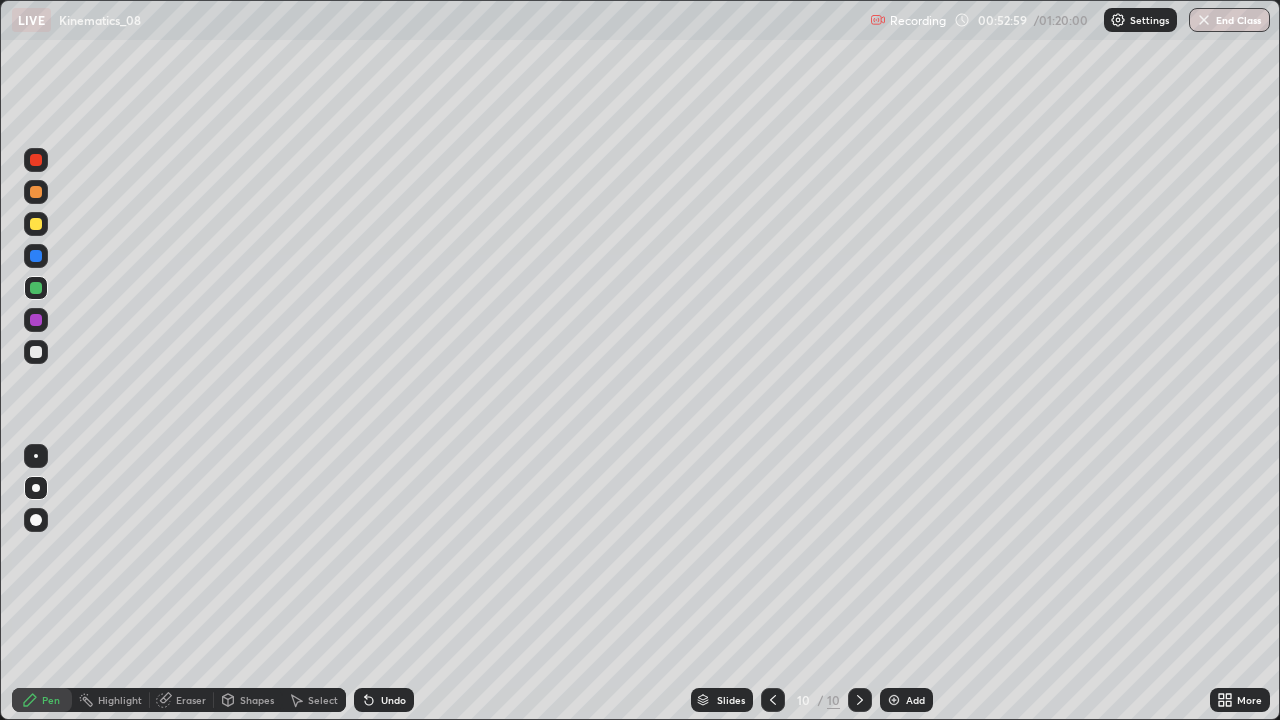 click at bounding box center [36, 224] 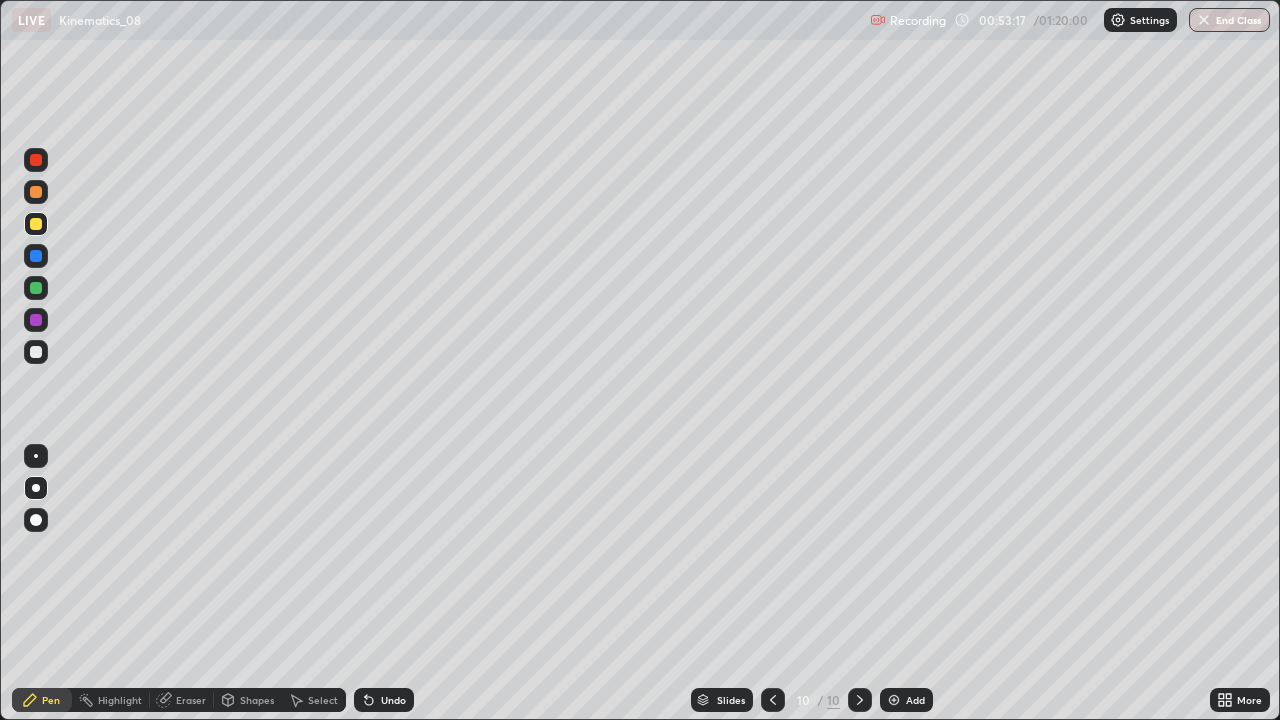 click at bounding box center [36, 352] 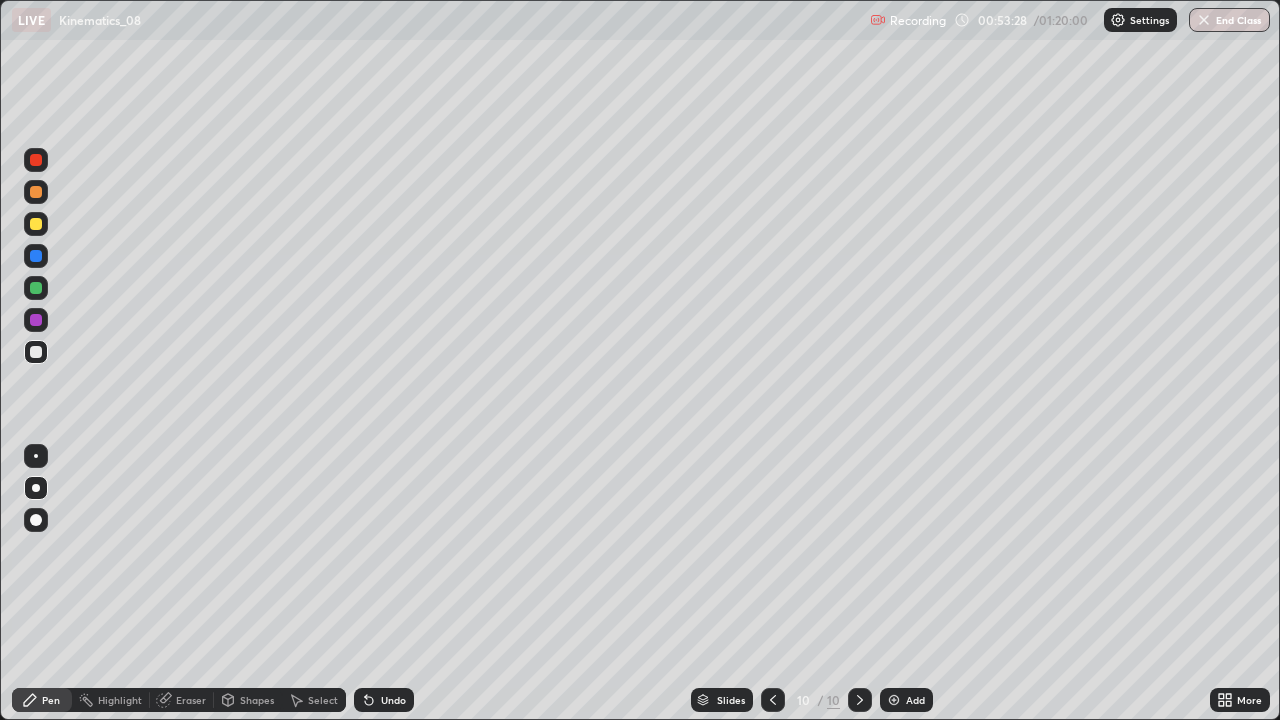 click on "Undo" at bounding box center [393, 700] 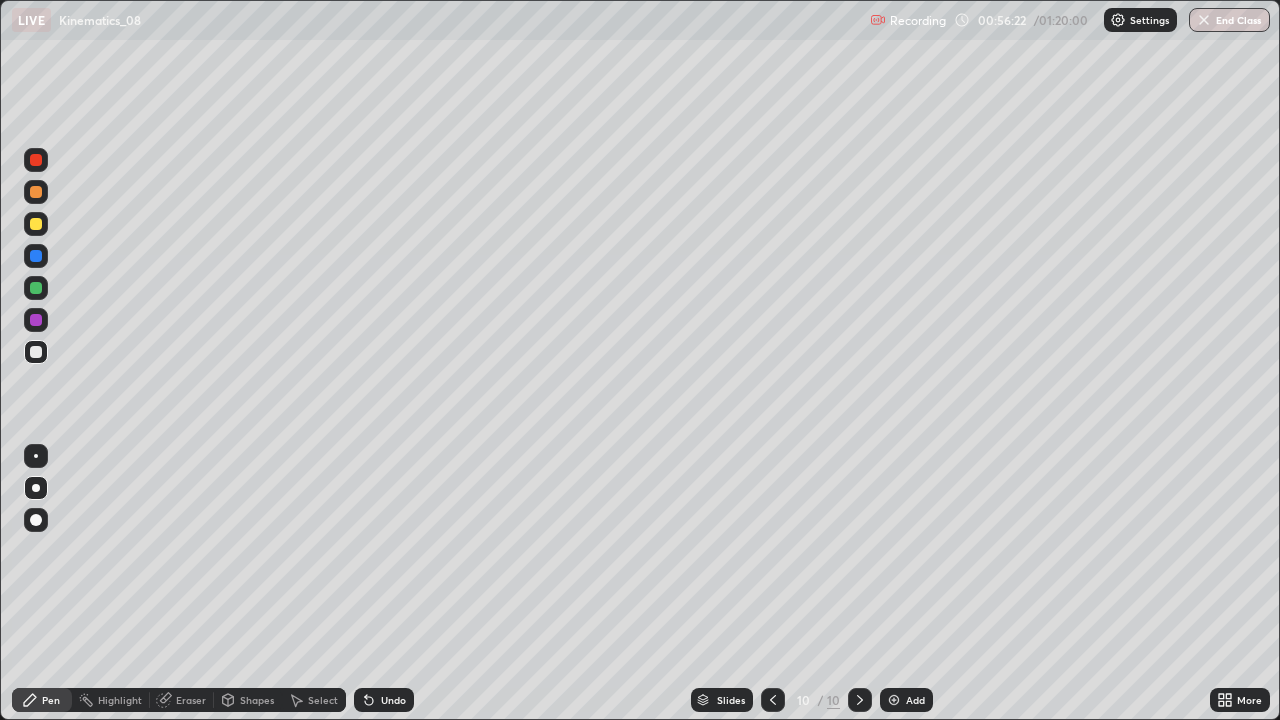 click at bounding box center [36, 352] 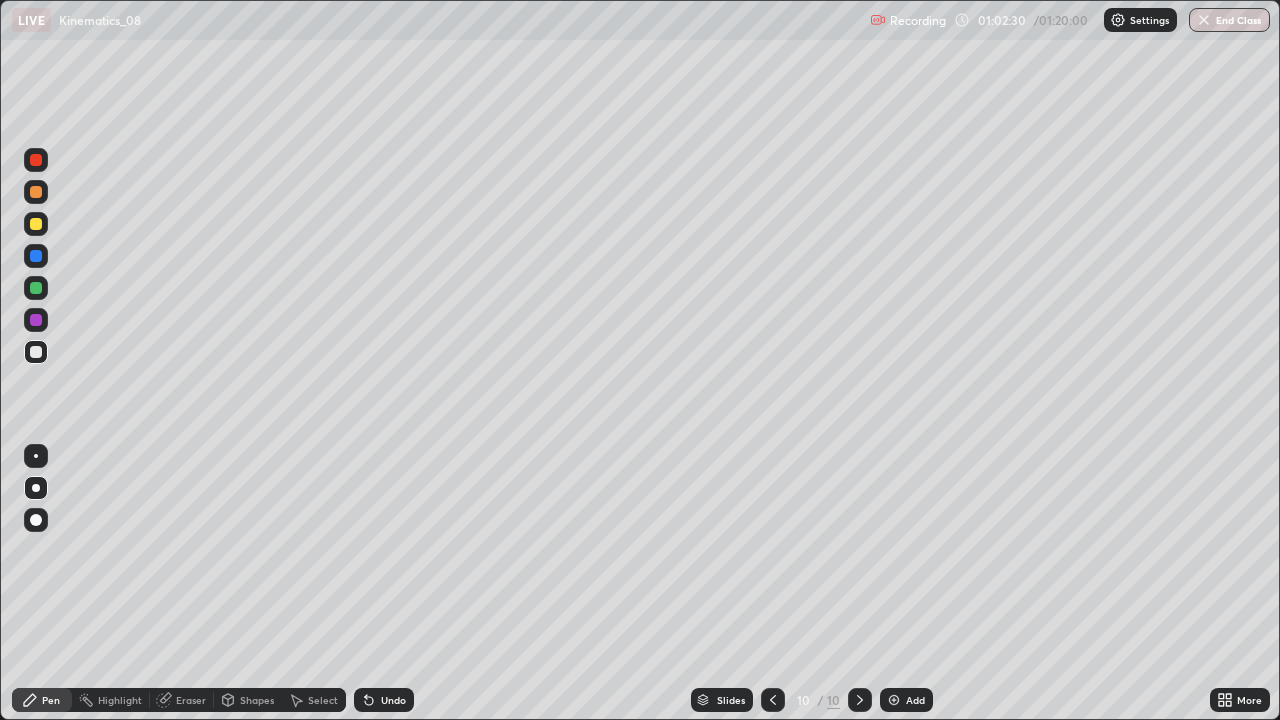 click on "Add" at bounding box center (906, 700) 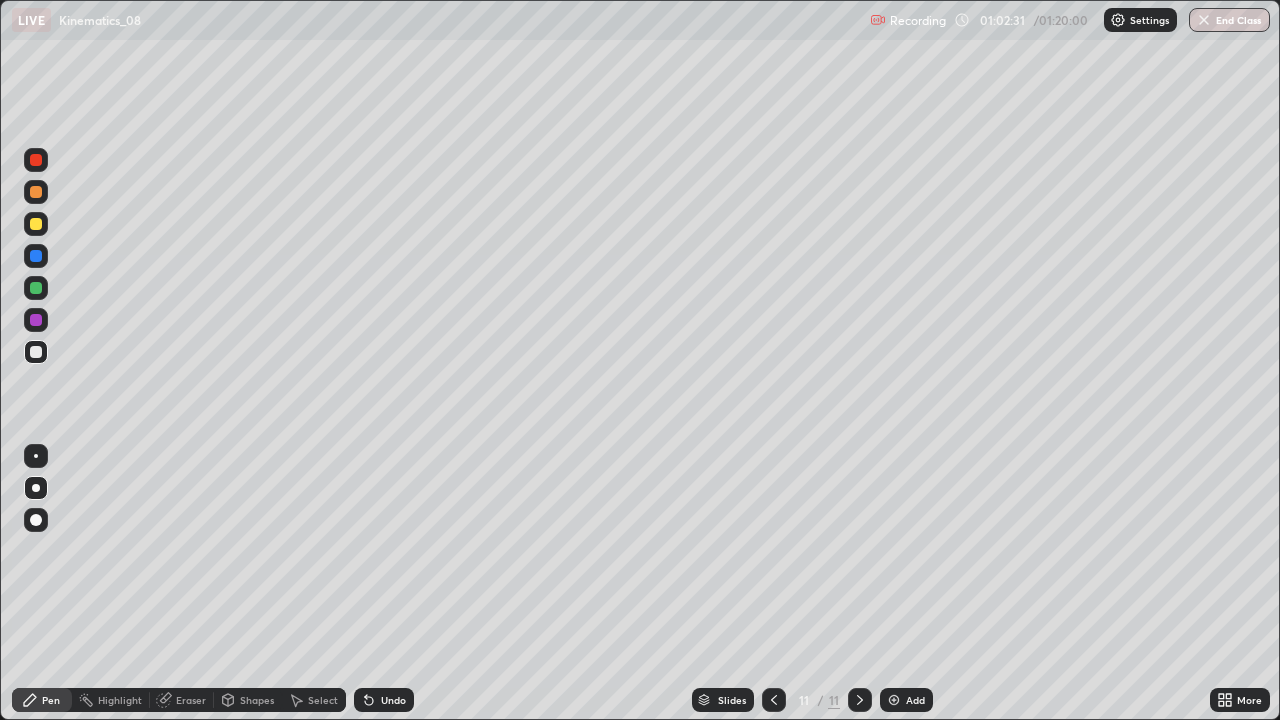 click at bounding box center [36, 224] 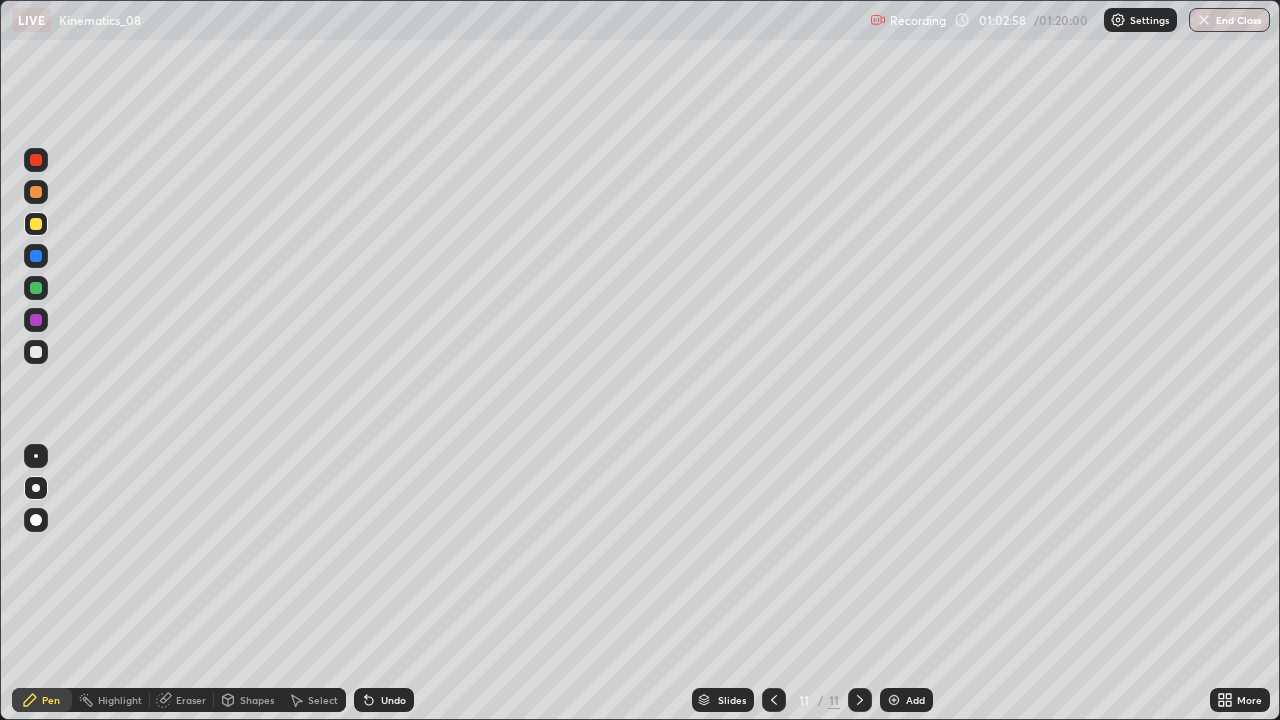 click at bounding box center (36, 352) 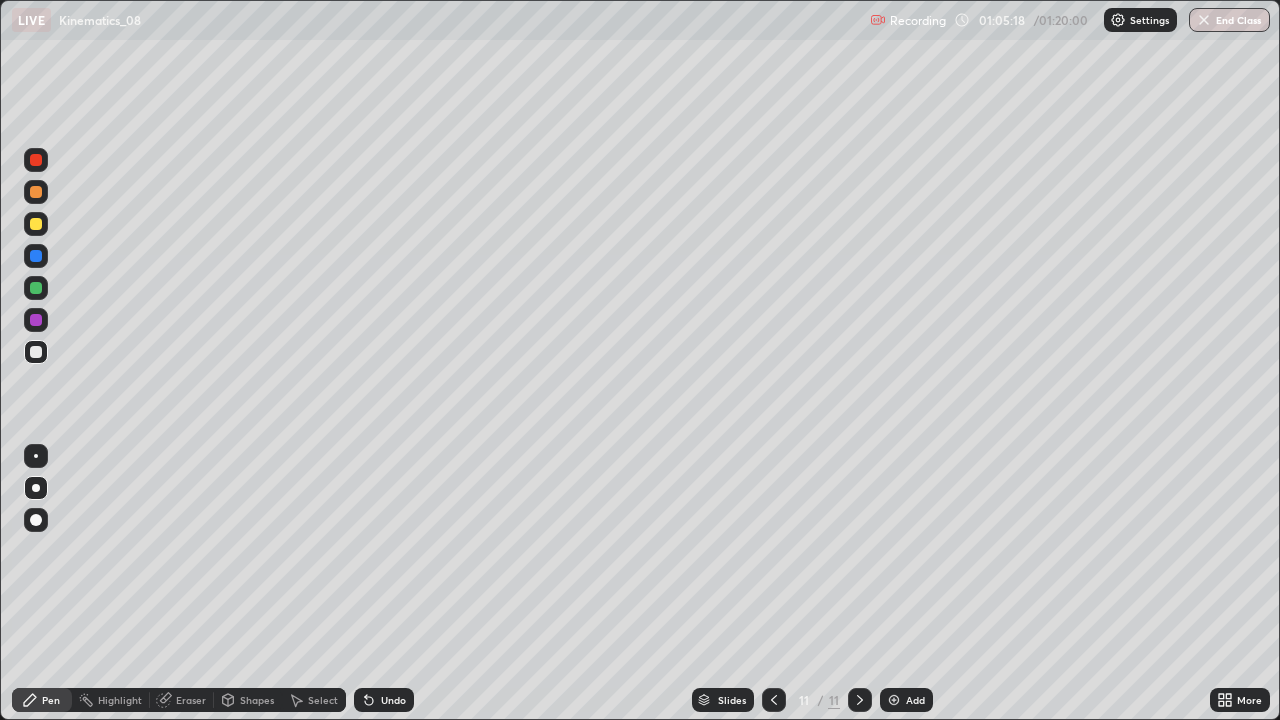 click at bounding box center [36, 160] 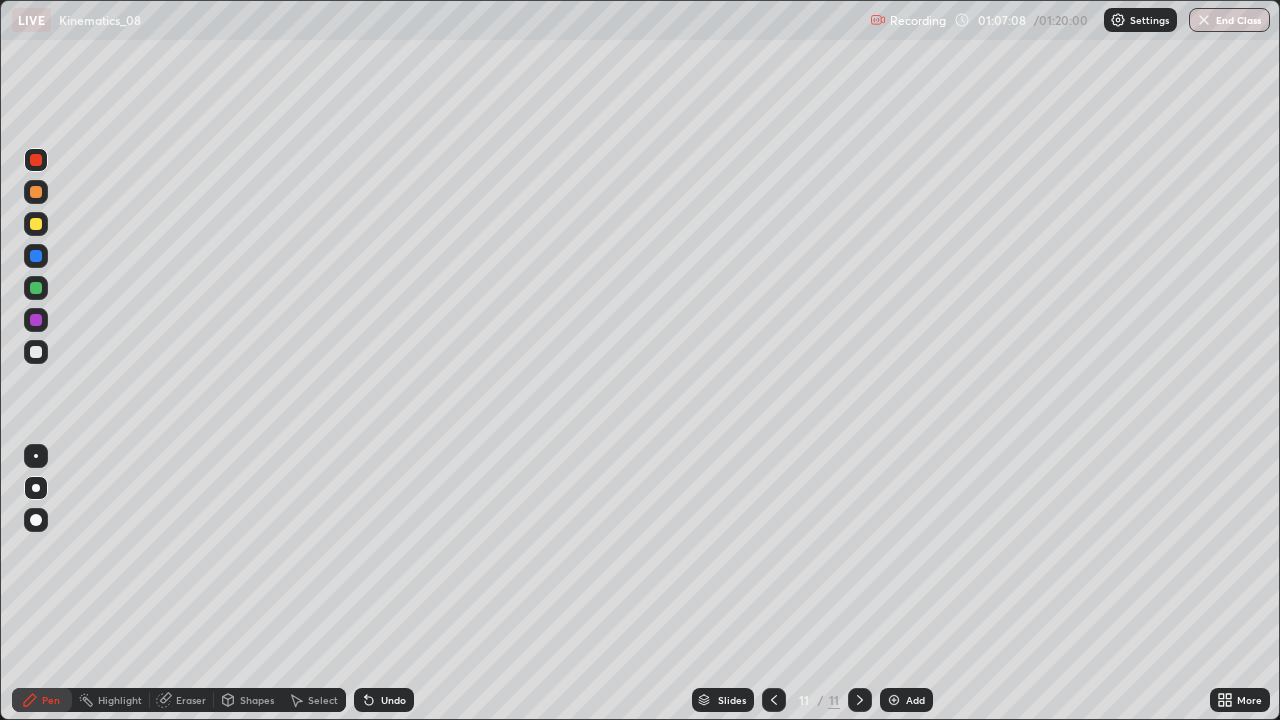 click at bounding box center (36, 256) 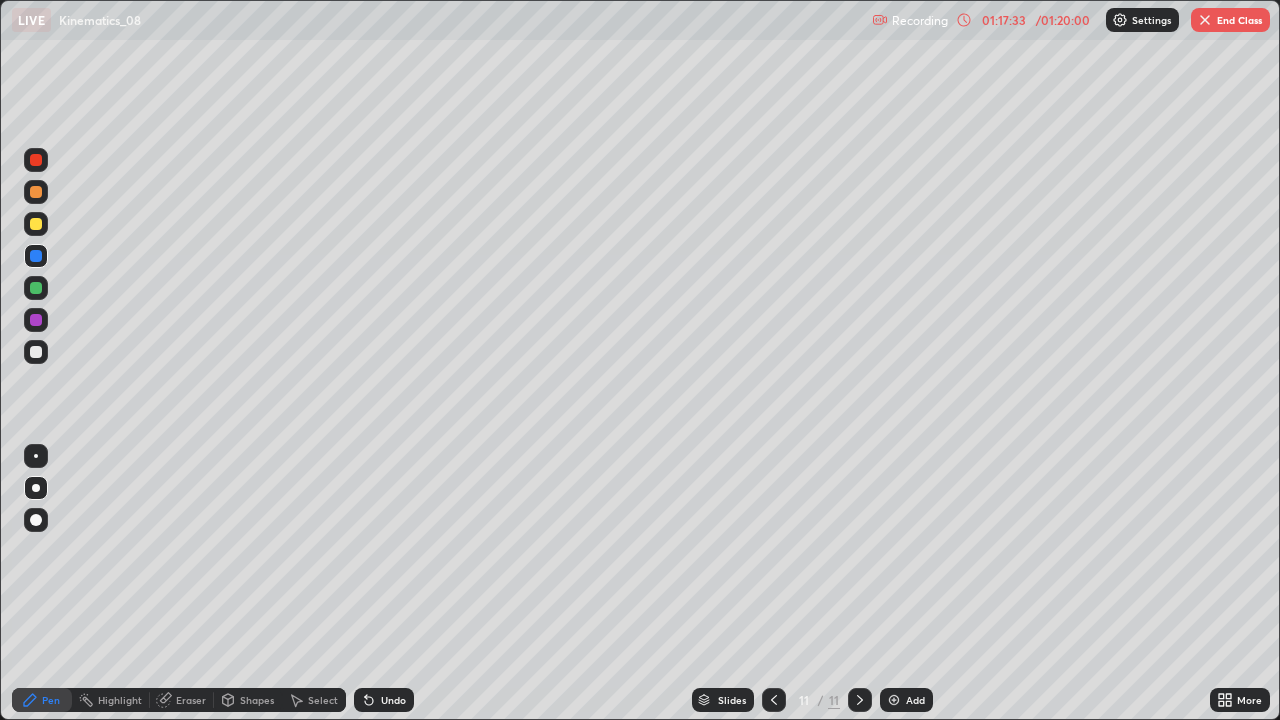 click on "End Class" at bounding box center (1230, 20) 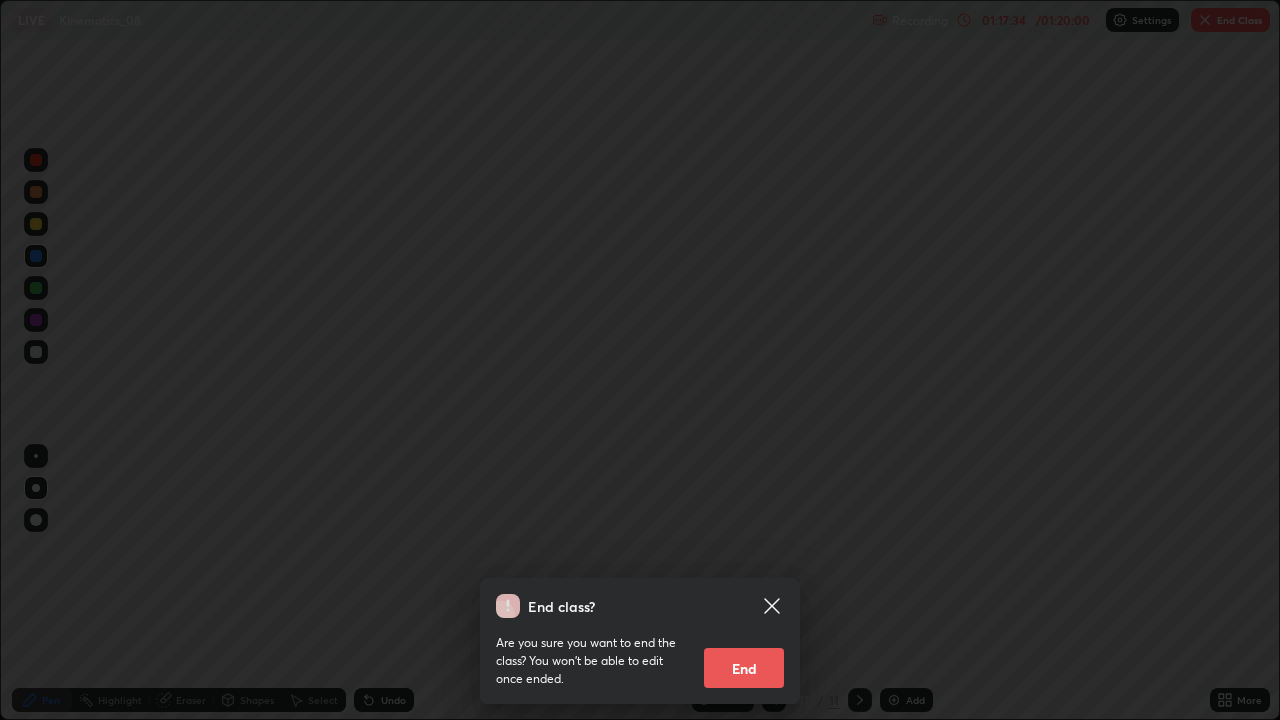 click on "End" at bounding box center [744, 668] 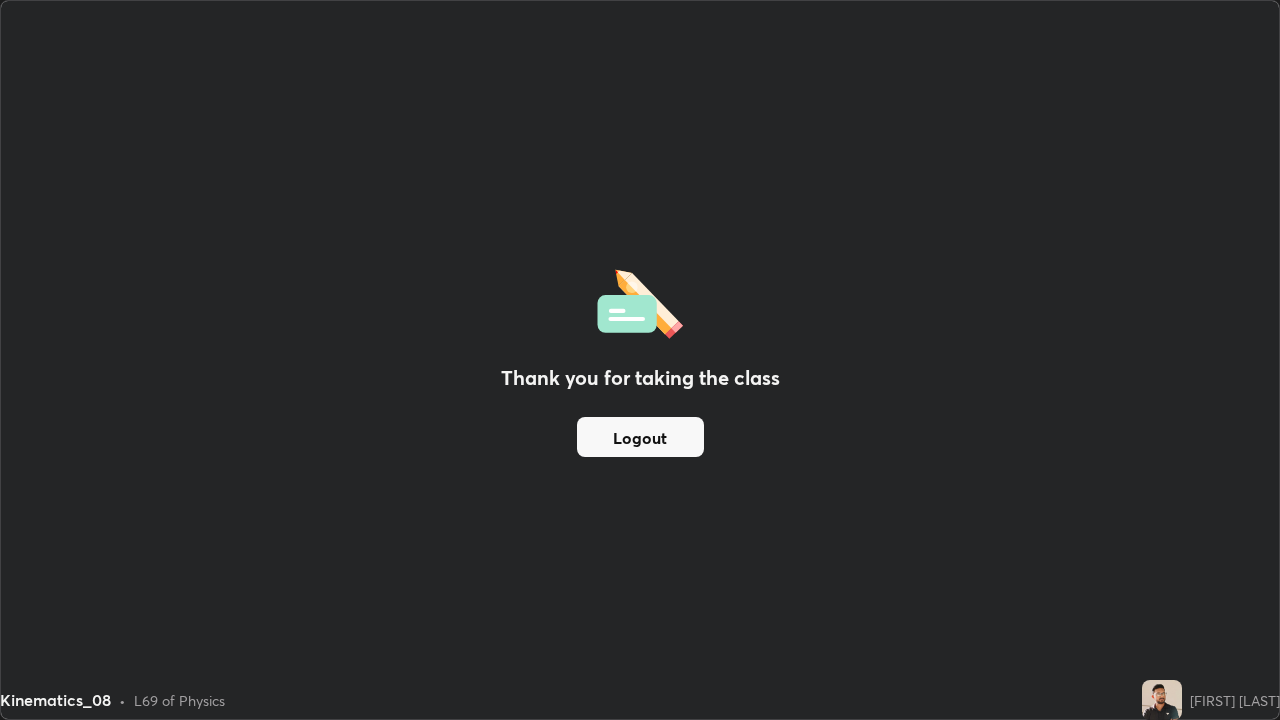 click on "Thank you for taking the class Logout" at bounding box center [640, 360] 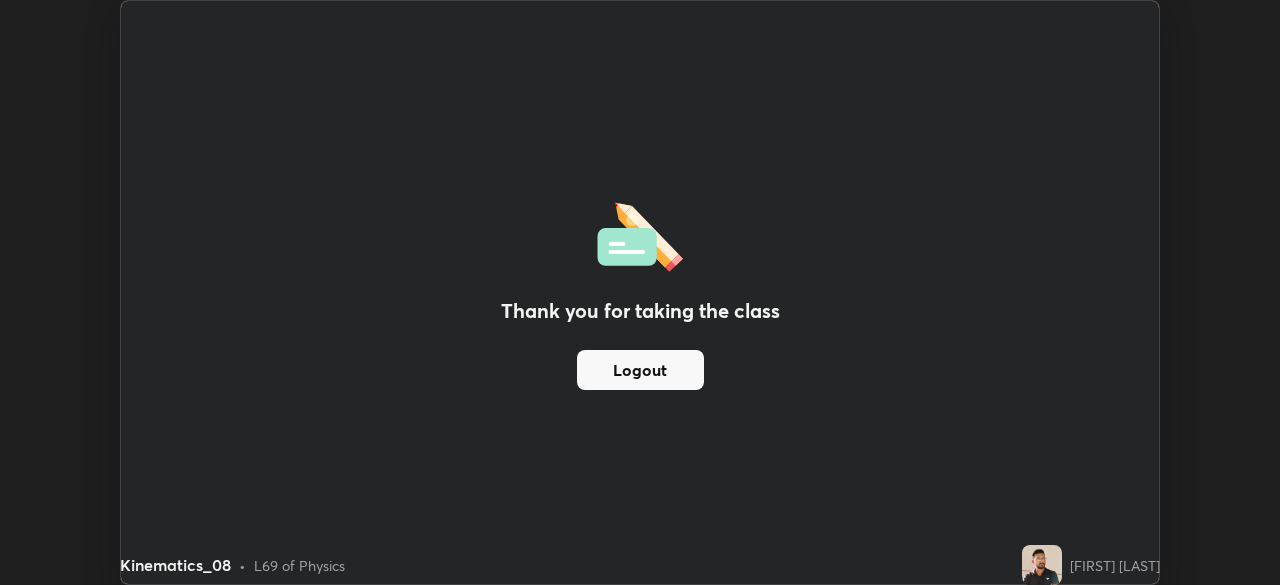 scroll, scrollTop: 585, scrollLeft: 1280, axis: both 